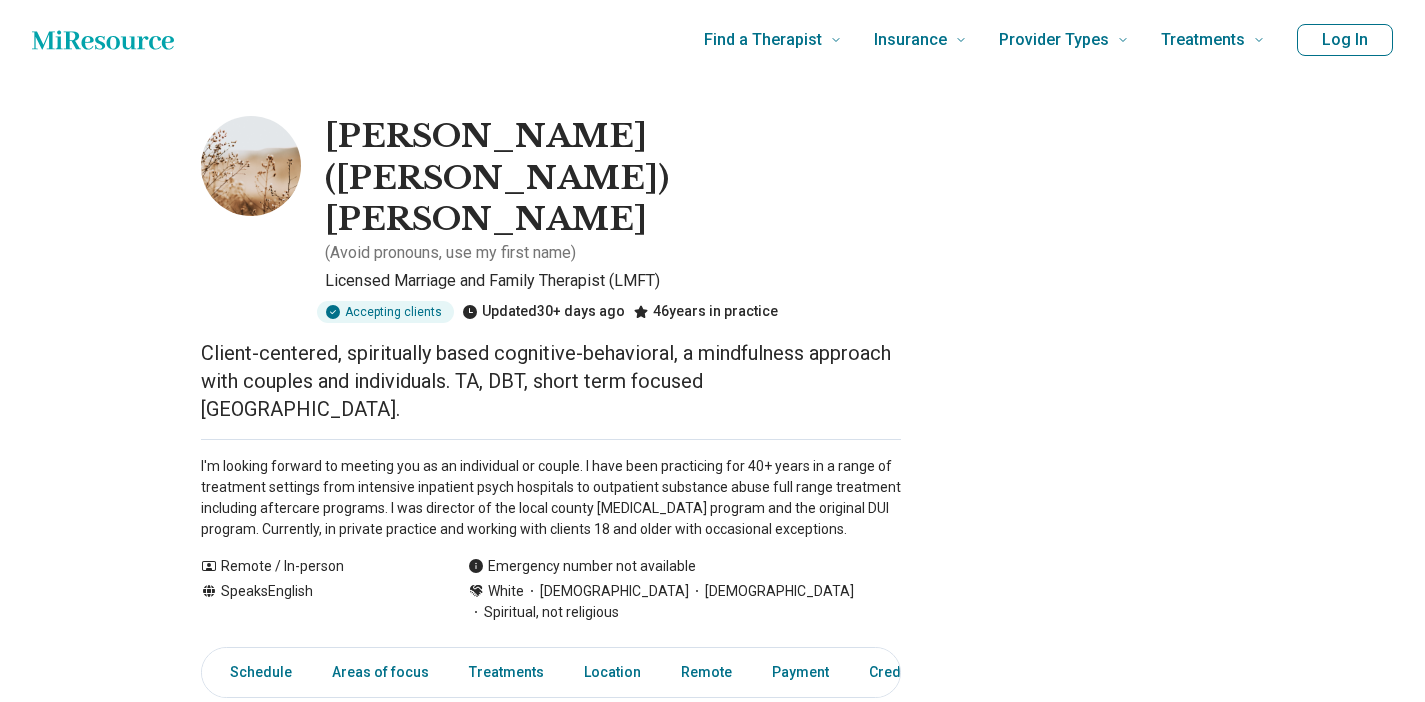 scroll, scrollTop: 0, scrollLeft: 0, axis: both 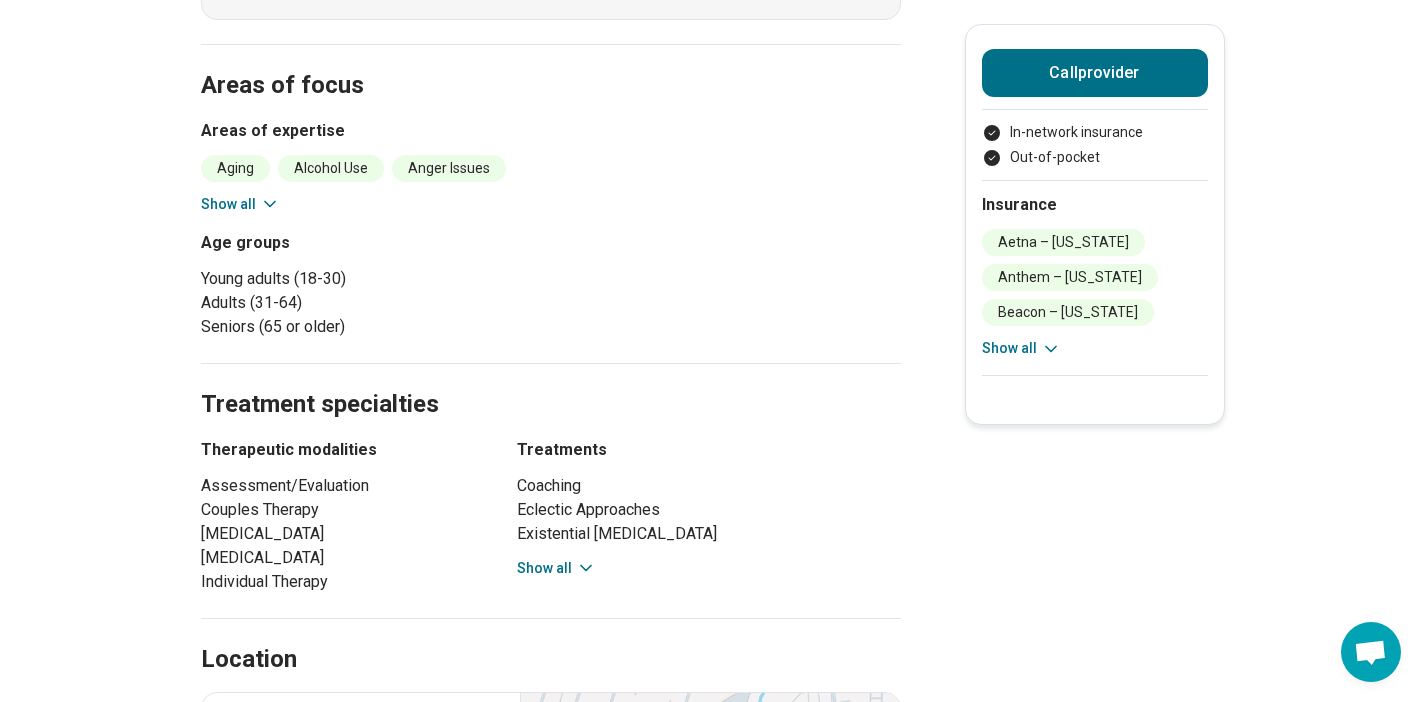 click on "Show all" at bounding box center [556, 568] 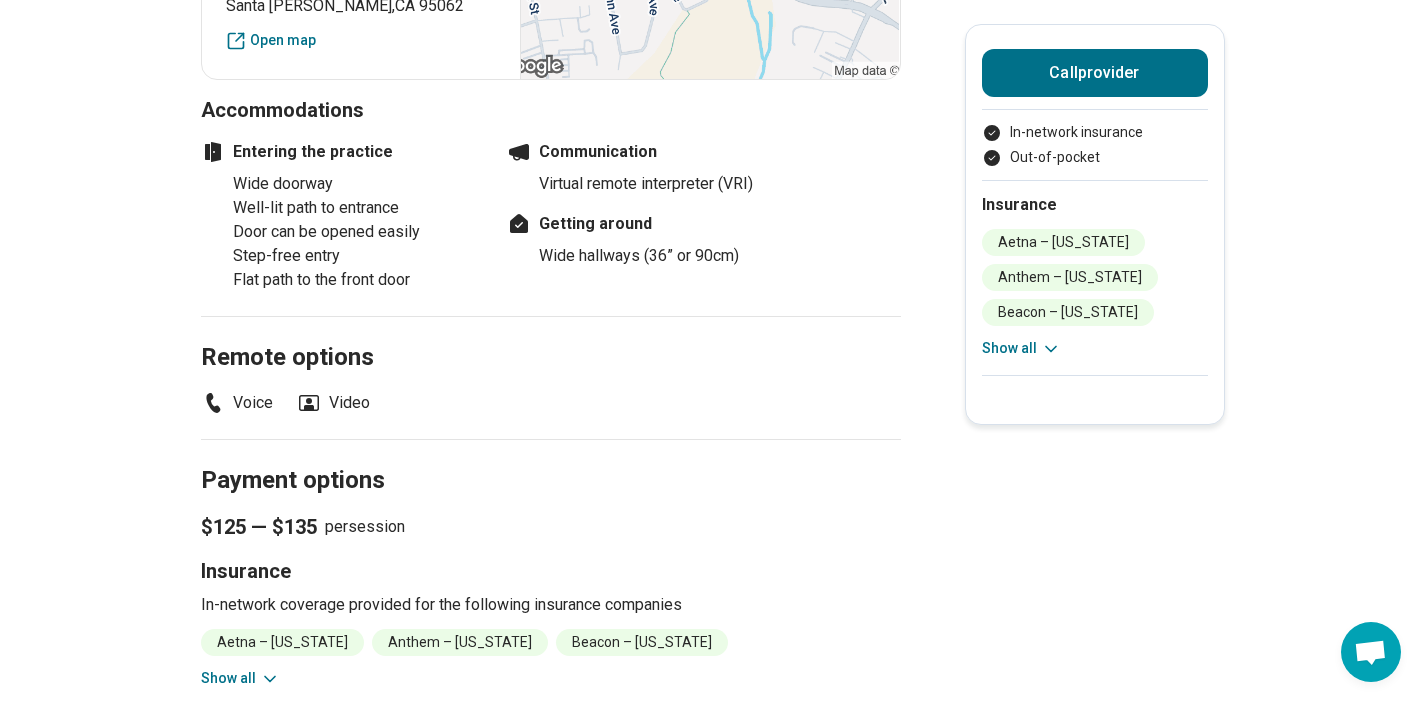 scroll, scrollTop: 2078, scrollLeft: 0, axis: vertical 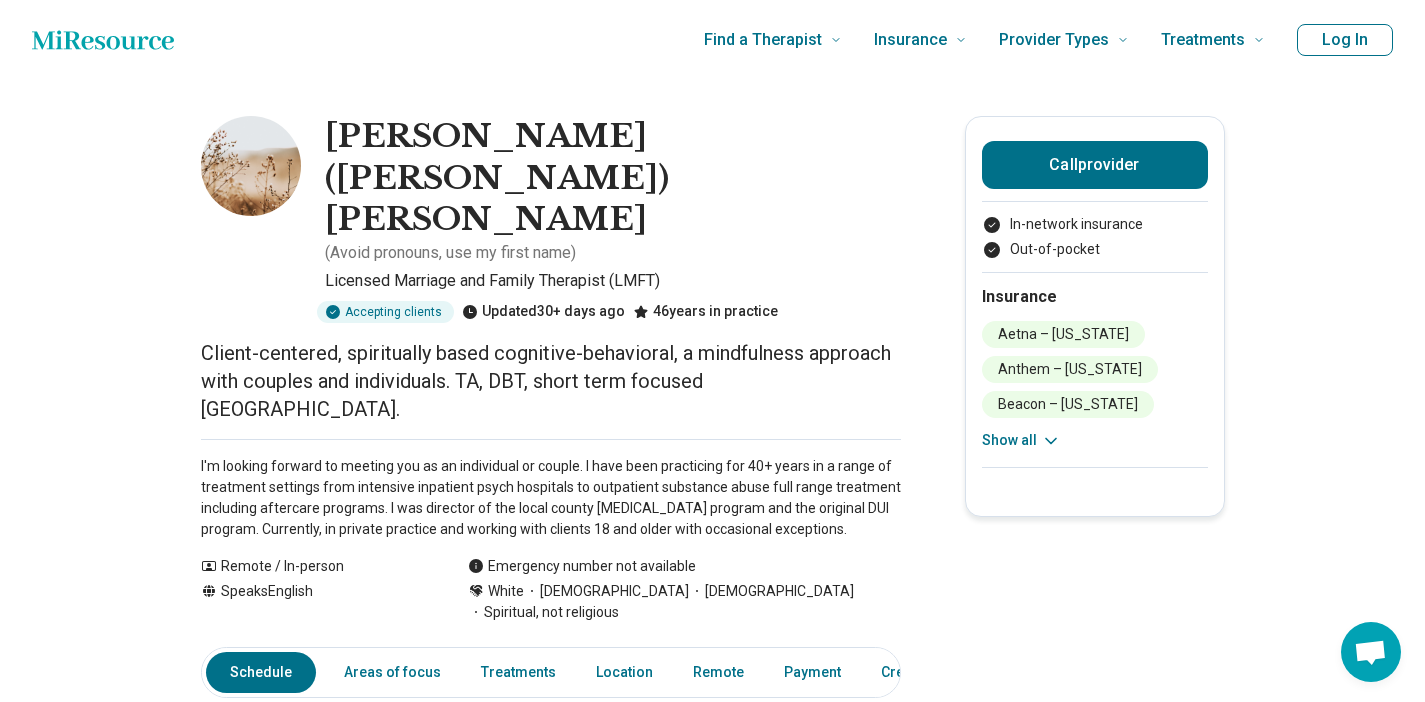 click on "Raymond (Ray) LeClair ( Avoid pronouns, use my first name ) Licensed Marriage and Family Therapist (LMFT) Accepting clients Updated  30+ days ago 46  years in practice Сlient-centered, spiritually based cognitive-behavioral, a mindfulness approach with couples and individuals. TA, DBT, short term focused TX. I'm looking forward to meeting you as an individual or couple. I have been practicing for 40+ years in a range of treatment settings from intensive inpatient psych hospitals to outpatient substance abuse full range treatment including aftercare programs. I was director of the local county alcoholism program and the original DUI  program. Currently, in private practice and working with clients 18 and older with occasional exceptions. Show all Remote / In-person Speaks  English Emergency number not available White Cisgender Man Heterosexual Spiritual, not religious Call  provider In-network insurance Out-of-pocket Insurance Aetna – California Anthem – California Beacon – California Show all Schedule" at bounding box center [712, 1655] 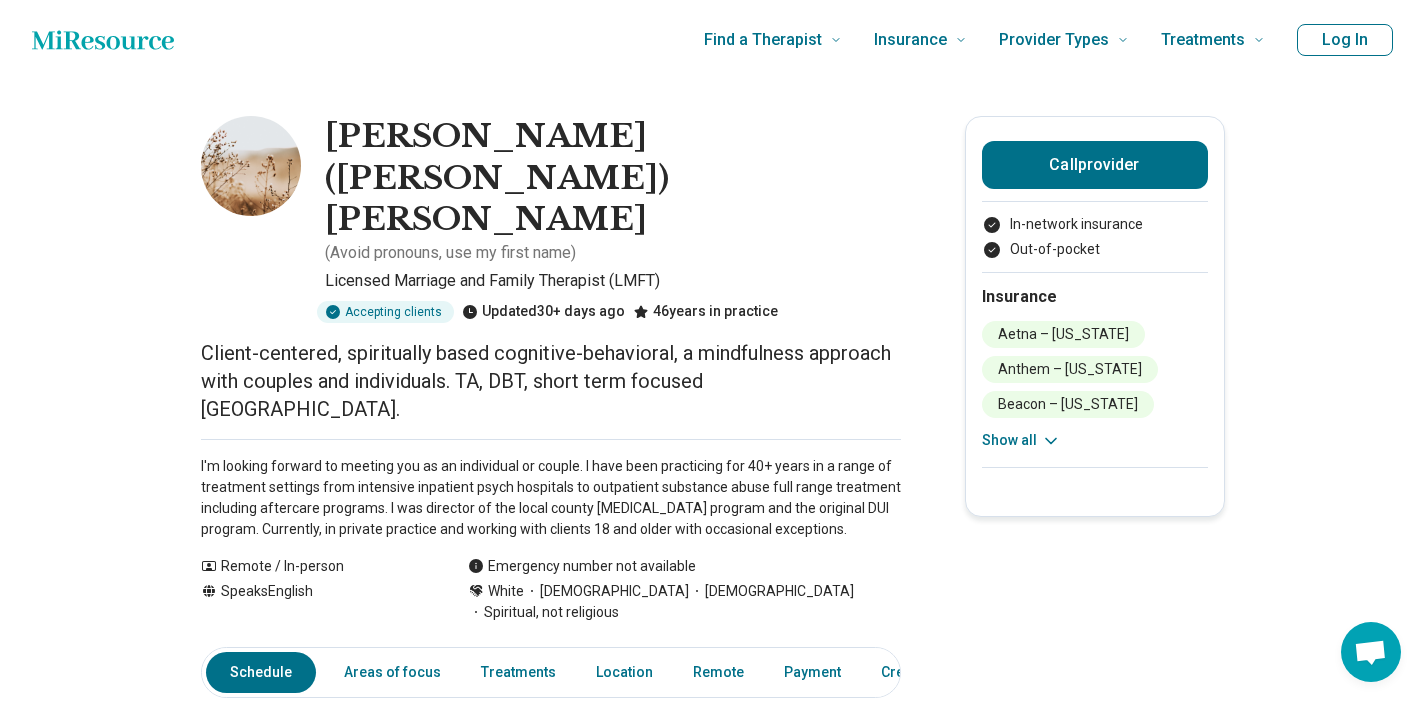 click on "Find a Therapist Mental Health Conditions ADHD Anxiety Anorexia Autism Bipolar Binge Eating Bulimia Depression OCD Panic Phobias Postpartum Depression PTSD Schizophrenia Social Anxiety Behavioral and Coping Challenges Alcohol Anger Issues Antisocial Borderline Personality Drug Use Gambling Hoarding Narcissistic Personality Disorder OCPD Personality Disorders Sex Addiction Skin Picking Trichotillomania Relationships & Life Events Adoption Divorce End of Life Grief & Loss Infertility Infidelity Life Transitions Parenting Pregnancy Loss Relationships Identity and Emotional Wellbeing Abuse Body Image Bullying Childhood Abuse Chronic Pain Domestic Abuse Gender Identity Loneliness Sexual Assault Self Harm Suicidal Ideation Trauma Career & Performance Burnout Career Learning Disorder Personal Growth Self Esteem Sleep Work Life Balance Insurance National Insurers Aetna Anthem Blue Cross Blue Shield Cigna Humana Optum UnitedHealthCare Government & Public Programs GEHA Medicaid Medicare TriCare Emblem Health Net Molina" at bounding box center [712, 1874] 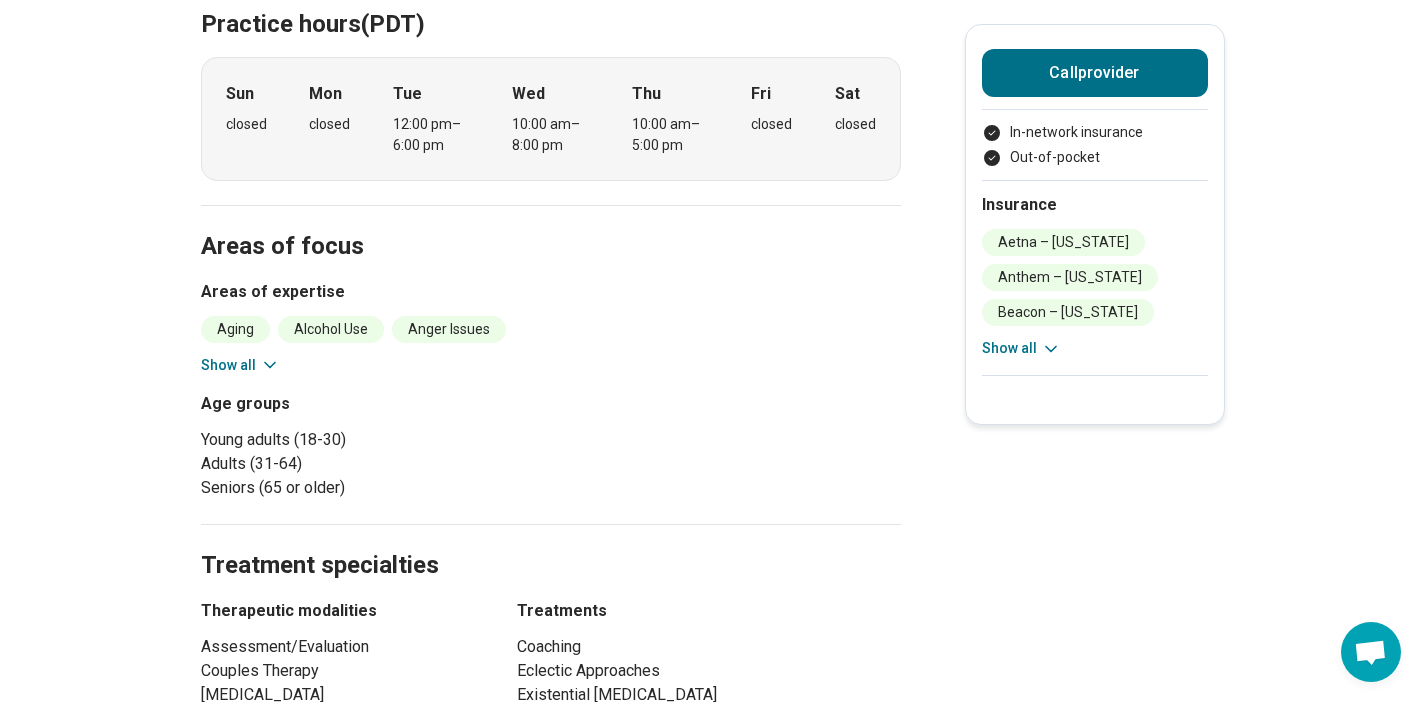 scroll, scrollTop: 0, scrollLeft: 0, axis: both 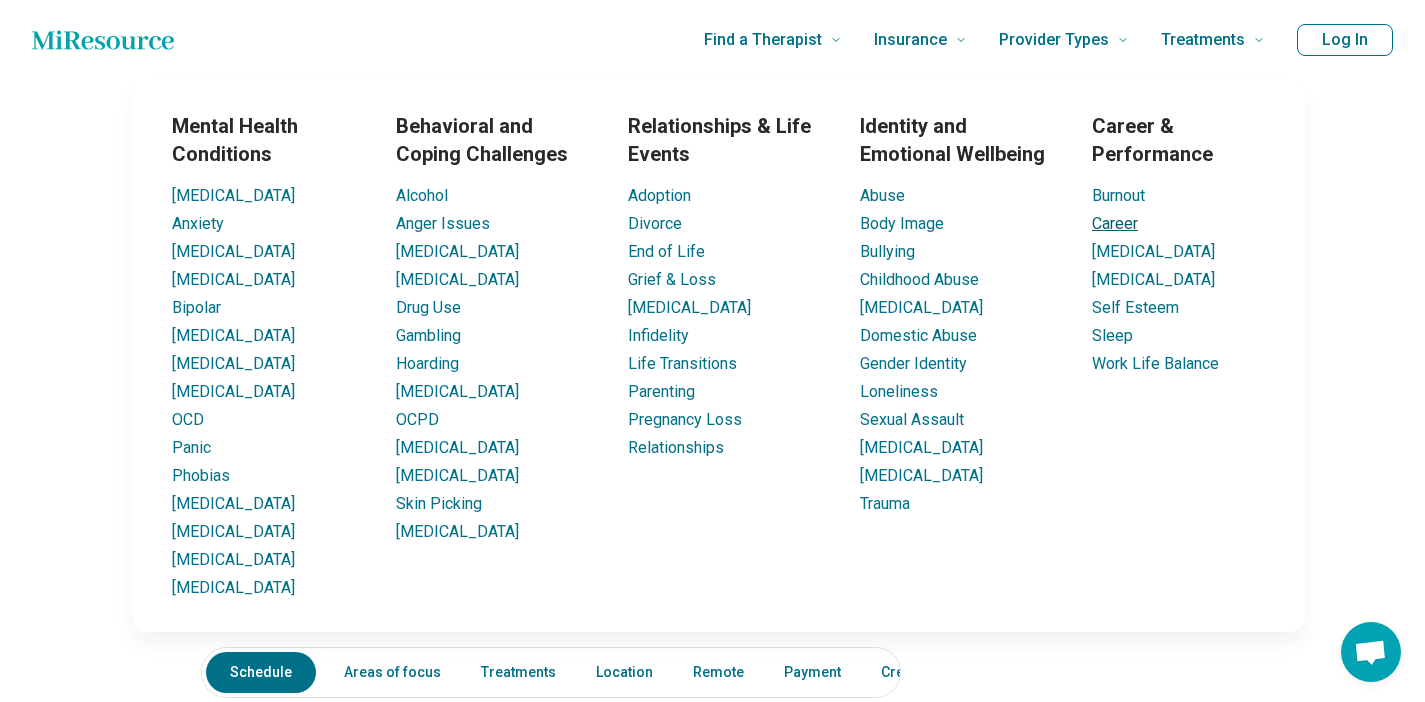 click on "Career" at bounding box center (1115, 223) 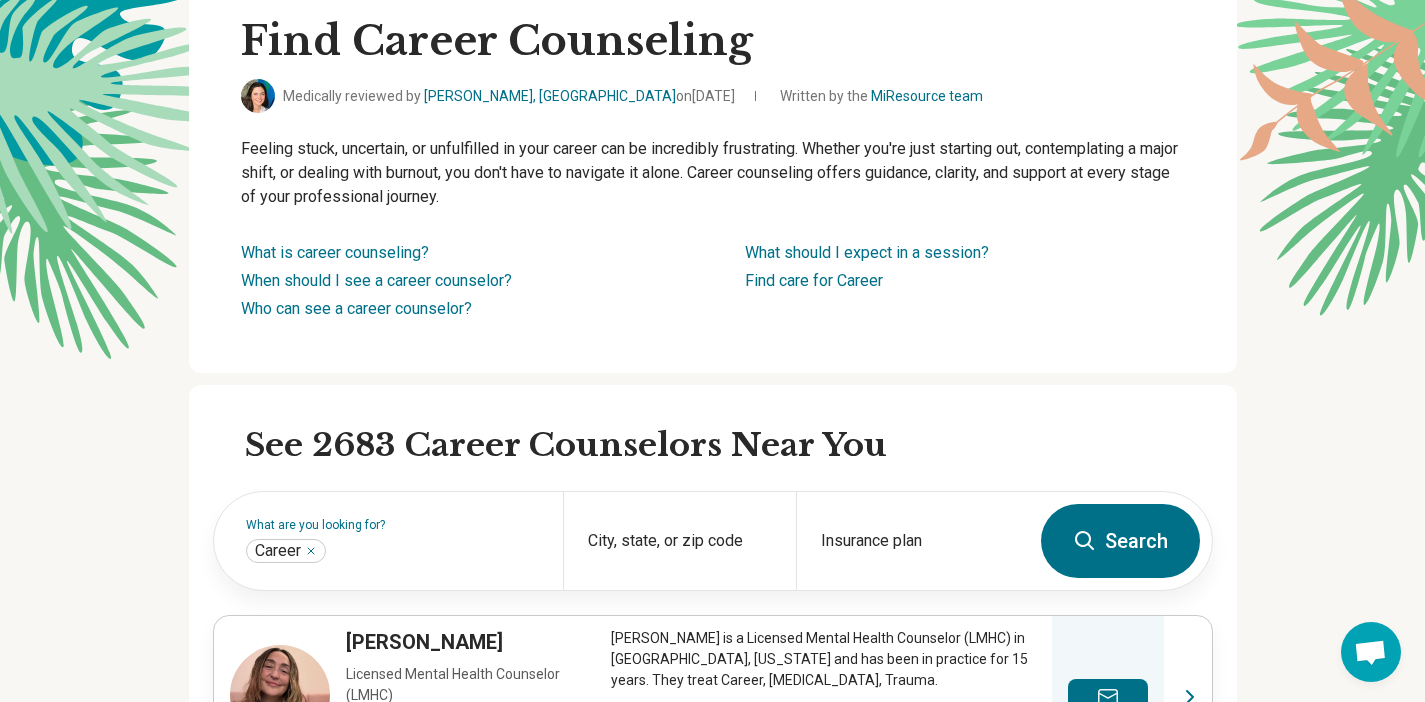 scroll, scrollTop: 218, scrollLeft: 0, axis: vertical 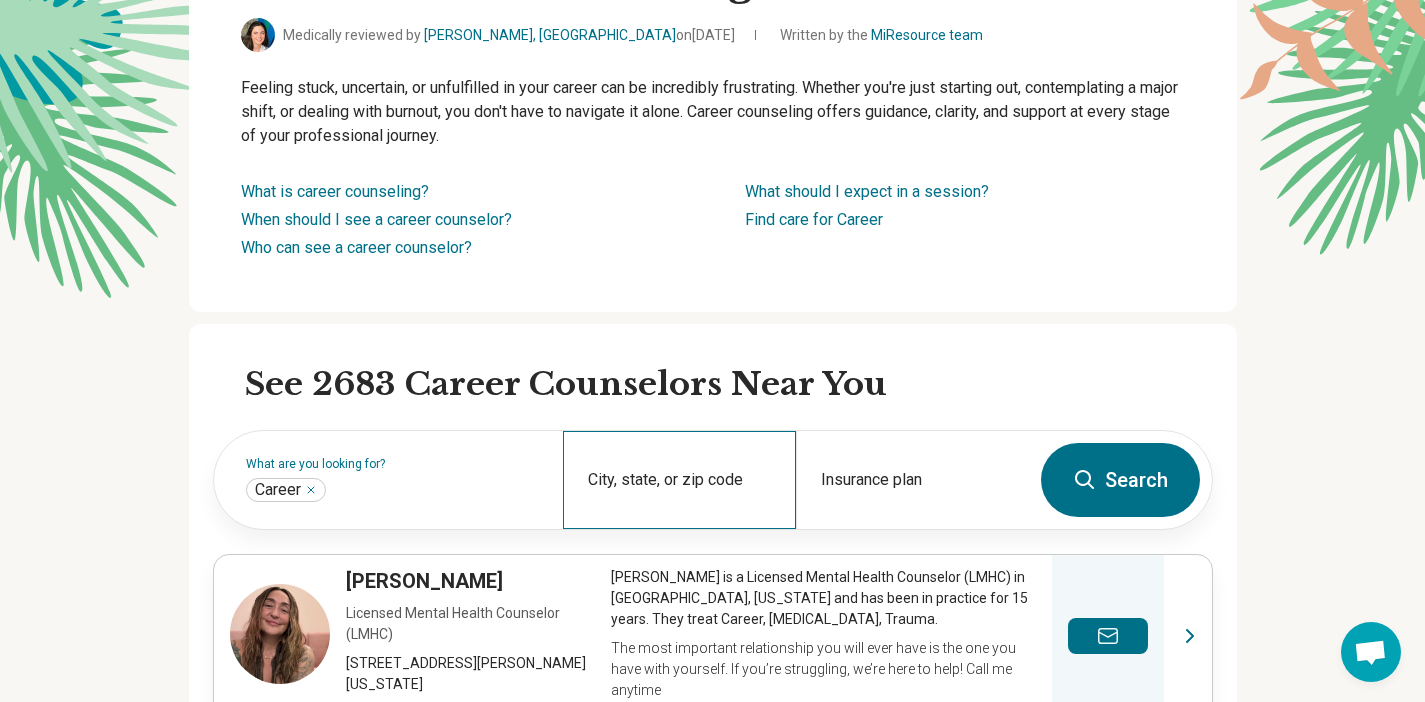 click on "City, state, or zip code" at bounding box center (679, 480) 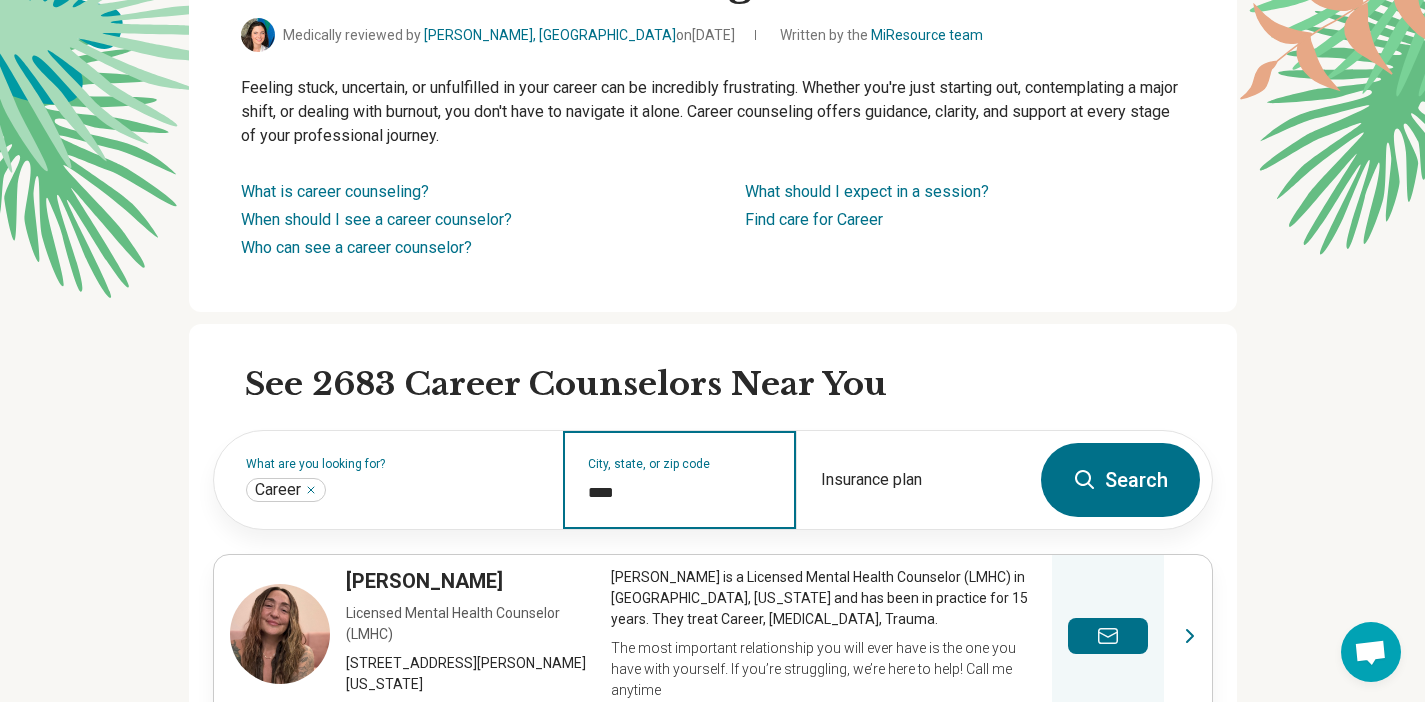 type on "*****" 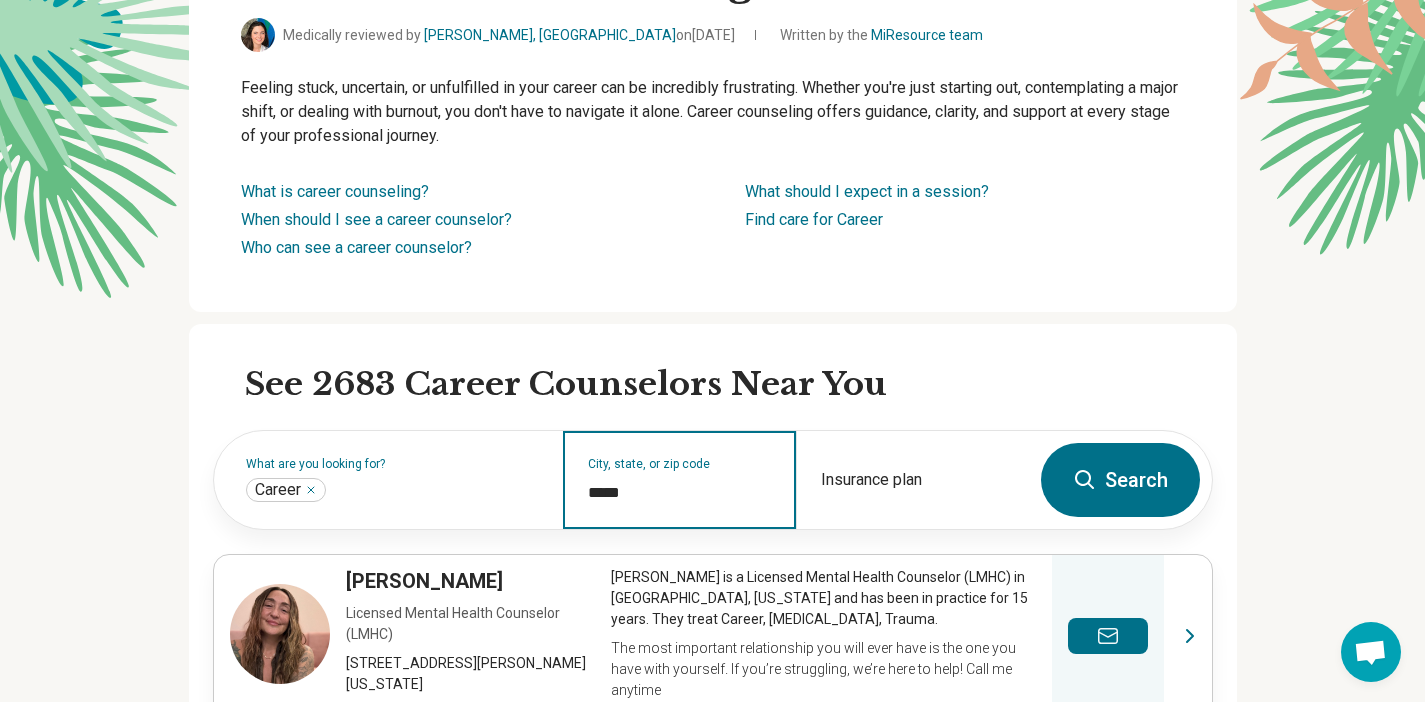 click on "Search" at bounding box center [1120, 480] 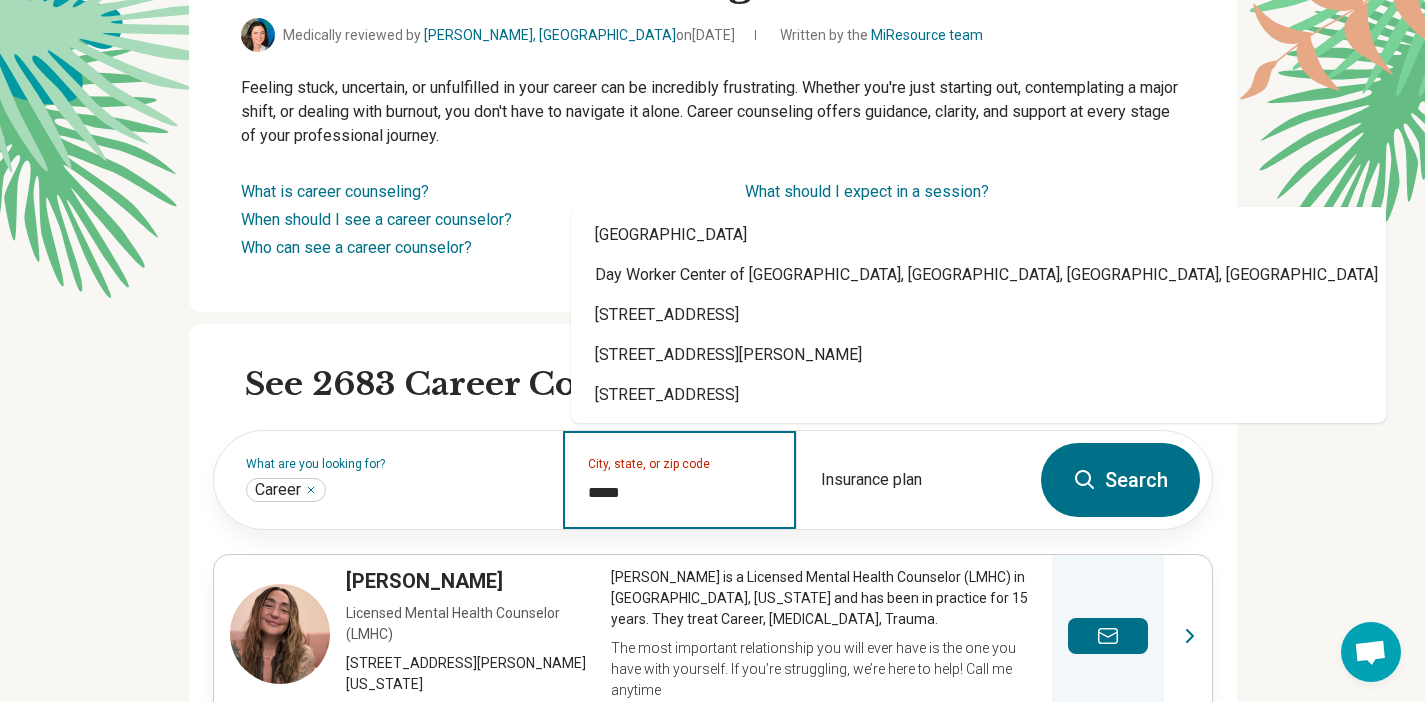 type on "*****" 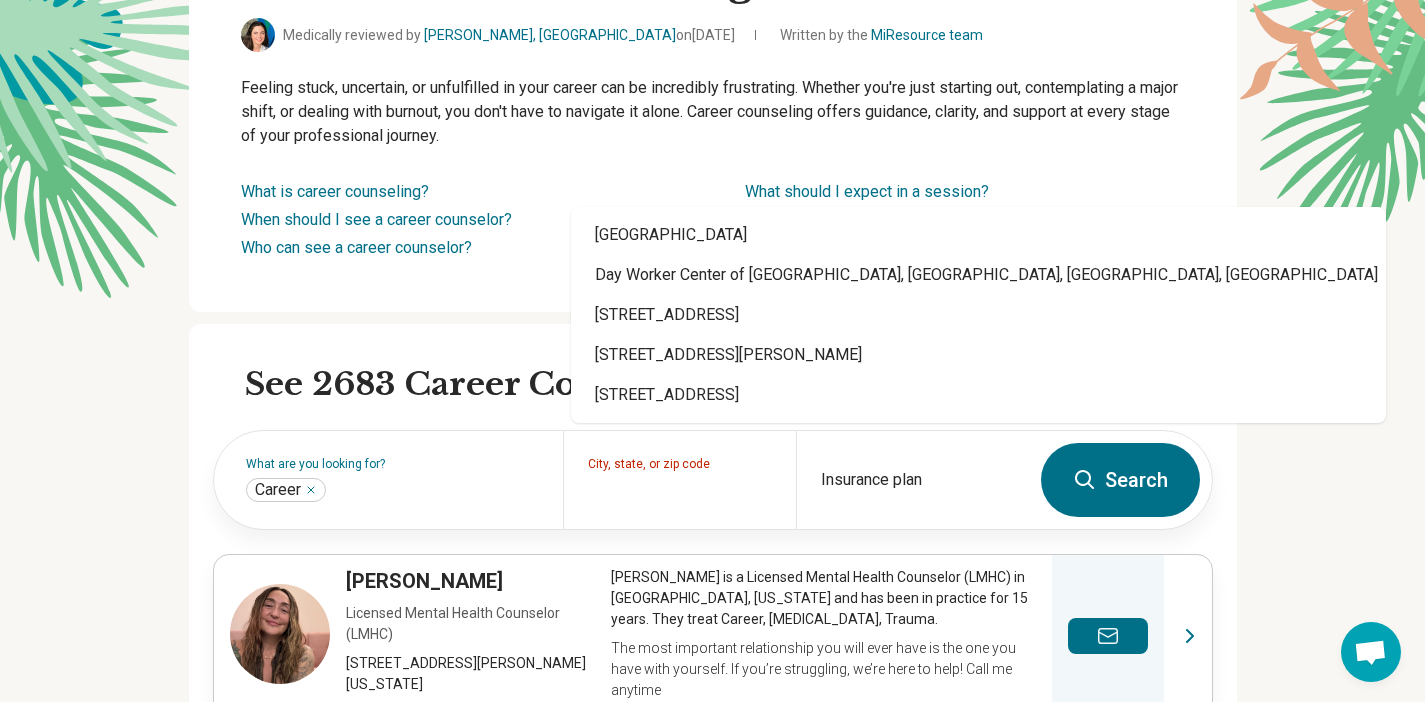 click on "Search" at bounding box center (1120, 480) 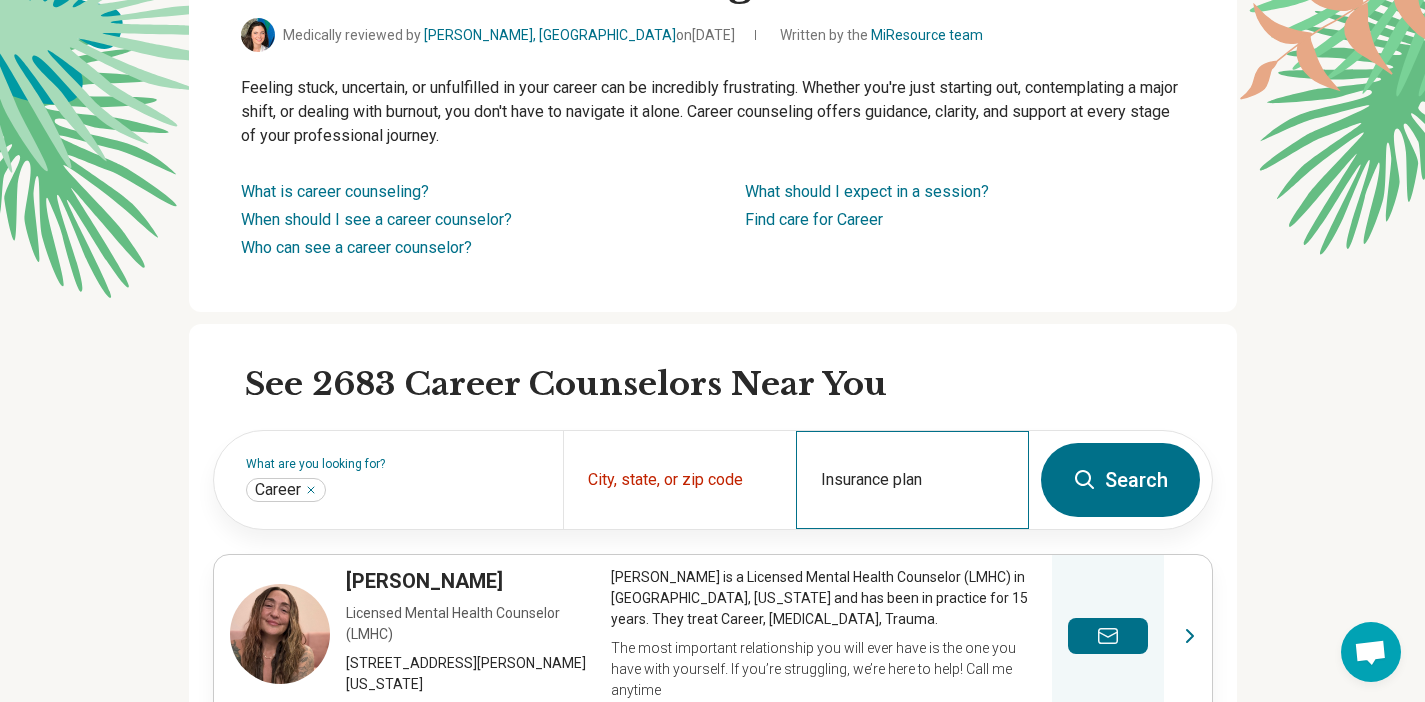 click on "Insurance plan" at bounding box center (912, 480) 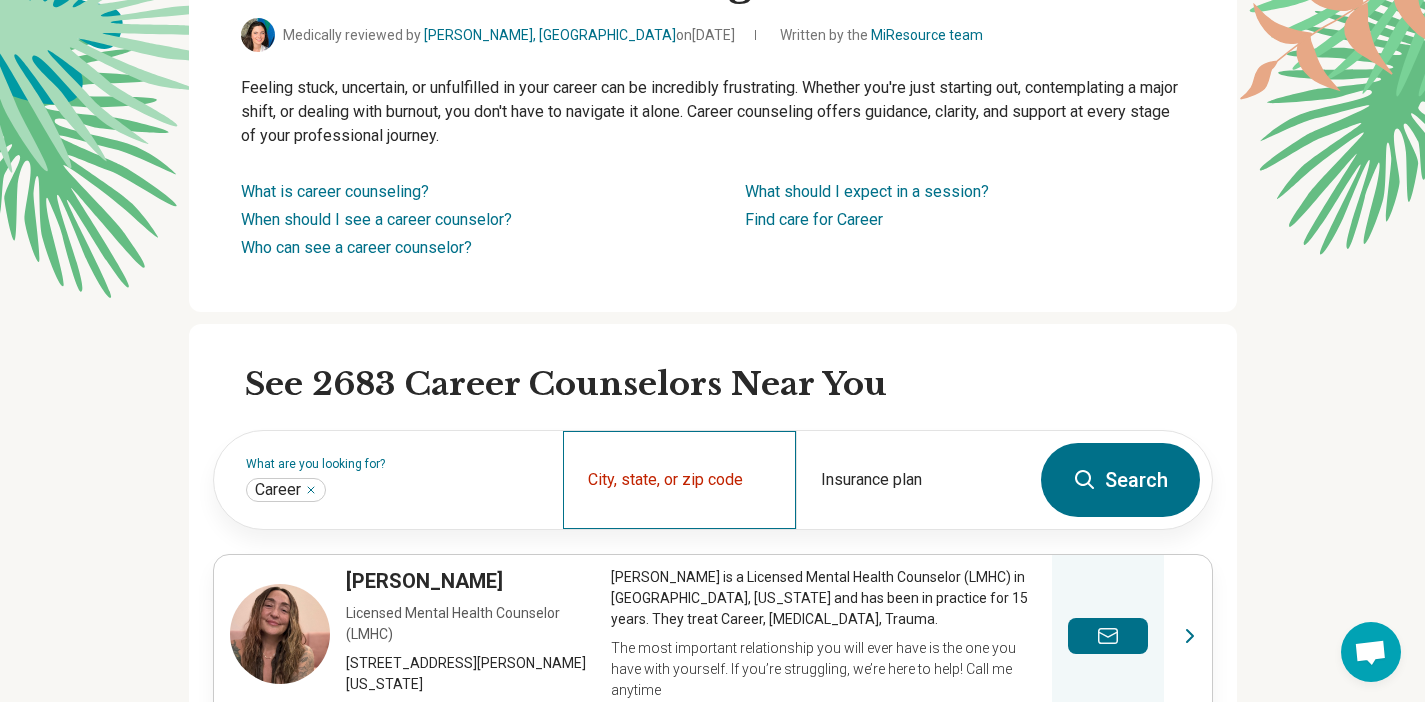 click on "City, state, or zip code" at bounding box center [679, 480] 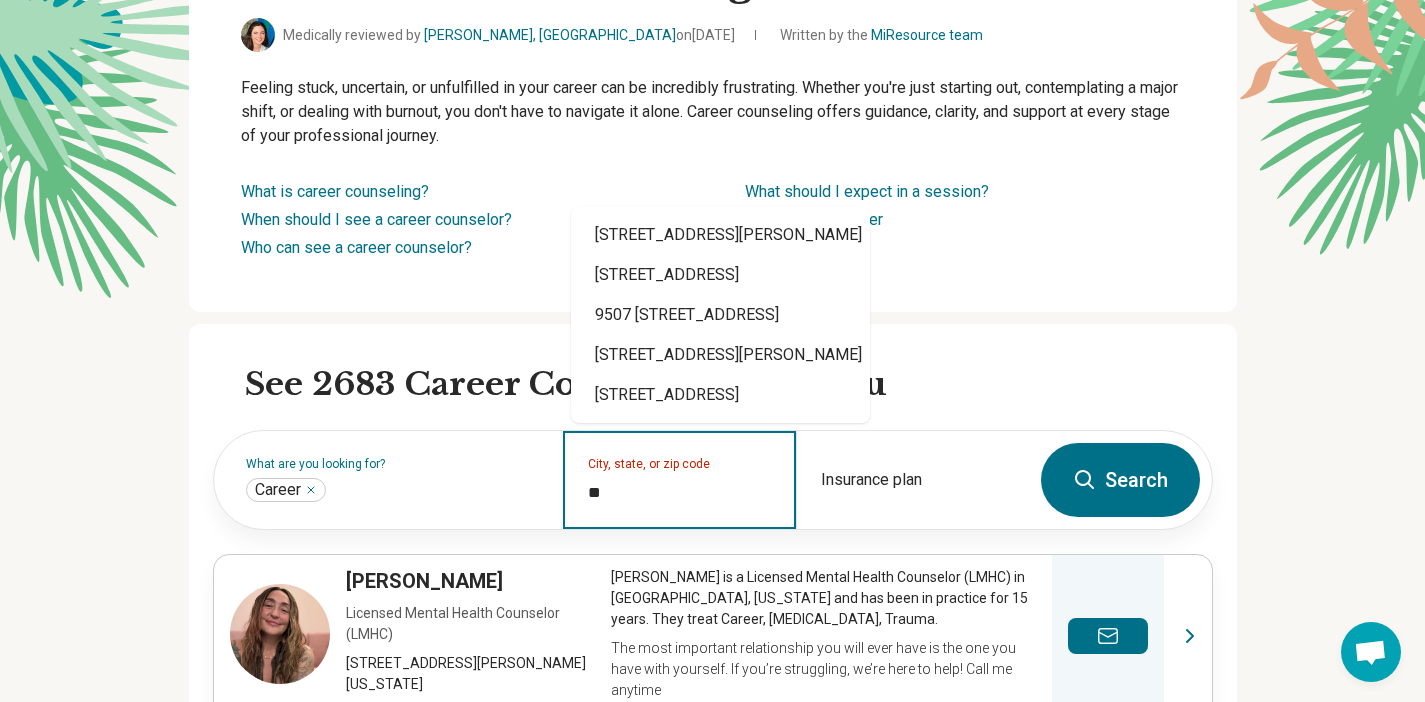type on "*" 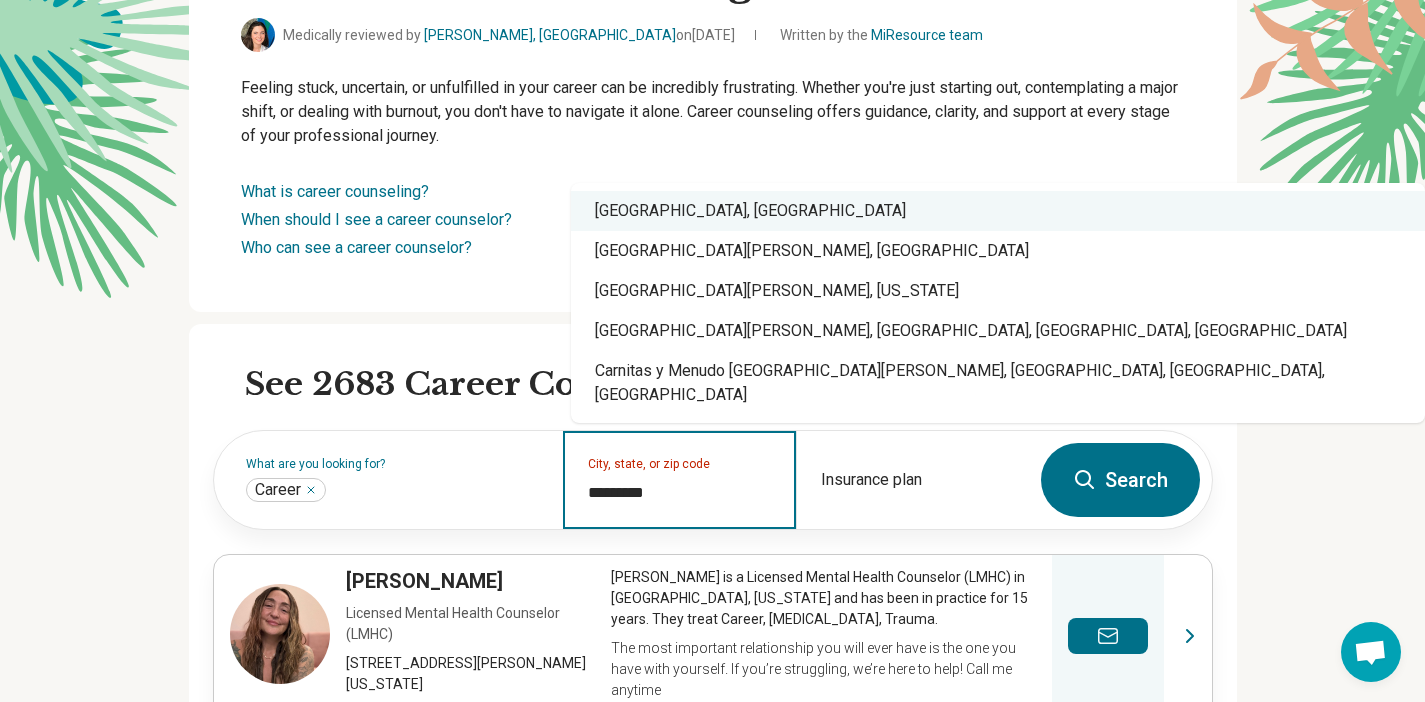 click on "Santa Cruz, CA" at bounding box center (998, 211) 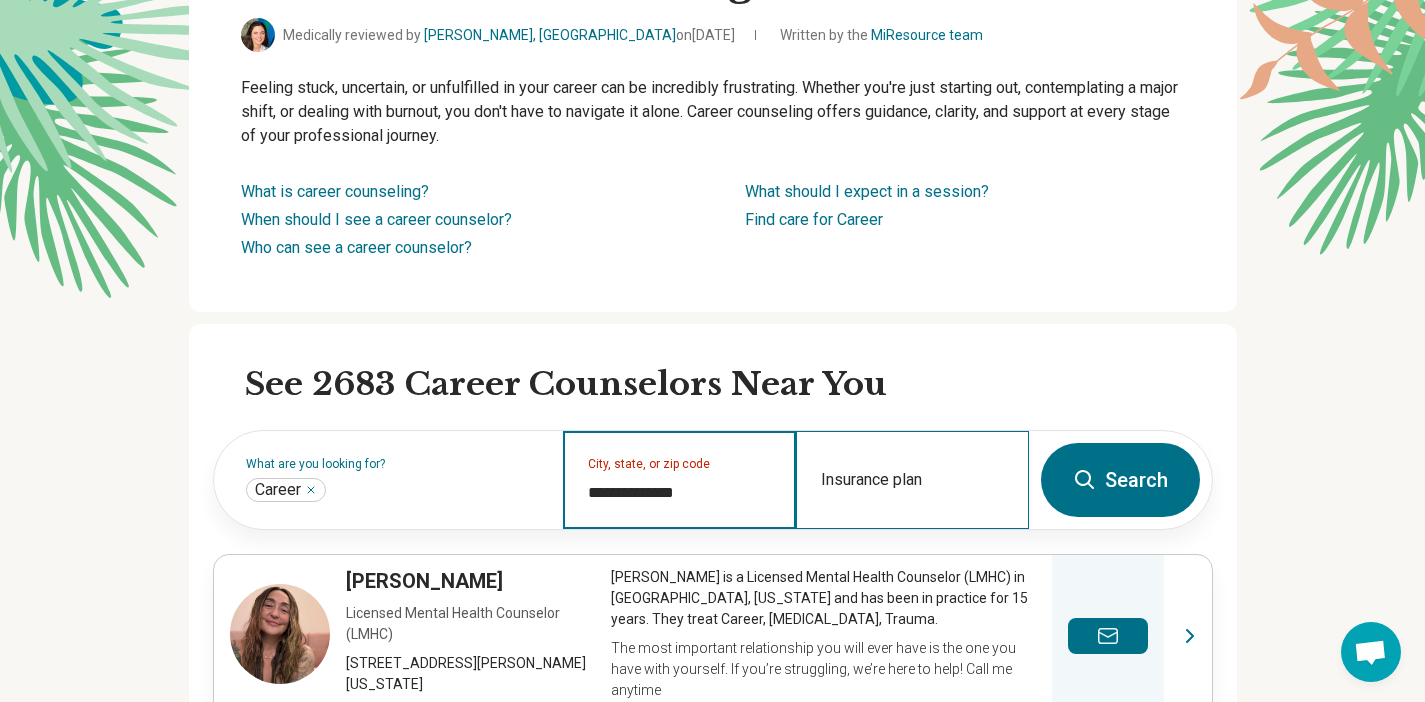 type on "**********" 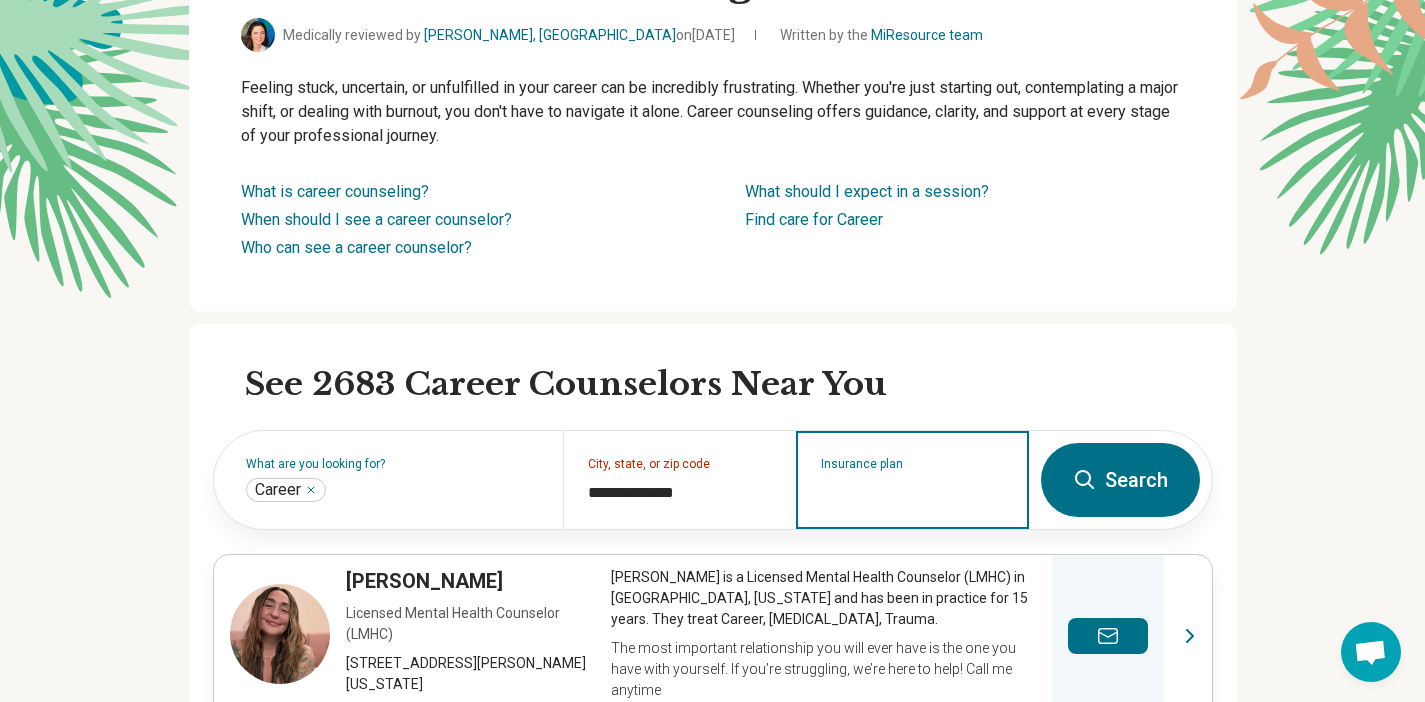 click on "Insurance plan" at bounding box center (913, 493) 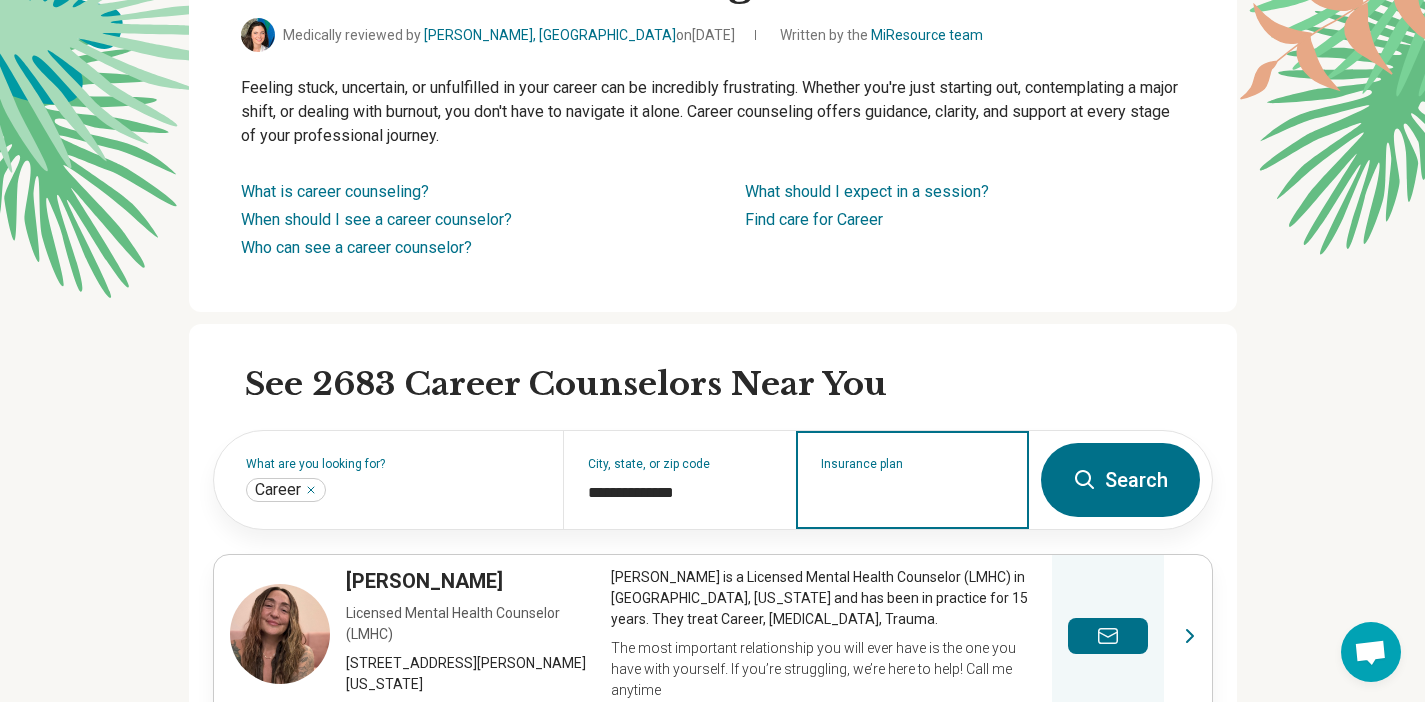click on "Insurance plan" at bounding box center [913, 493] 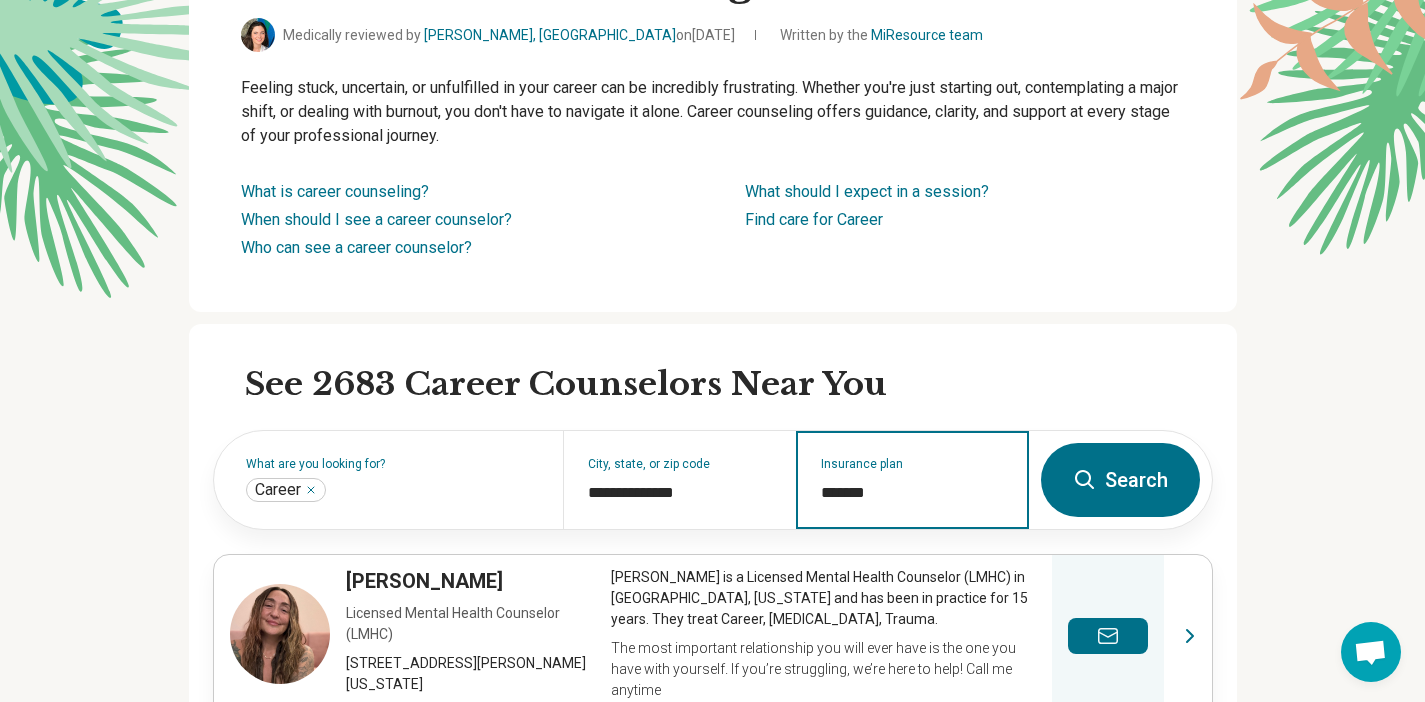 type on "******" 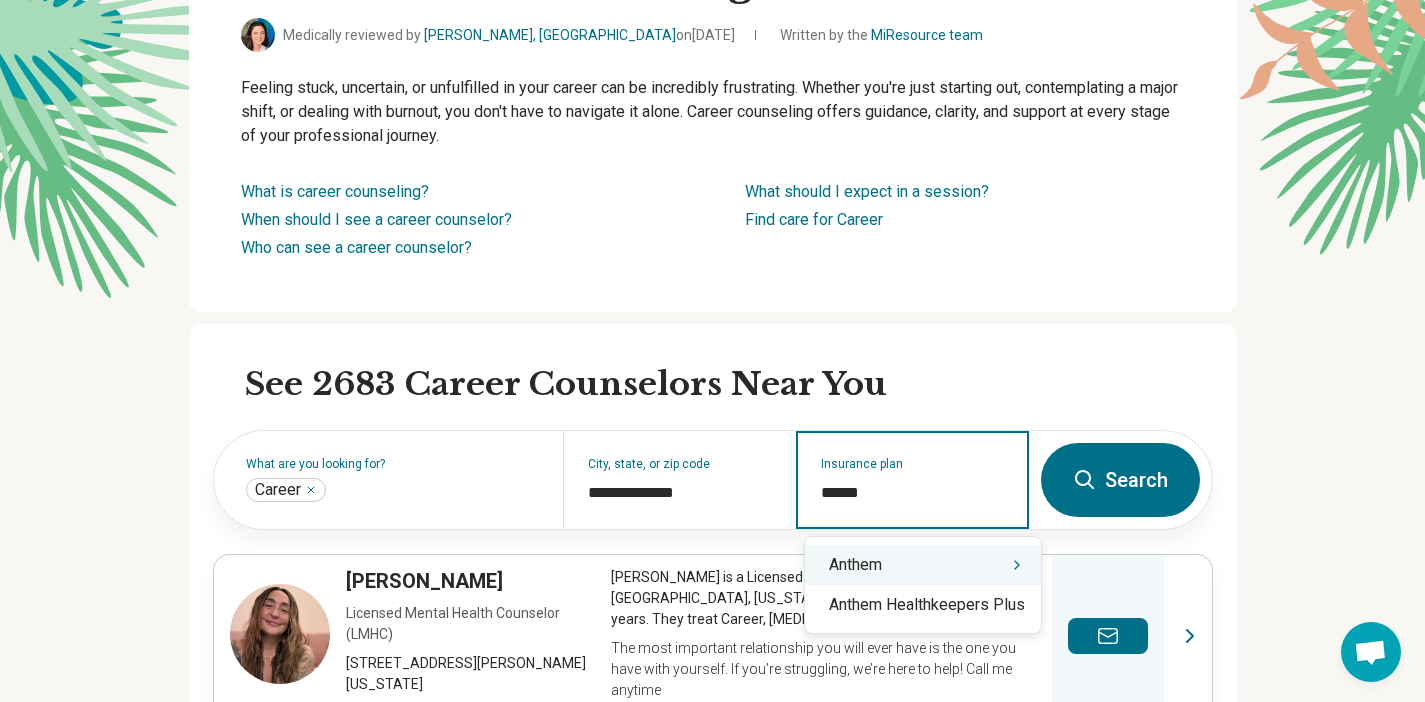 click on "Anthem" at bounding box center (923, 565) 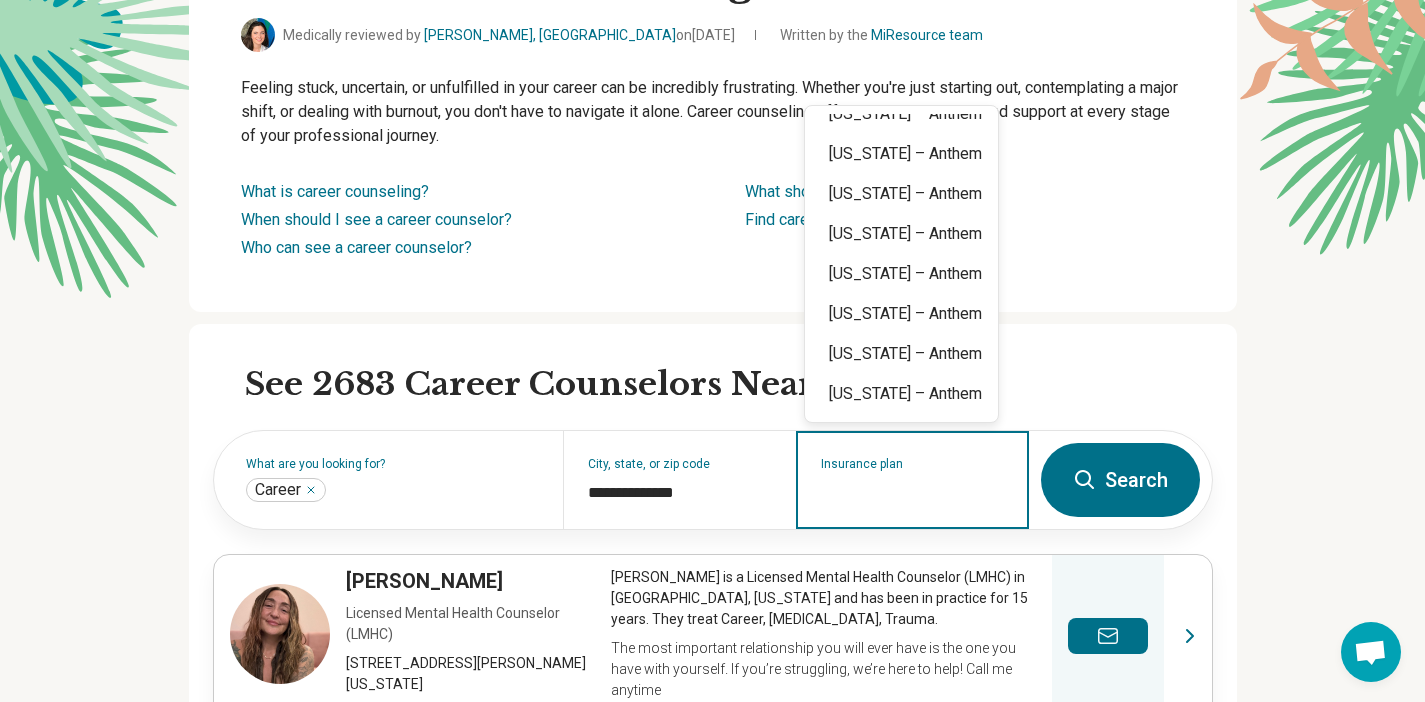 scroll, scrollTop: 0, scrollLeft: 0, axis: both 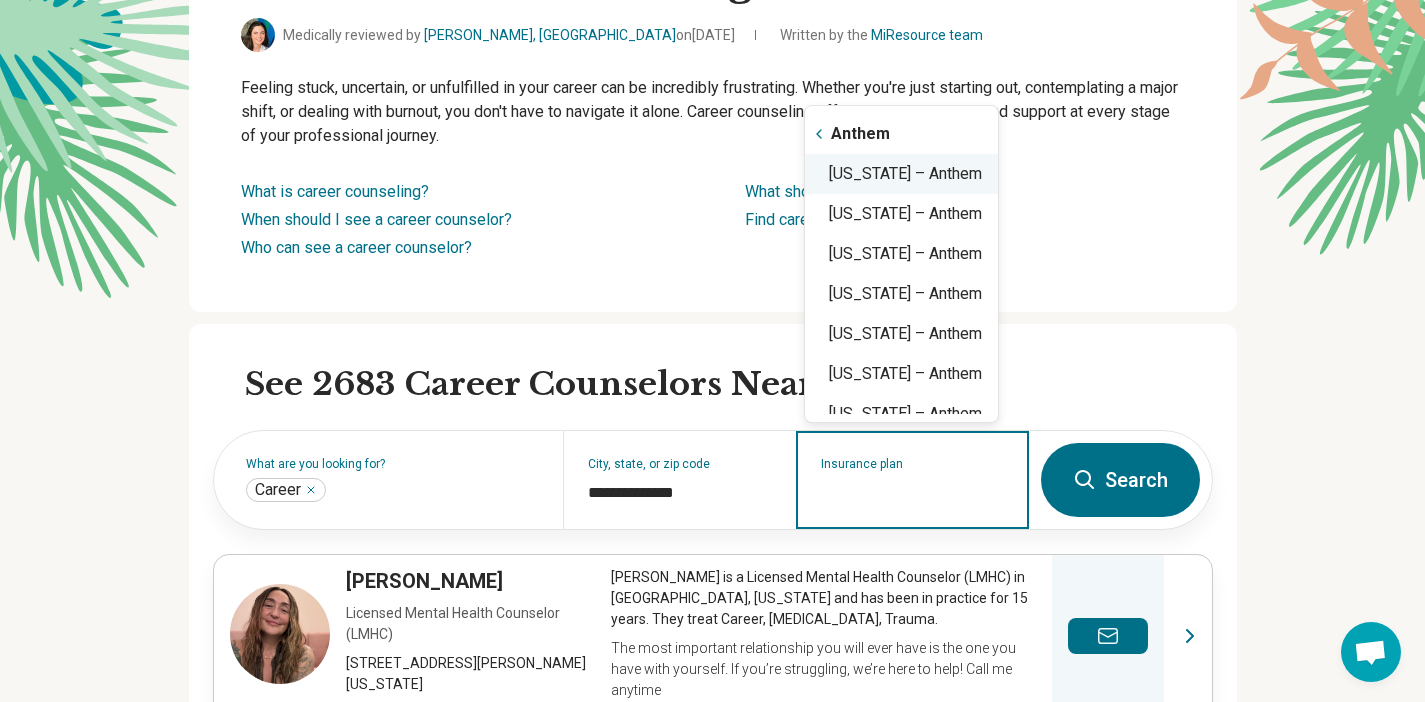 click on "California – Anthem" at bounding box center [901, 174] 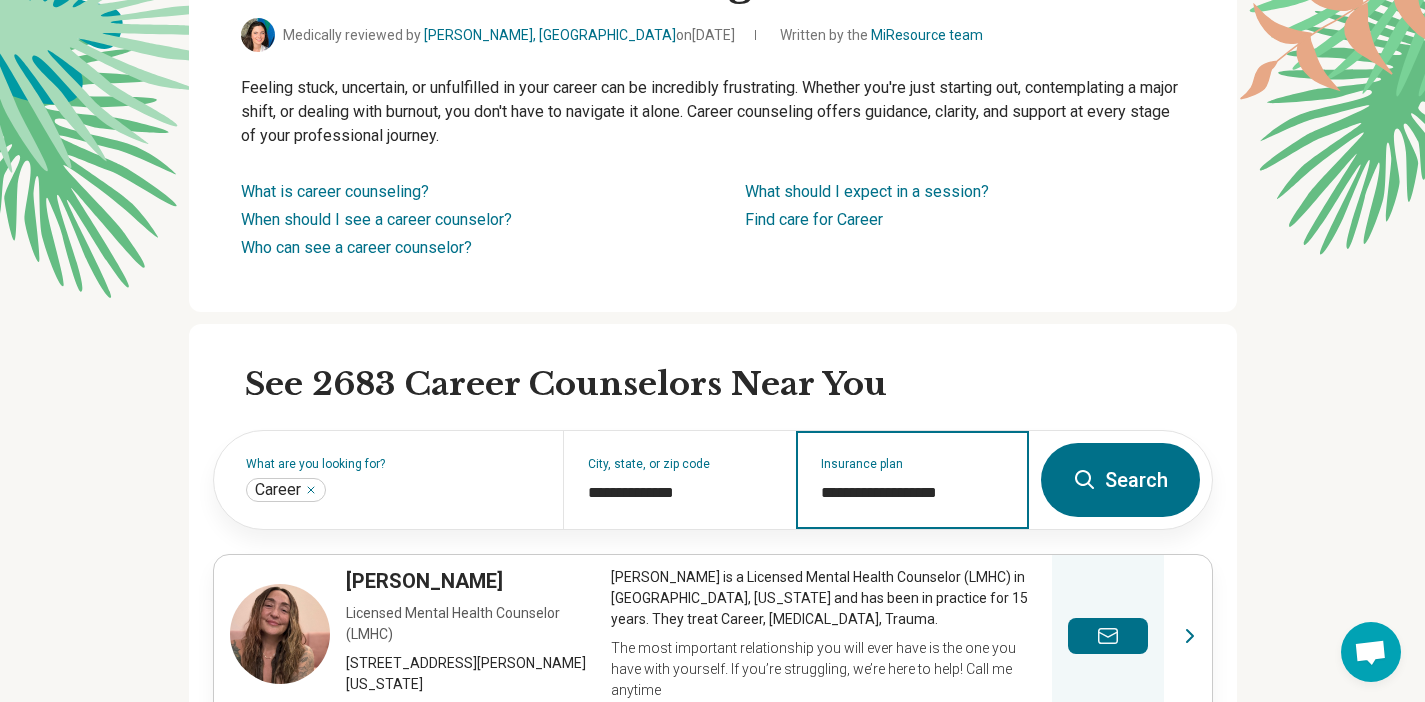 type on "**********" 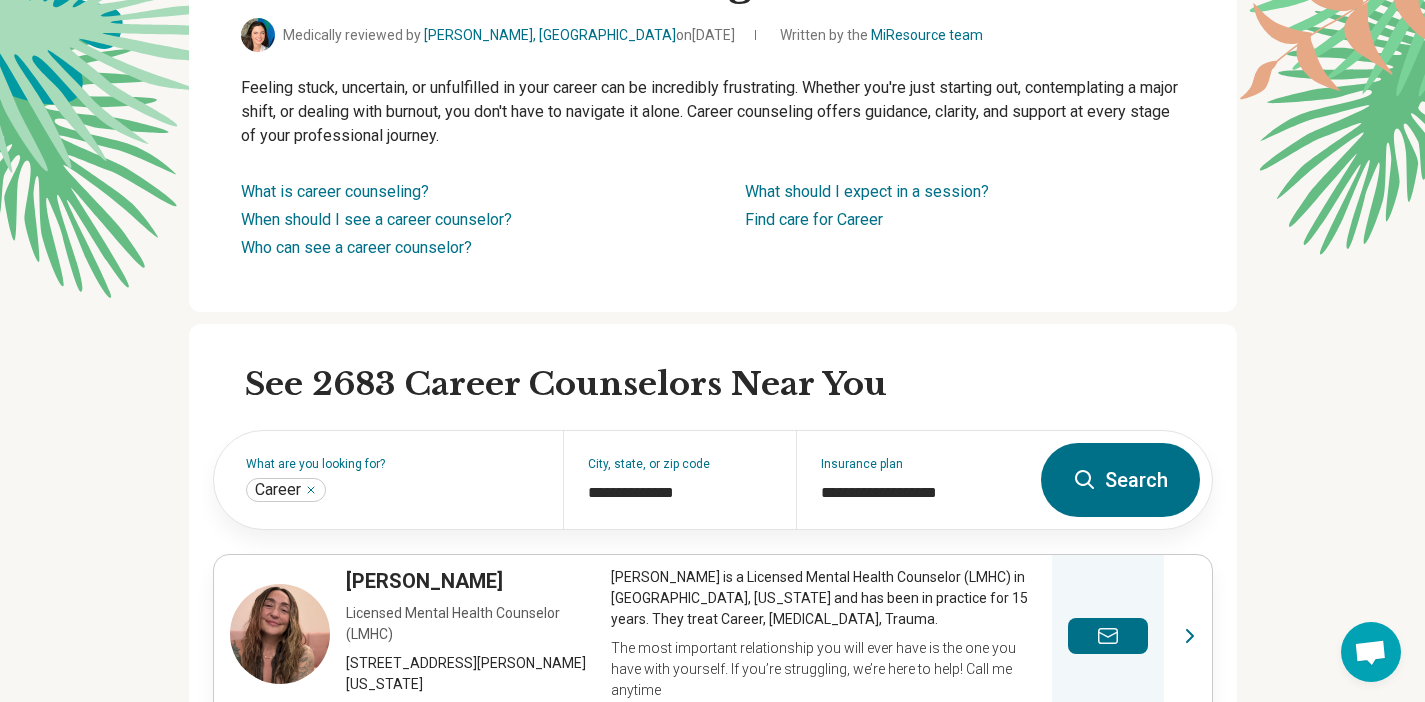 click on "Search" at bounding box center (1120, 480) 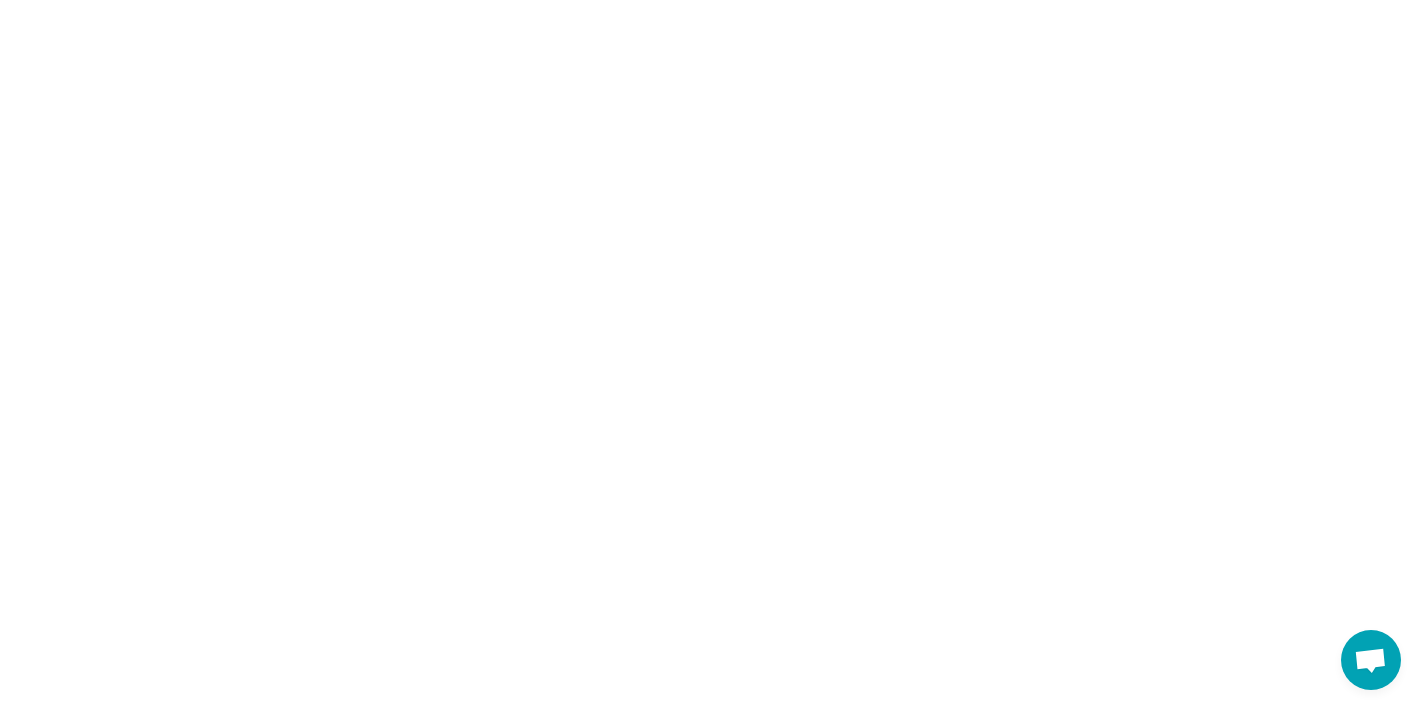 scroll, scrollTop: 0, scrollLeft: 0, axis: both 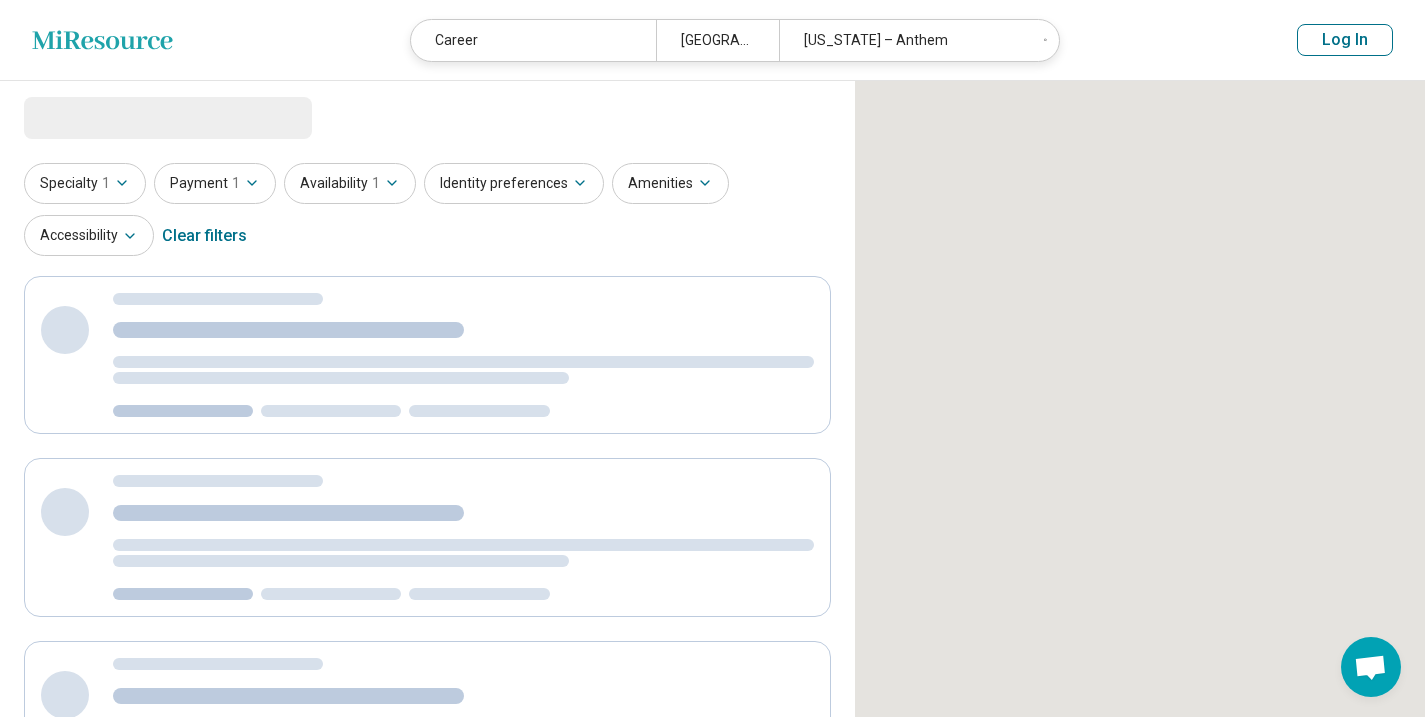 select on "***" 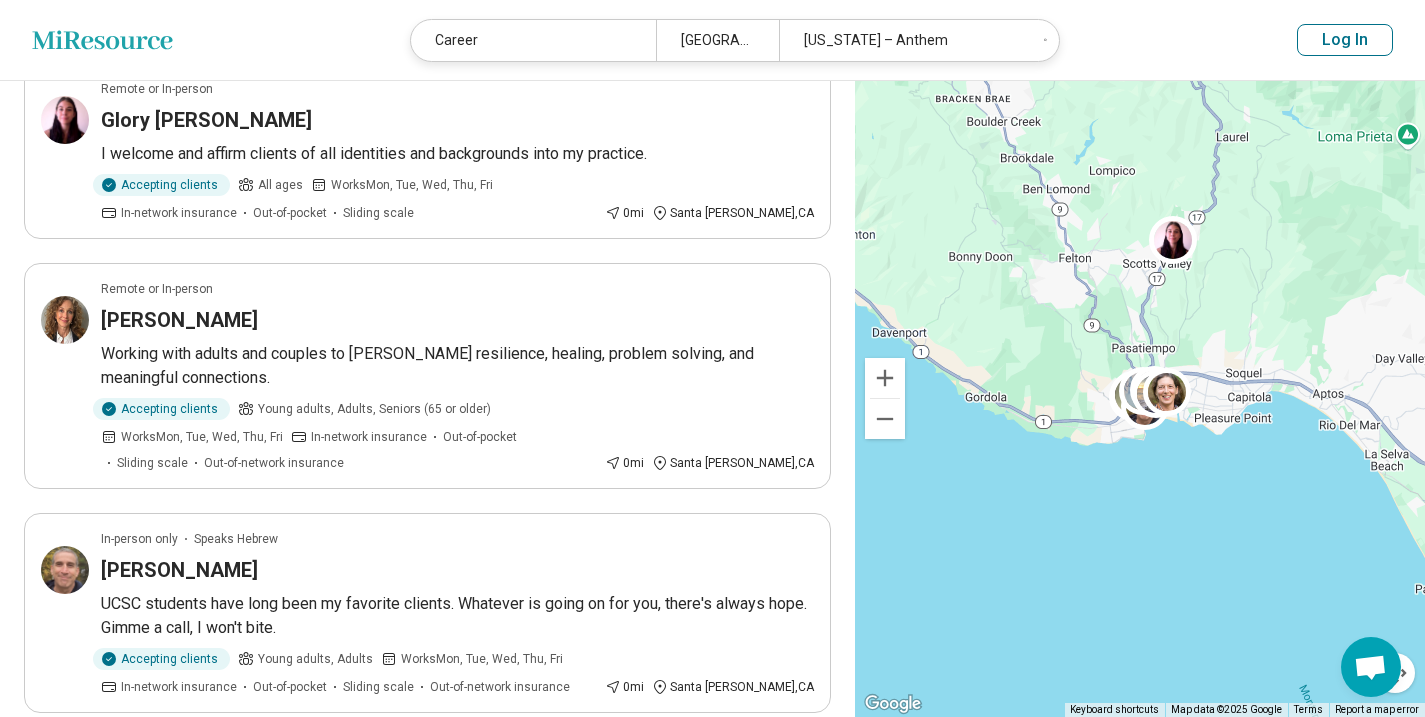 scroll, scrollTop: 950, scrollLeft: 0, axis: vertical 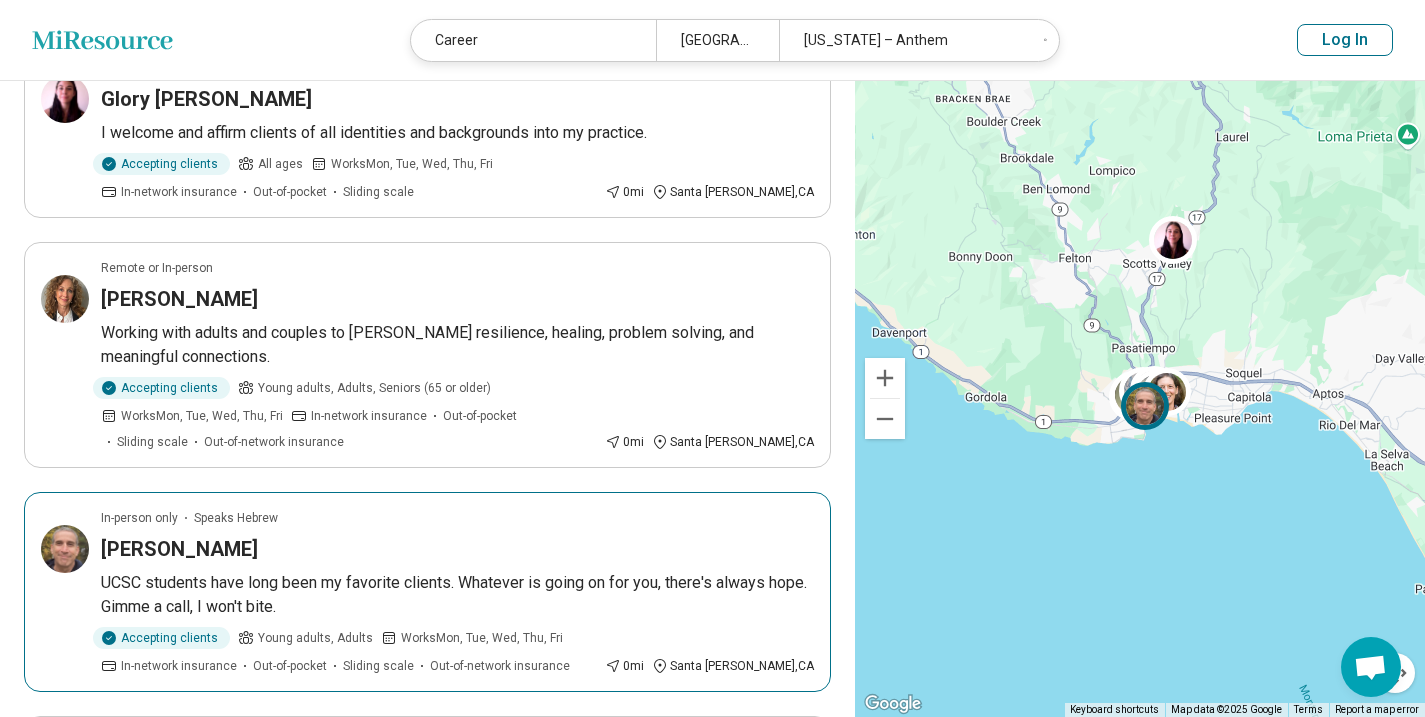 click on "[PERSON_NAME]" at bounding box center [179, 549] 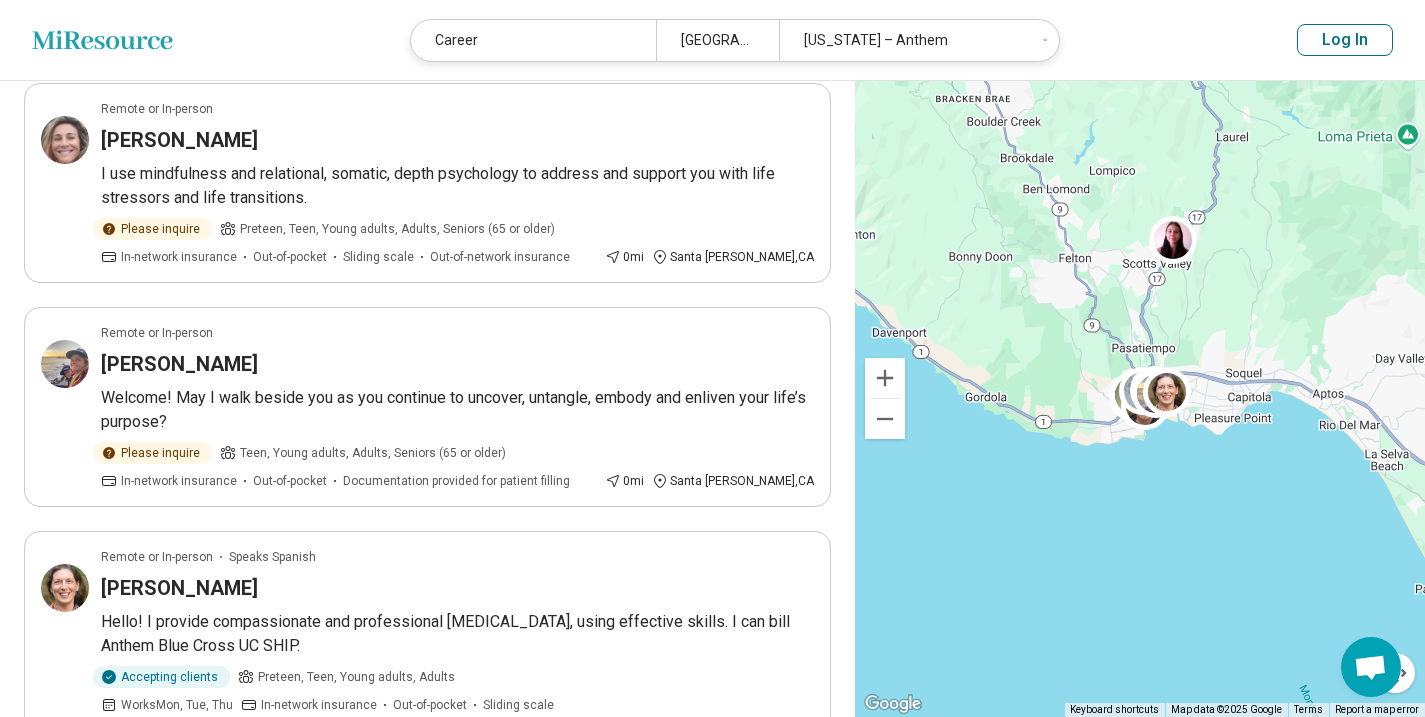scroll, scrollTop: 2064, scrollLeft: 0, axis: vertical 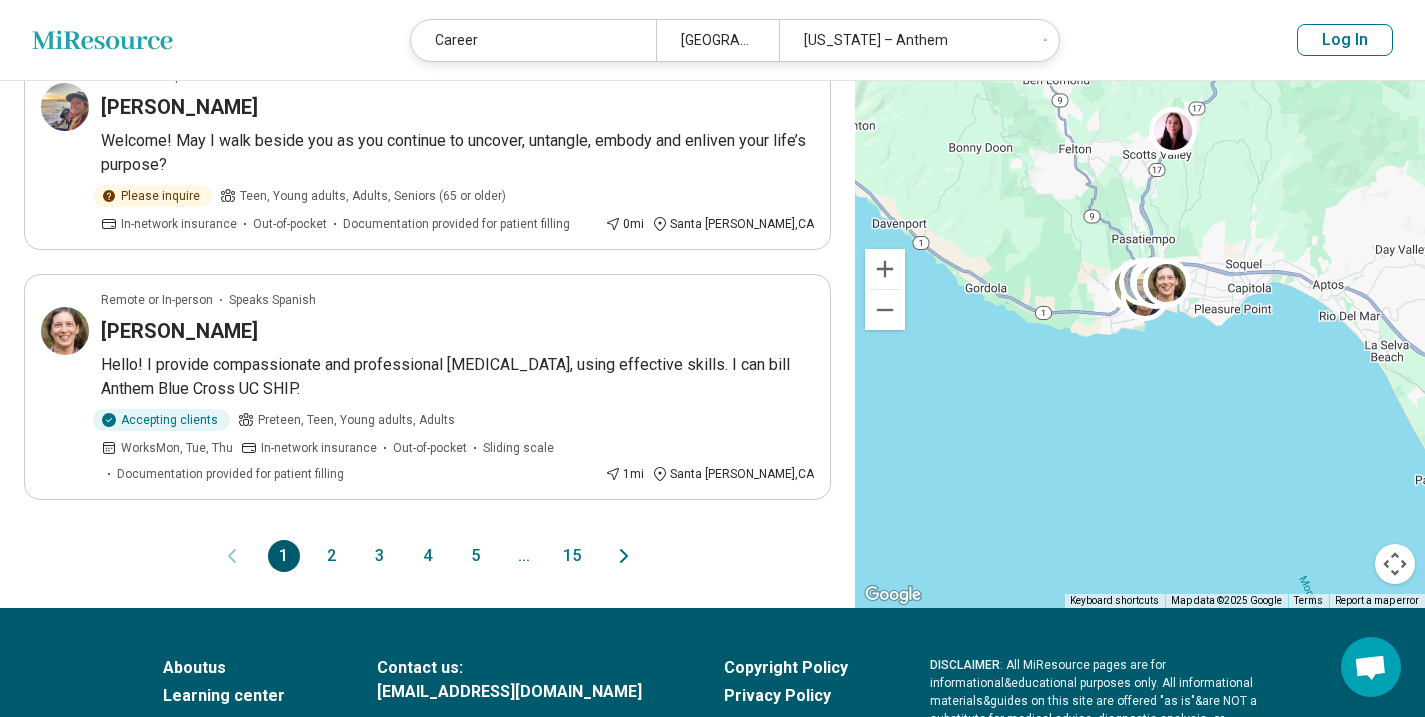click at bounding box center (624, 556) 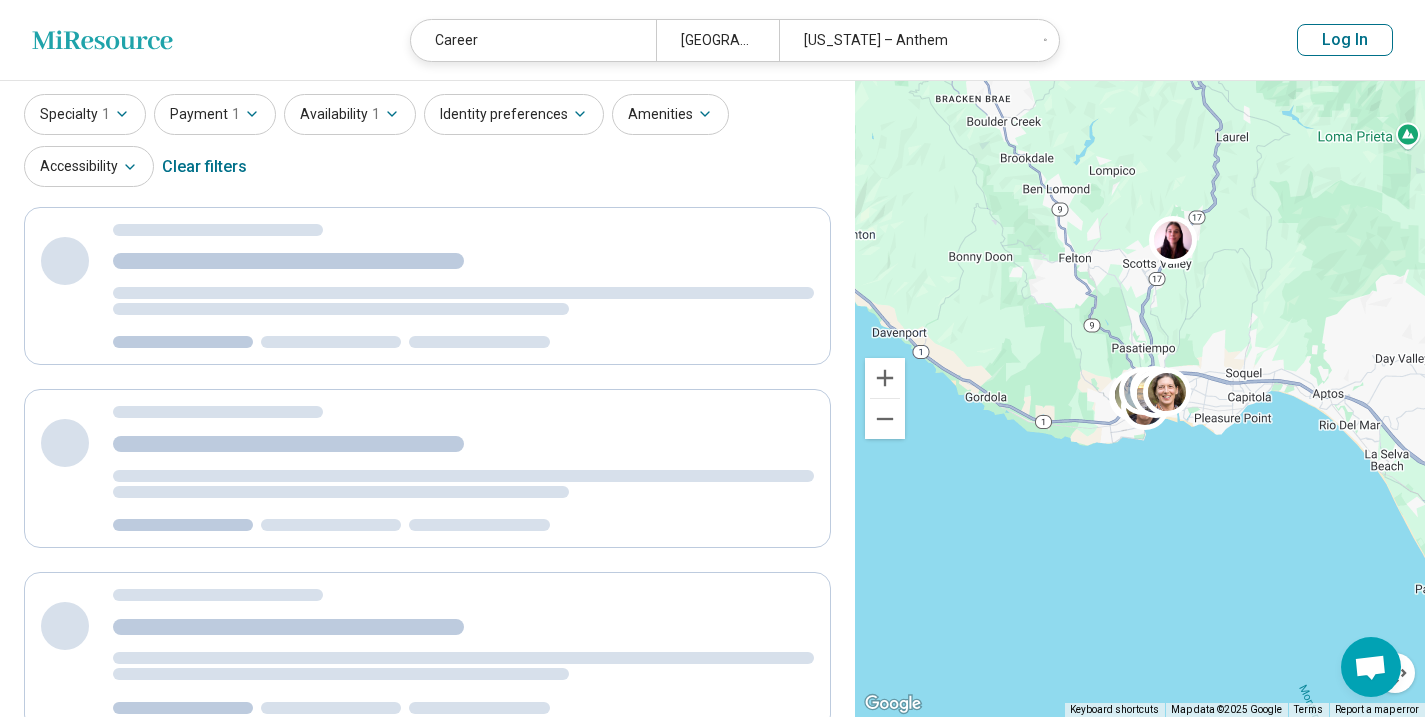 scroll, scrollTop: 0, scrollLeft: 0, axis: both 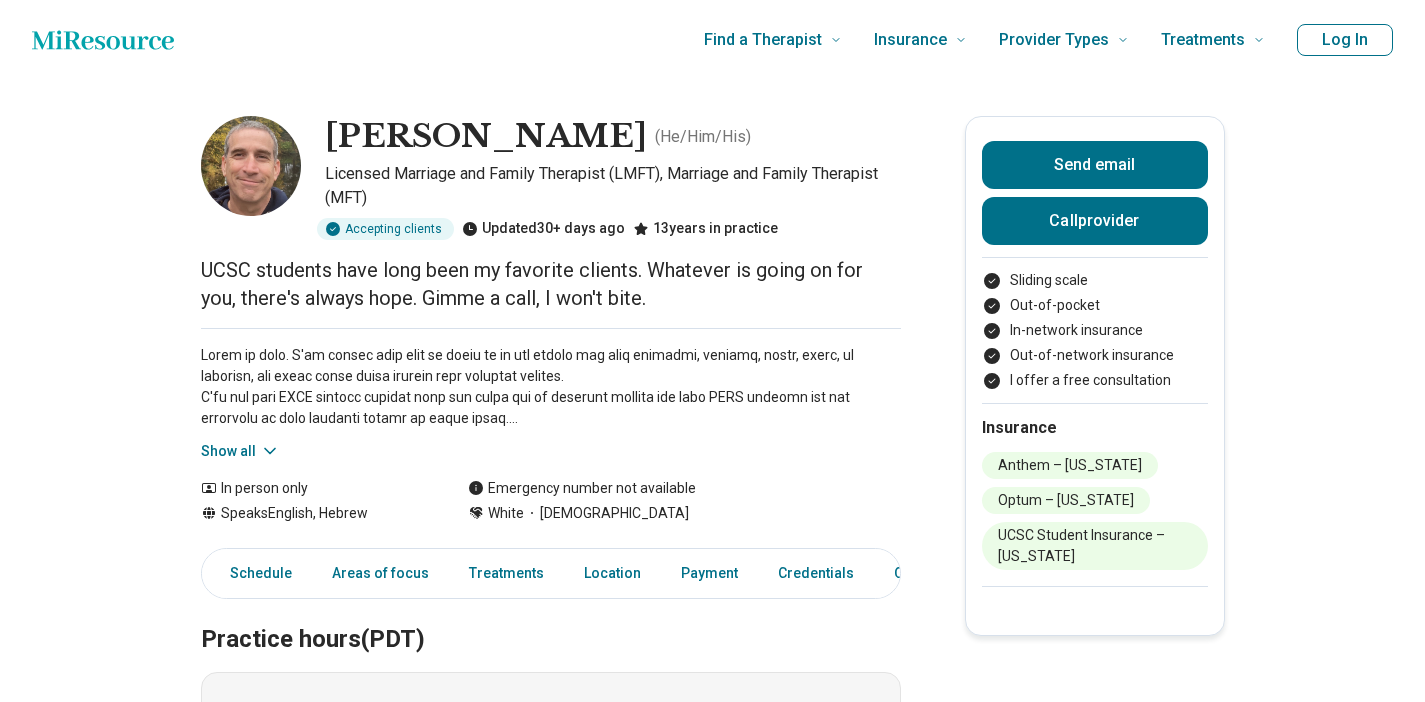 click on "[PERSON_NAME] ( He/Him/His ) Licensed Marriage and Family Therapist (LMFT), Marriage and Family Therapist (MFT) Accepting clients Updated  30+ days ago 13  years in practice UCSC students have long been my favorite clients. Whatever is going on for you, there's always hope. Gimme a call, I won't bite. Show all In person only Speaks  English, Hebrew Emergency number not available White [DEMOGRAPHIC_DATA] Send email Call  provider Sliding scale Out-of-pocket In-network insurance Out-of-network insurance I offer a free consultation Insurance Anthem – [US_STATE] [GEOGRAPHIC_DATA] – [US_STATE] UCSC Student Insurance – [US_STATE] Schedule Areas of focus Treatments Location Payment Credentials Other Practice hours  (PDT) Sun closed Mon 10:00 am  –   6:00 pm Tue 10:00 am  –   6:00 pm Wed 10:00 am  –   6:00 pm Thu 10:00 am  –   6:00 pm Fri 10:00 am  –   6:00 pm Sat closed Areas of focus Areas of expertise Career Anxiety [MEDICAL_DATA] Body Image Childhood Abuse Conflict Resolution [MEDICAL_DATA] Divorce Grief and Loss ," at bounding box center [712, 1459] 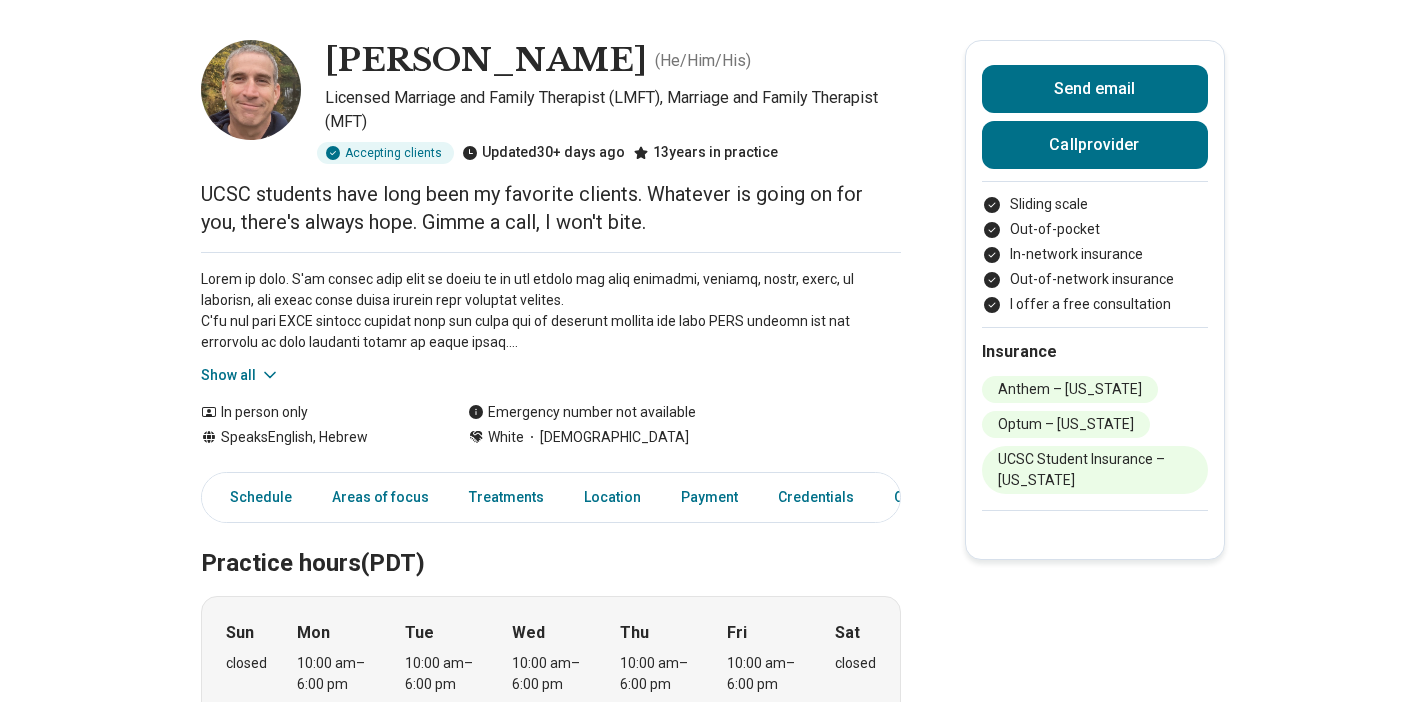 scroll, scrollTop: 80, scrollLeft: 0, axis: vertical 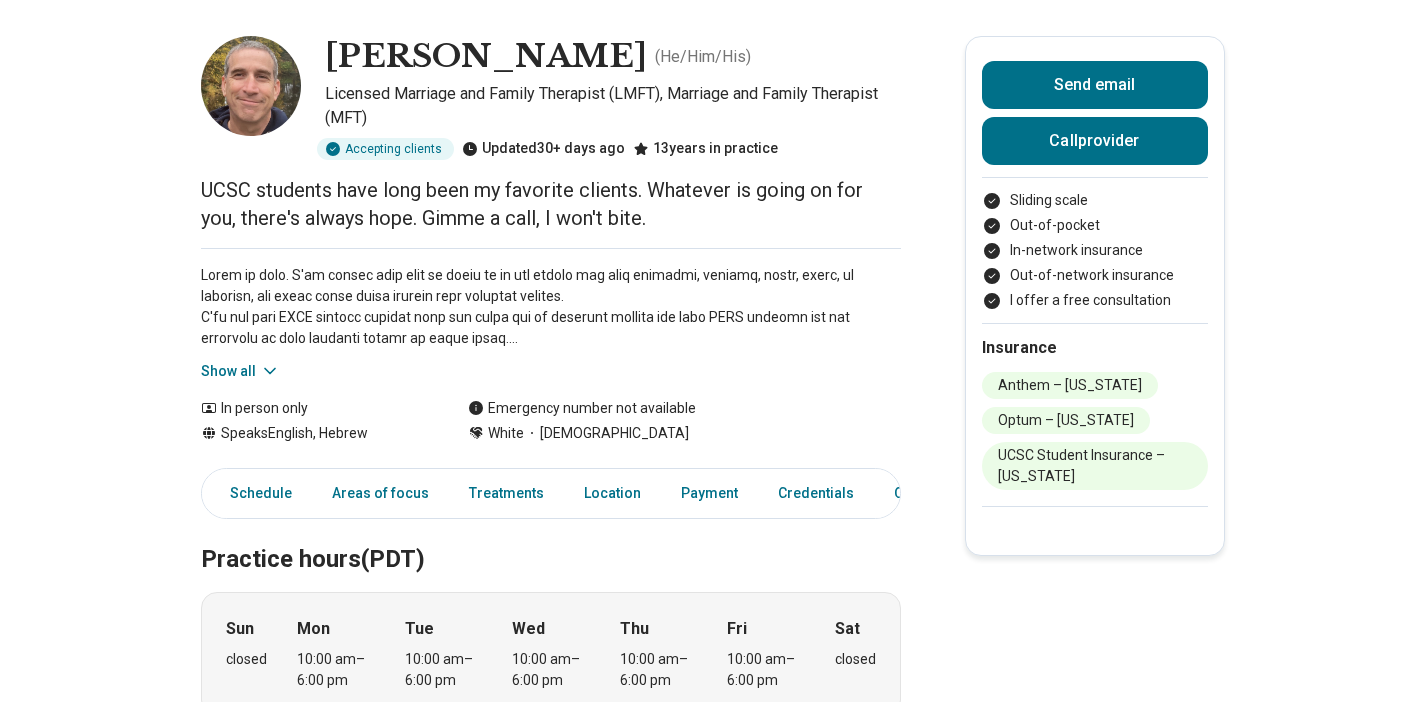 click on "Show all" at bounding box center (240, 371) 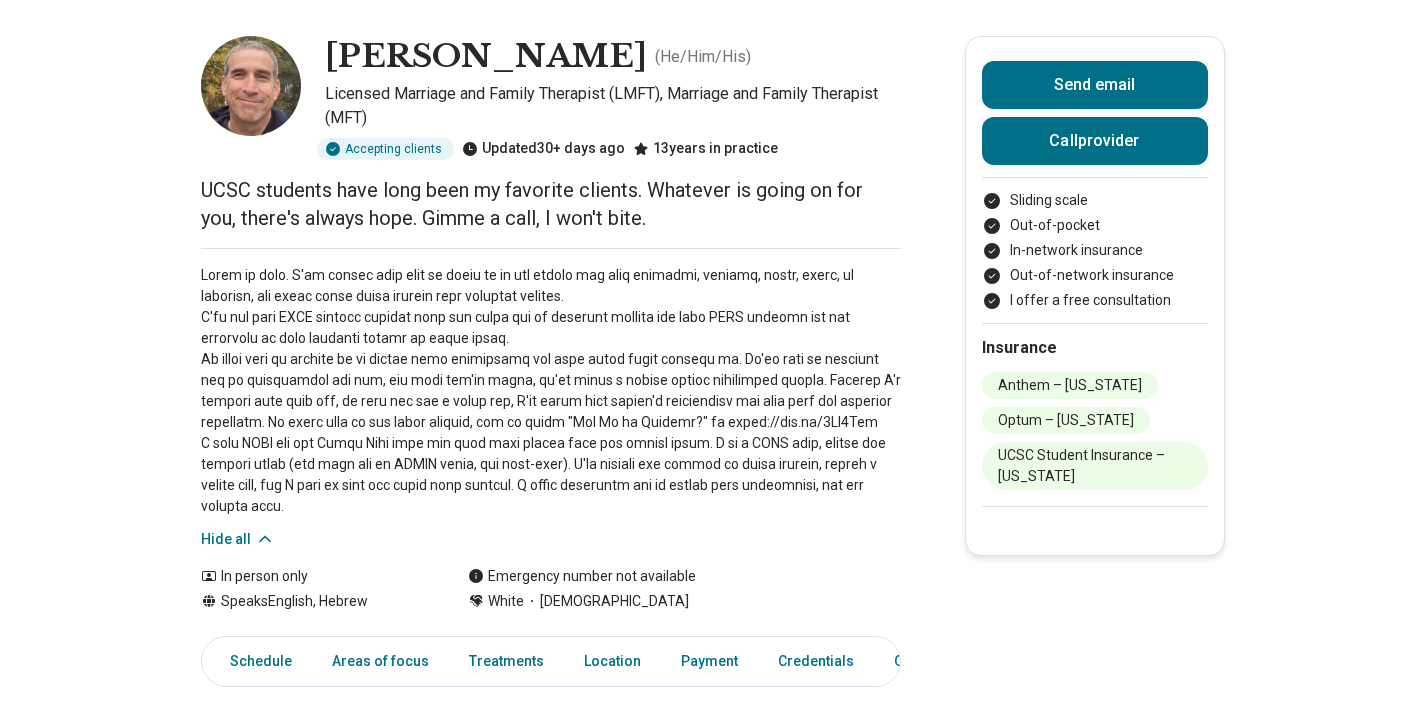 click on "[PERSON_NAME] ( He/Him/His ) Licensed Marriage and Family Therapist (LMFT), Marriage and Family Therapist (MFT) Accepting clients Updated  30+ days ago 13  years in practice UCSC students have long been my favorite clients. Whatever is going on for you, there's always hope. Gimme a call, I won't bite. Hide all In person only Speaks  English, Hebrew Emergency number not available White [DEMOGRAPHIC_DATA] Send email Call  provider Sliding scale Out-of-pocket In-network insurance Out-of-network insurance I offer a free consultation Insurance Anthem – [US_STATE] [GEOGRAPHIC_DATA] – [US_STATE] UCSC Student Insurance – [US_STATE] Schedule Areas of focus Treatments Location Payment Credentials Other Practice hours  (PDT) Sun closed Mon 10:00 am  –   6:00 pm Tue 10:00 am  –   6:00 pm Wed 10:00 am  –   6:00 pm Thu 10:00 am  –   6:00 pm Fri 10:00 am  –   6:00 pm Sat closed Areas of focus Areas of expertise Career Anxiety [MEDICAL_DATA] Body Image Childhood Abuse Conflict Resolution [MEDICAL_DATA] Divorce Grief and Loss ," at bounding box center [712, 1463] 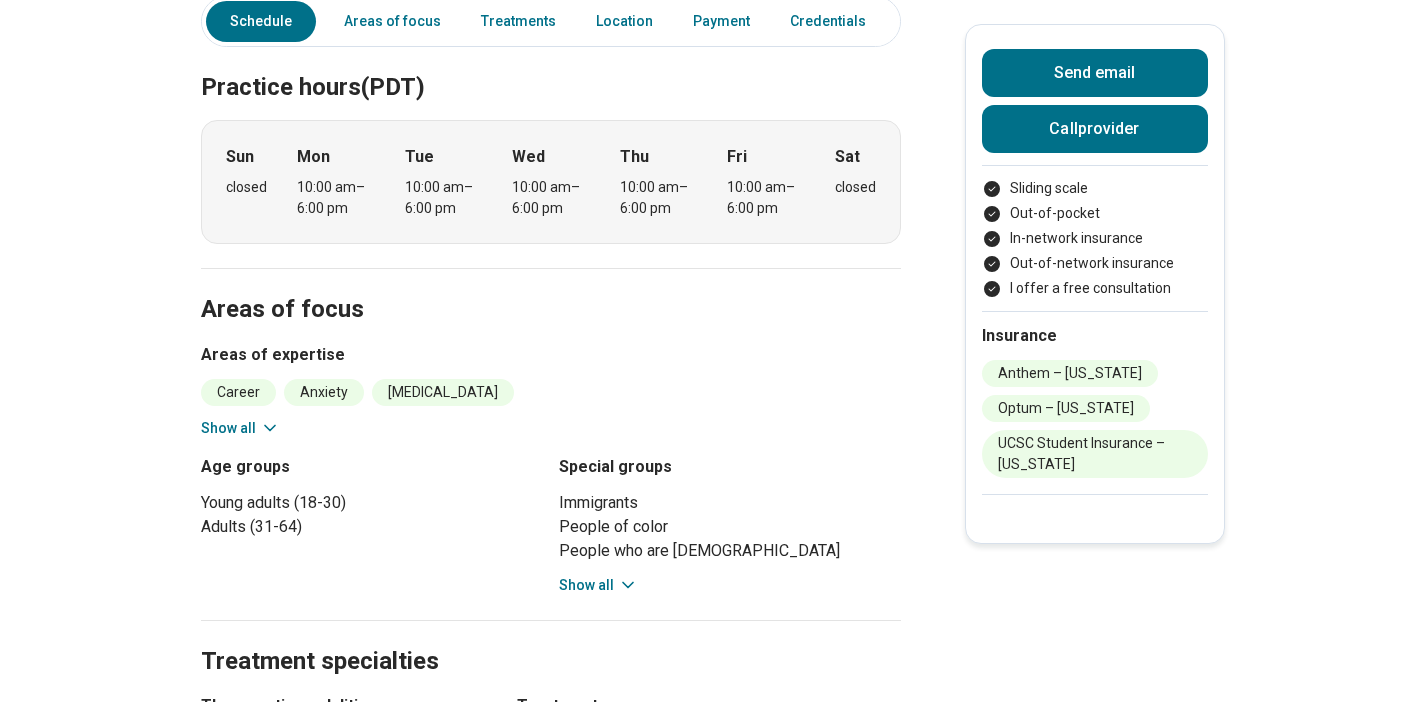scroll, scrollTop: 760, scrollLeft: 0, axis: vertical 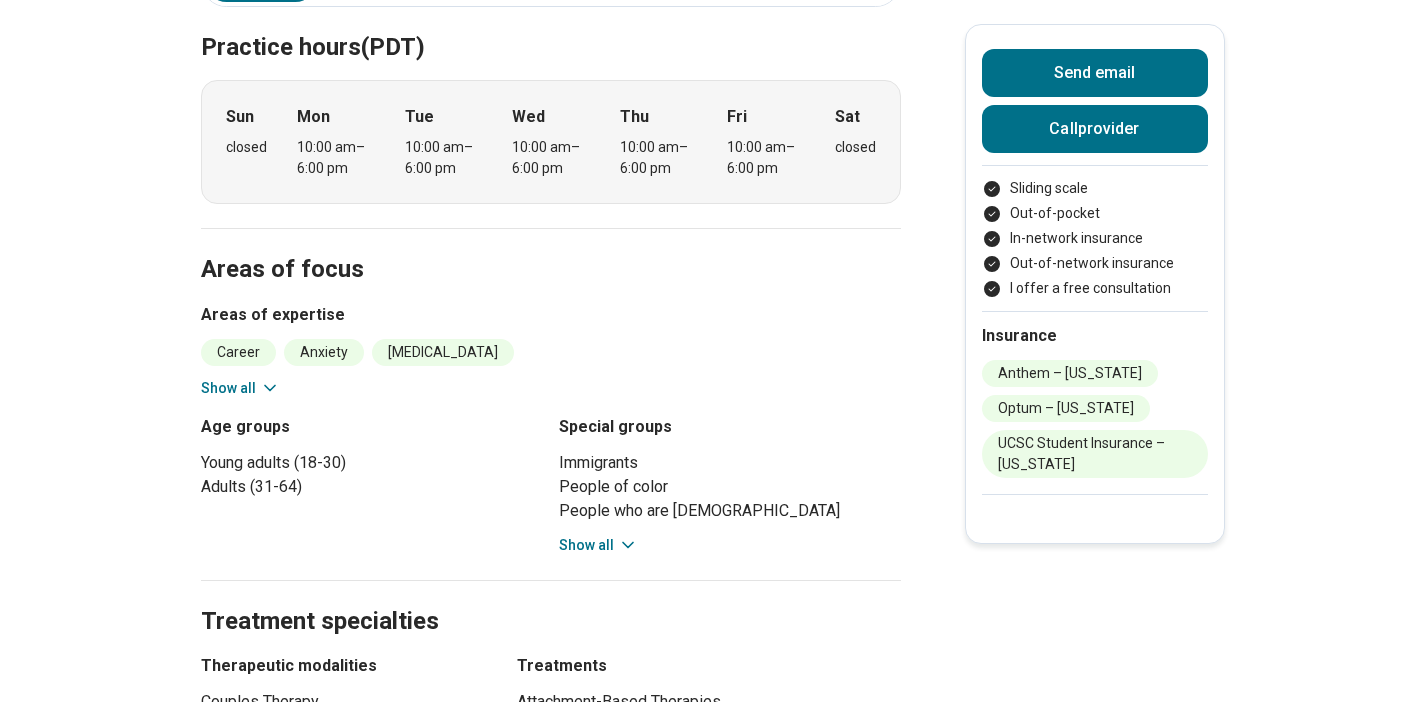 click on "Show all" at bounding box center [598, 545] 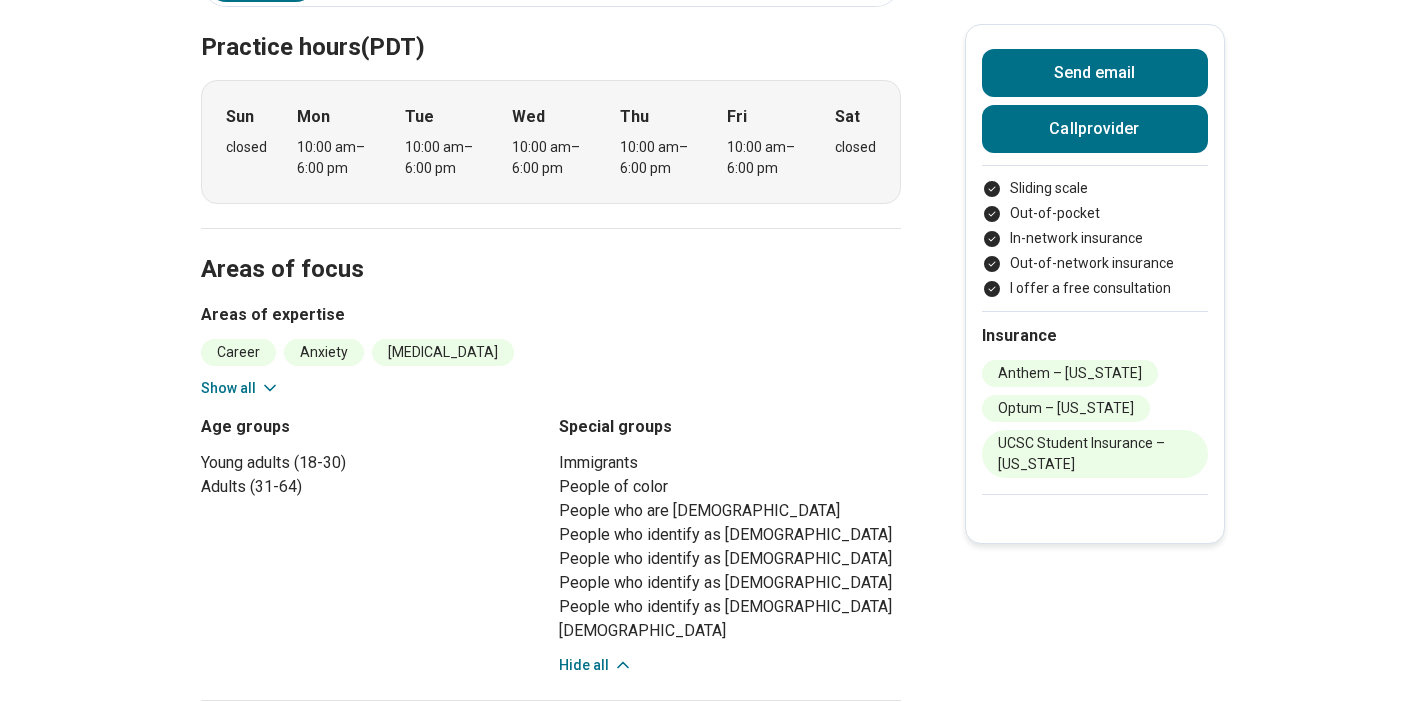 click on "Areas of focus Areas of expertise Career Anxiety [MEDICAL_DATA] Body Image Childhood Abuse Conflict Resolution [MEDICAL_DATA] Divorce Financial Concerns Gaming/Internet Concerns Grief and Loss Immigration/Acculturation Infidelity Intimacy Concerns Life Transitions Men's Issues Panic Parenting Concerns [MEDICAL_DATA] [MEDICAL_DATA] [MEDICAL_DATA] [DEMOGRAPHIC_DATA] relationship [MEDICAL_DATA] ([MEDICAL_DATA]) Racial Identity Relationship(s) with Friends/Roommates Relationship(s) with Parents/Children/Family Relationship(s) with Partner/Husband/Wife School Concerns Self-Esteem [MEDICAL_DATA] Sexual Concerns Sleep Concerns [MEDICAL_DATA] Spiritual/Religious Concerns [MEDICAL_DATA] Trauma Women's Issues Work/Life Balance Show all Age groups Young adults (18-30) Adults (31-64) Special groups Immigrants People of color People who are [DEMOGRAPHIC_DATA] People who identify as [DEMOGRAPHIC_DATA] People who identify as [DEMOGRAPHIC_DATA] People who identify as [DEMOGRAPHIC_DATA] People who identify as [DEMOGRAPHIC_DATA] [DEMOGRAPHIC_DATA] Hide all" at bounding box center (551, 464) 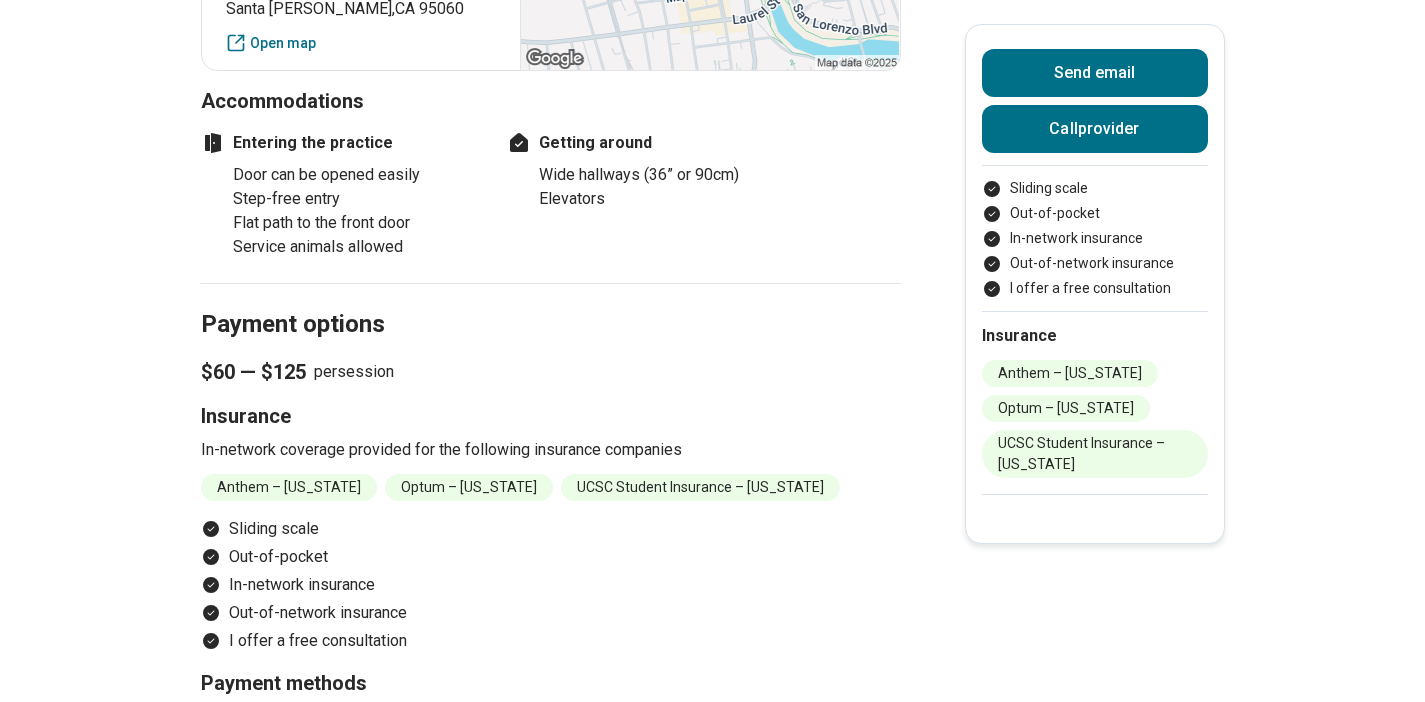 scroll, scrollTop: 1920, scrollLeft: 0, axis: vertical 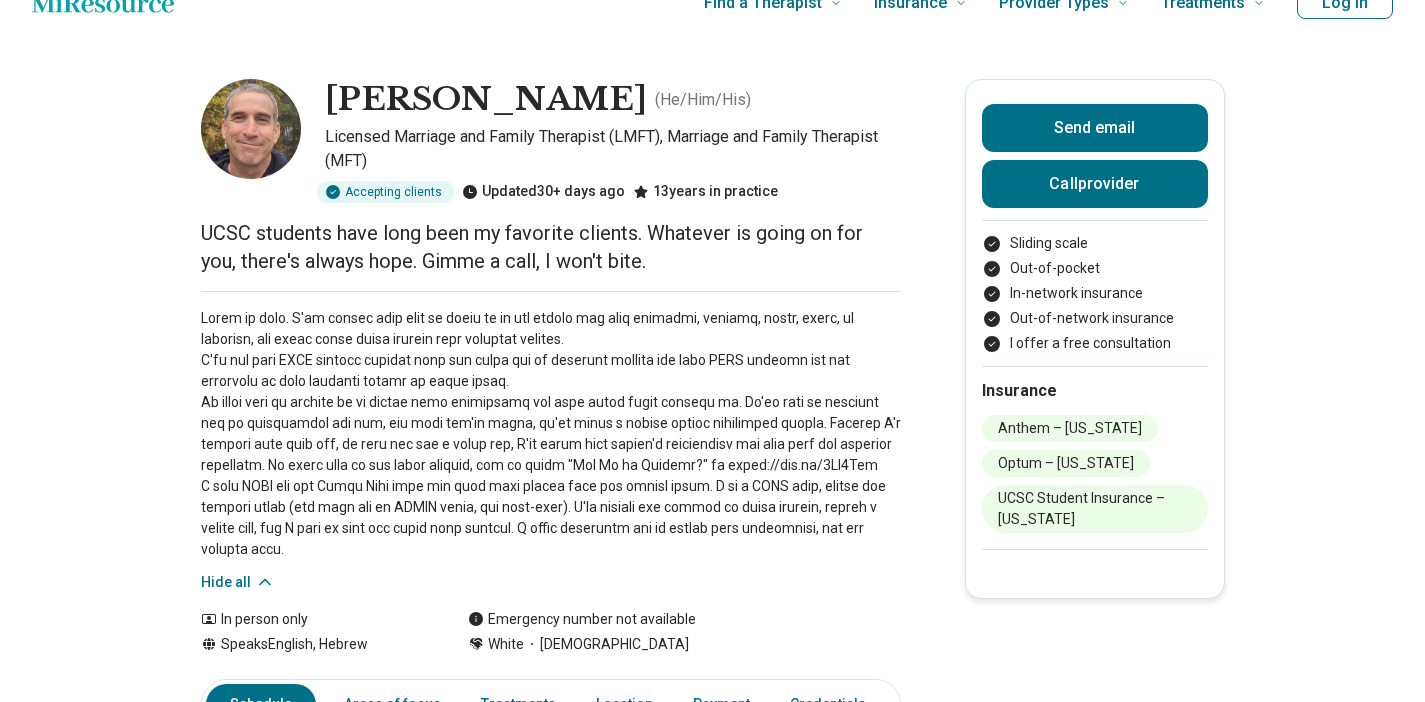 click at bounding box center [251, 129] 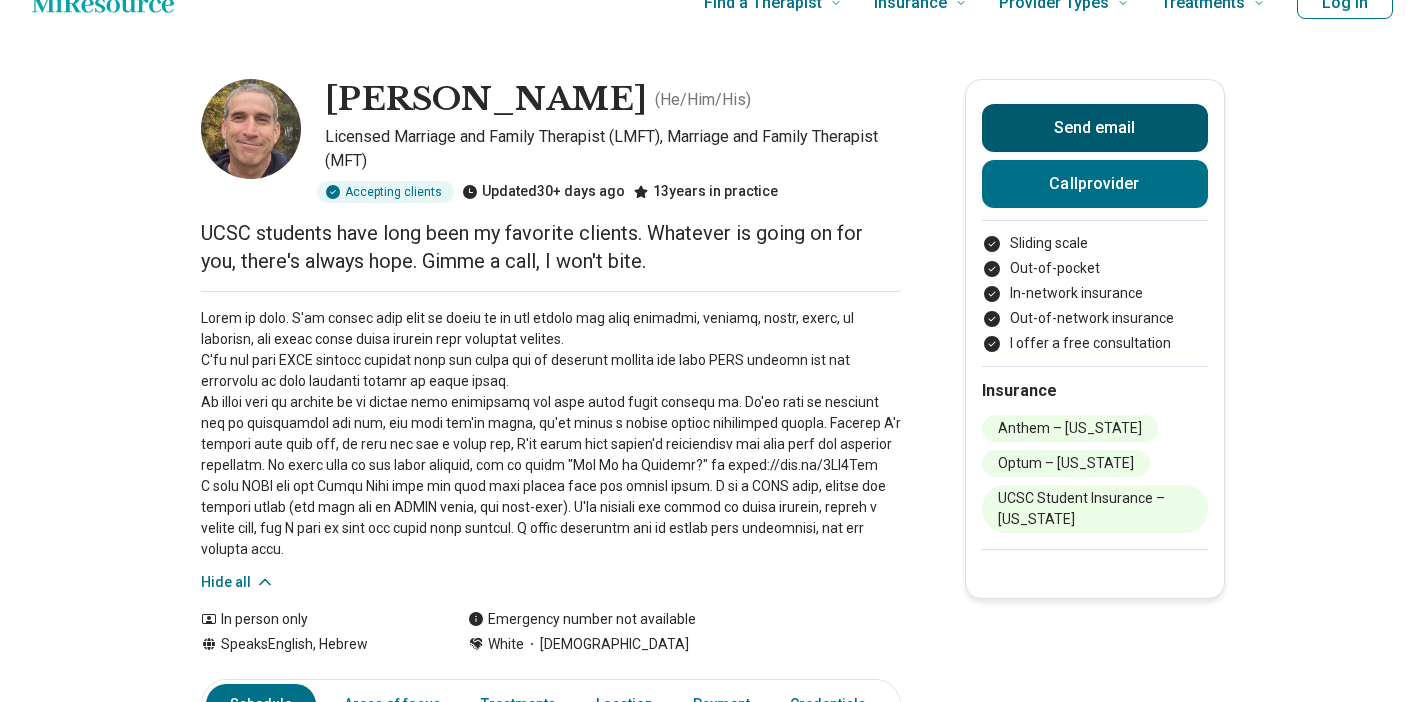 click on "Send email" at bounding box center [1095, 128] 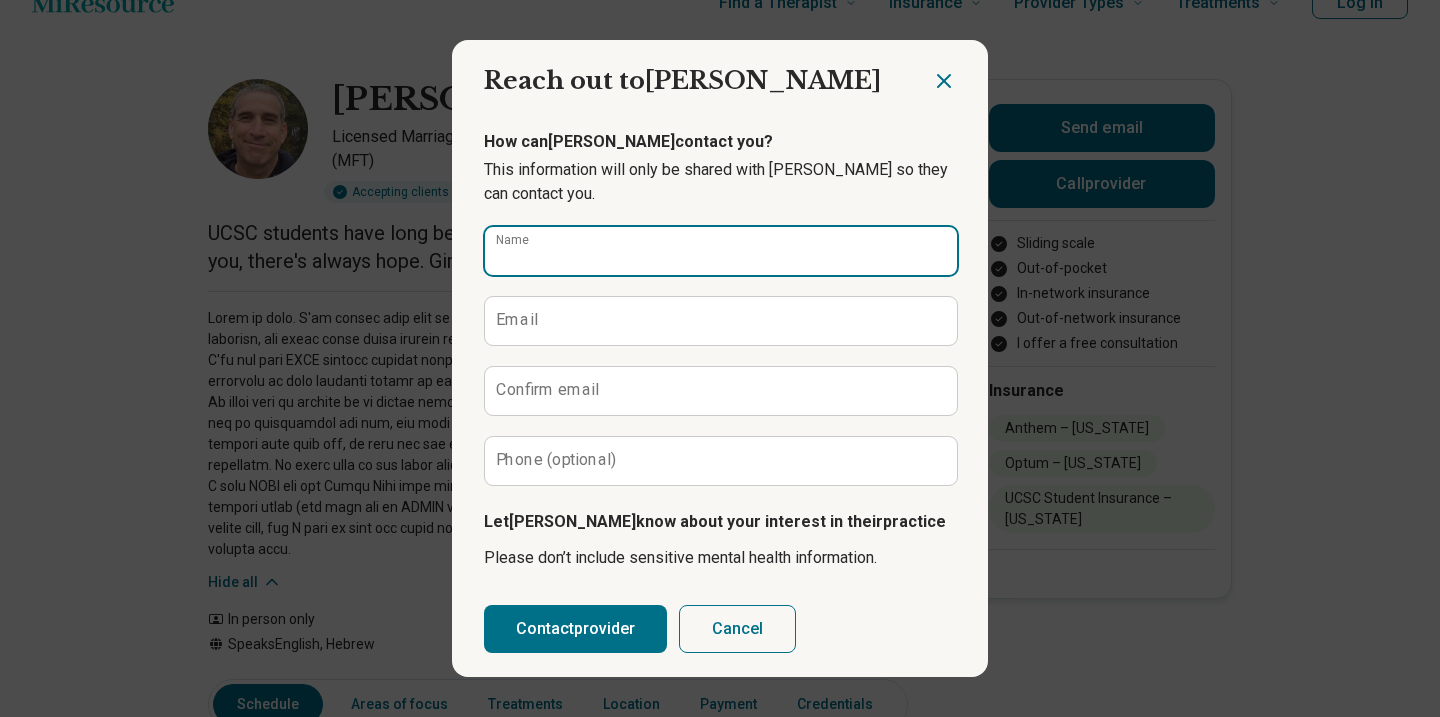 click on "Name" at bounding box center (721, 251) 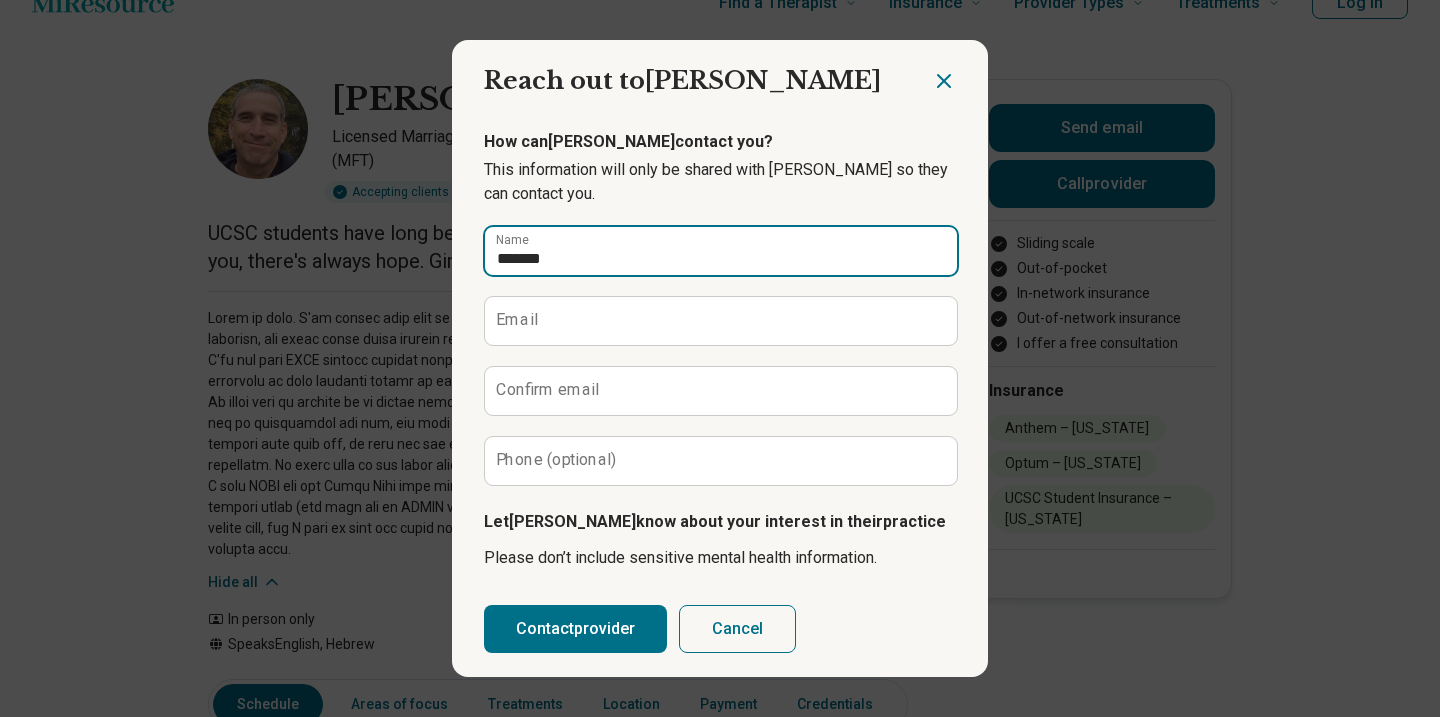 type on "*******" 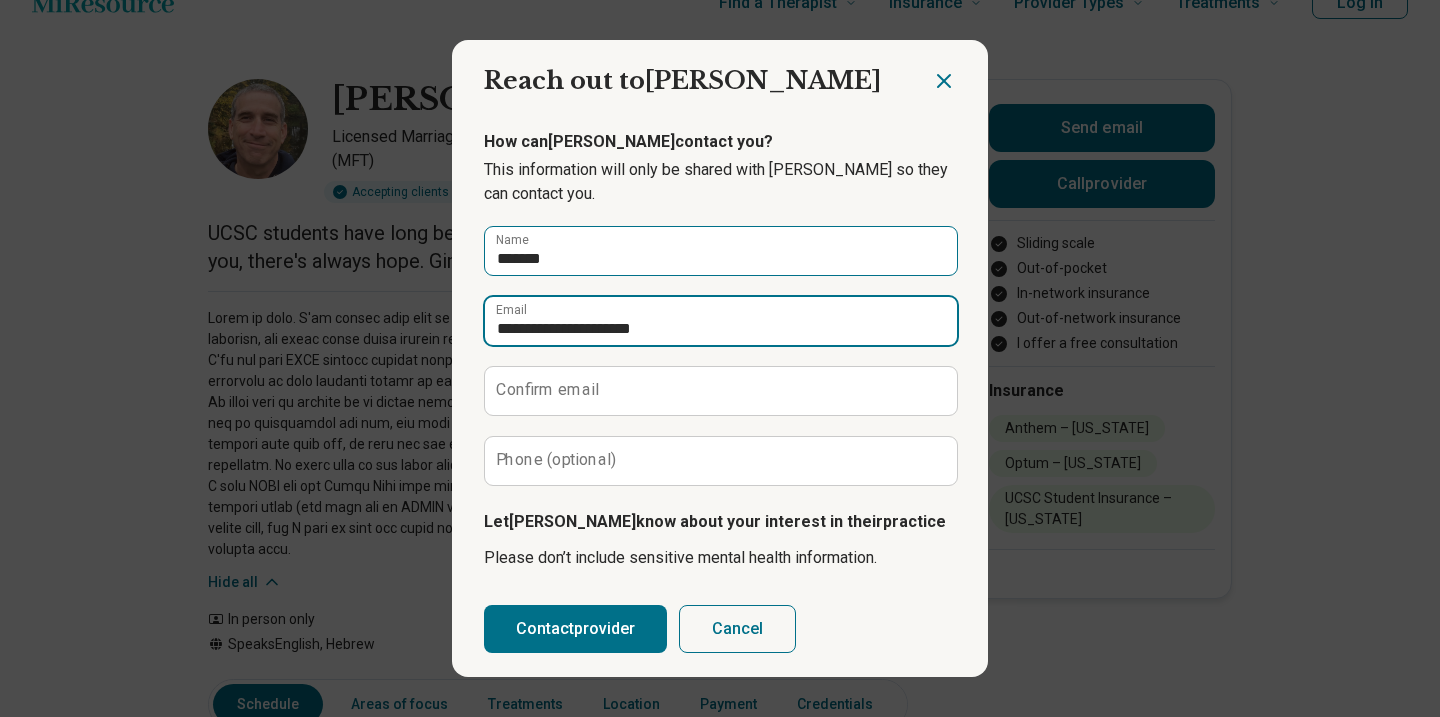 type on "**********" 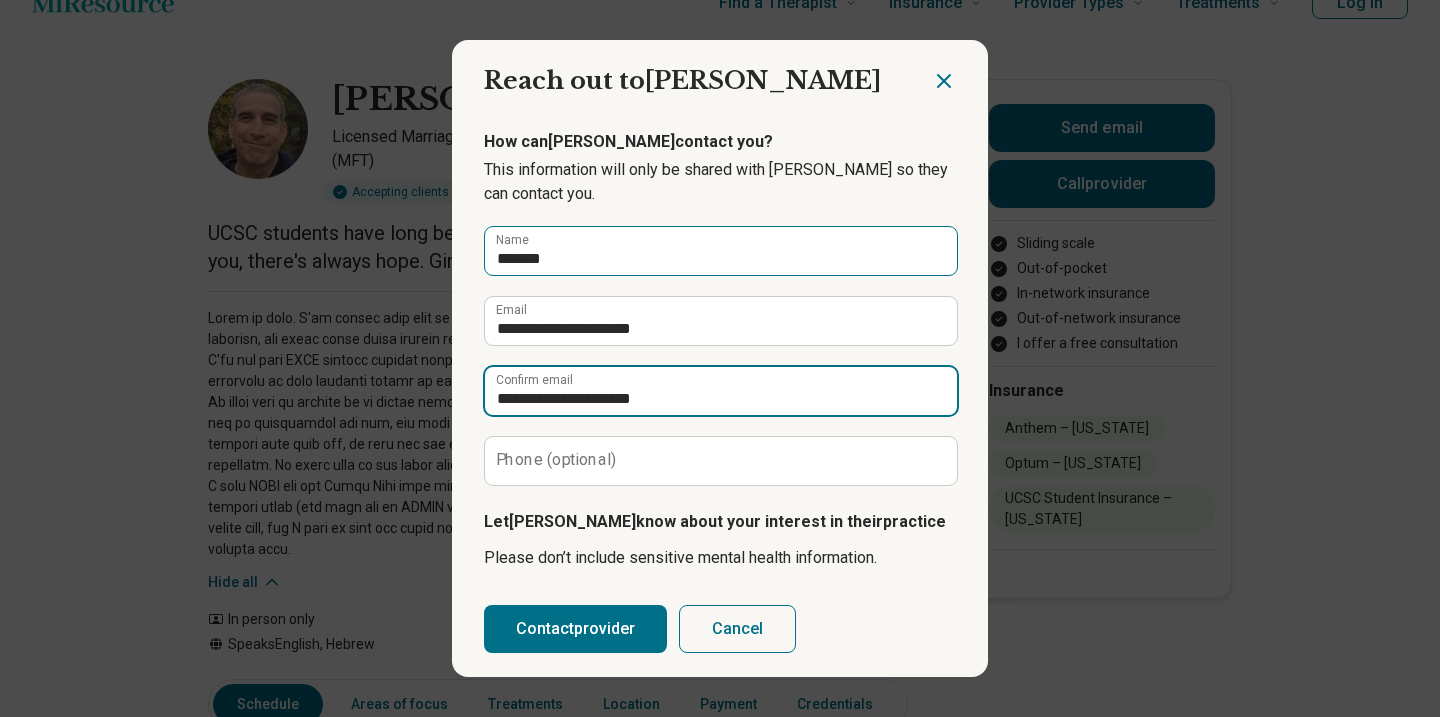 type on "**********" 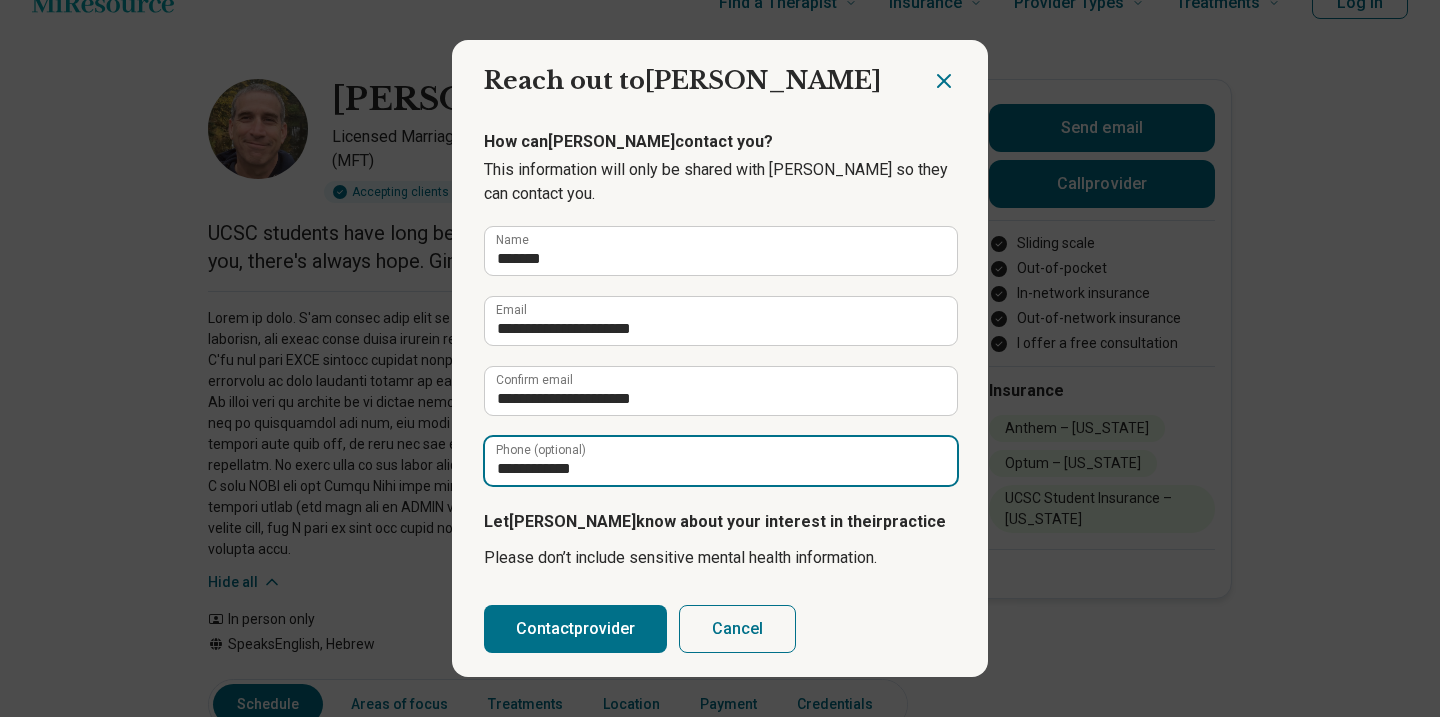 type on "**********" 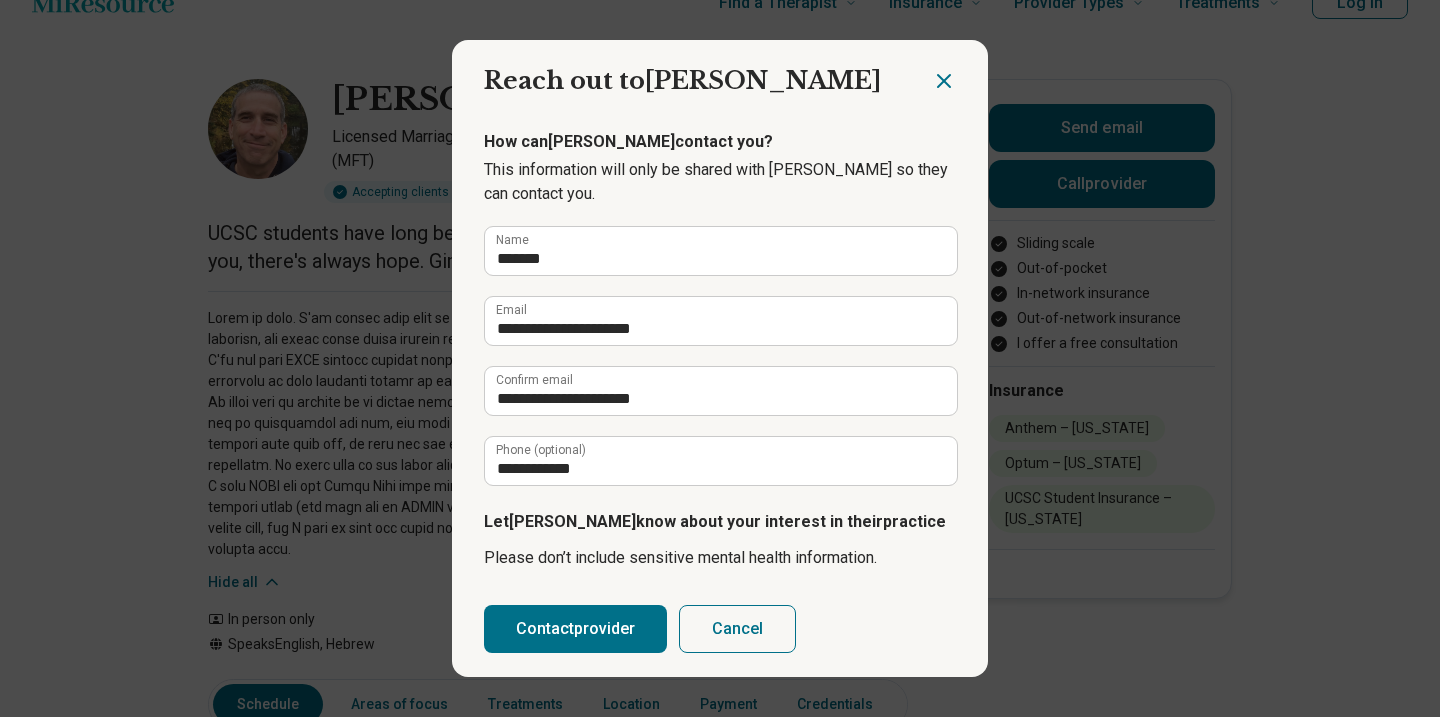 click on "Contact  provider" at bounding box center (575, 629) 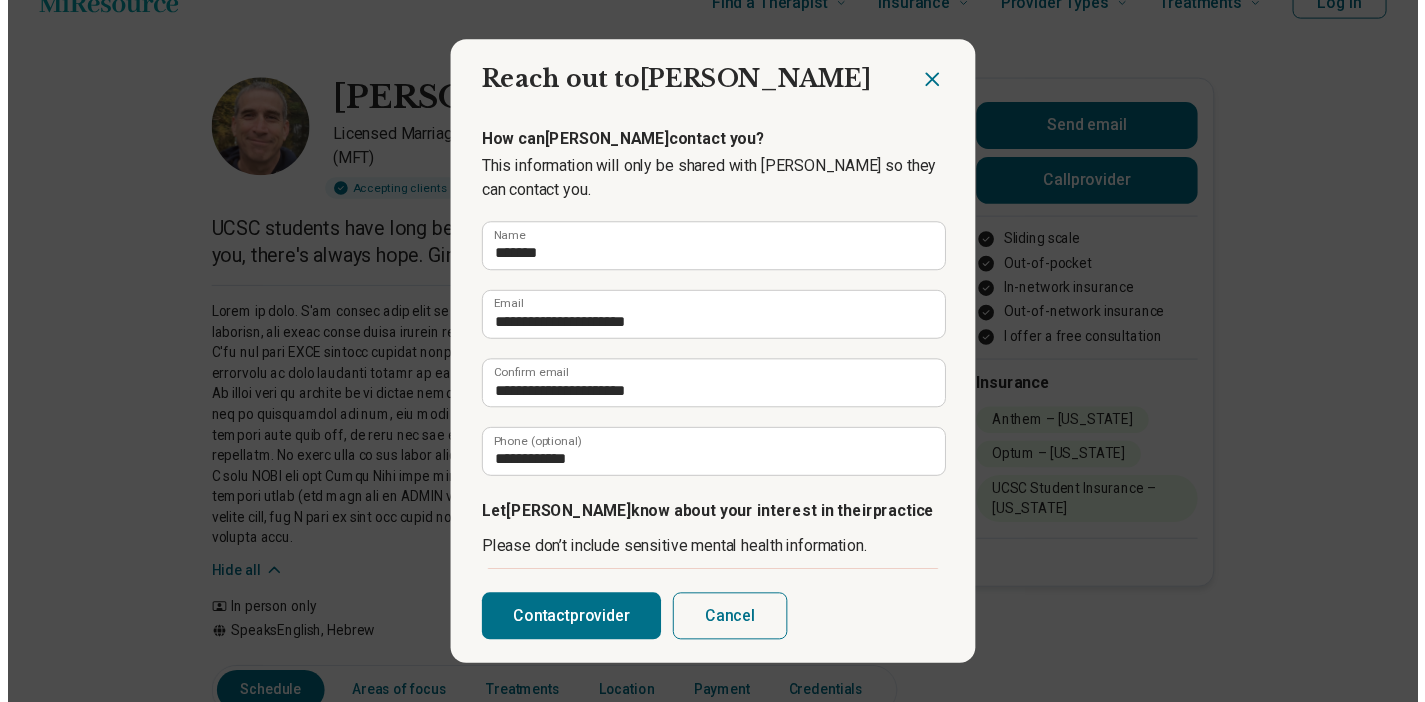 scroll, scrollTop: 188, scrollLeft: 0, axis: vertical 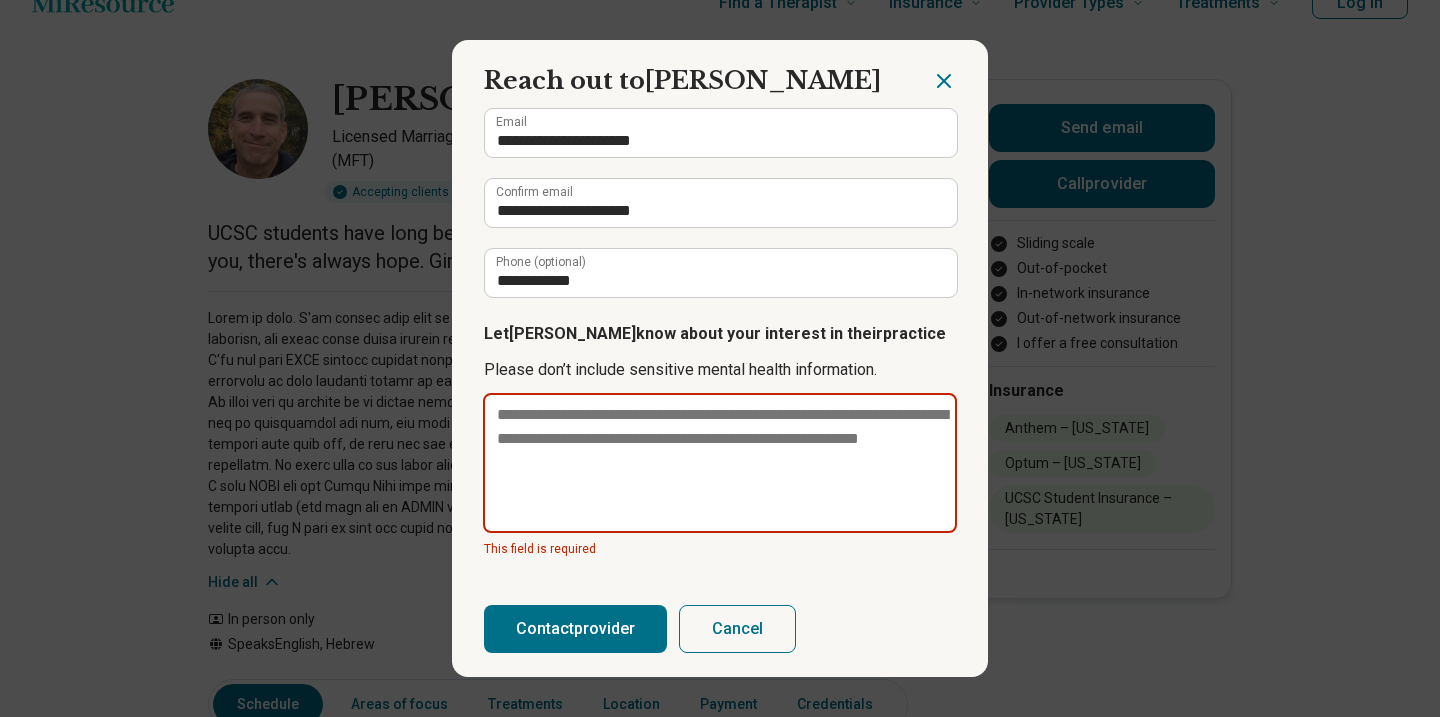 type on "*" 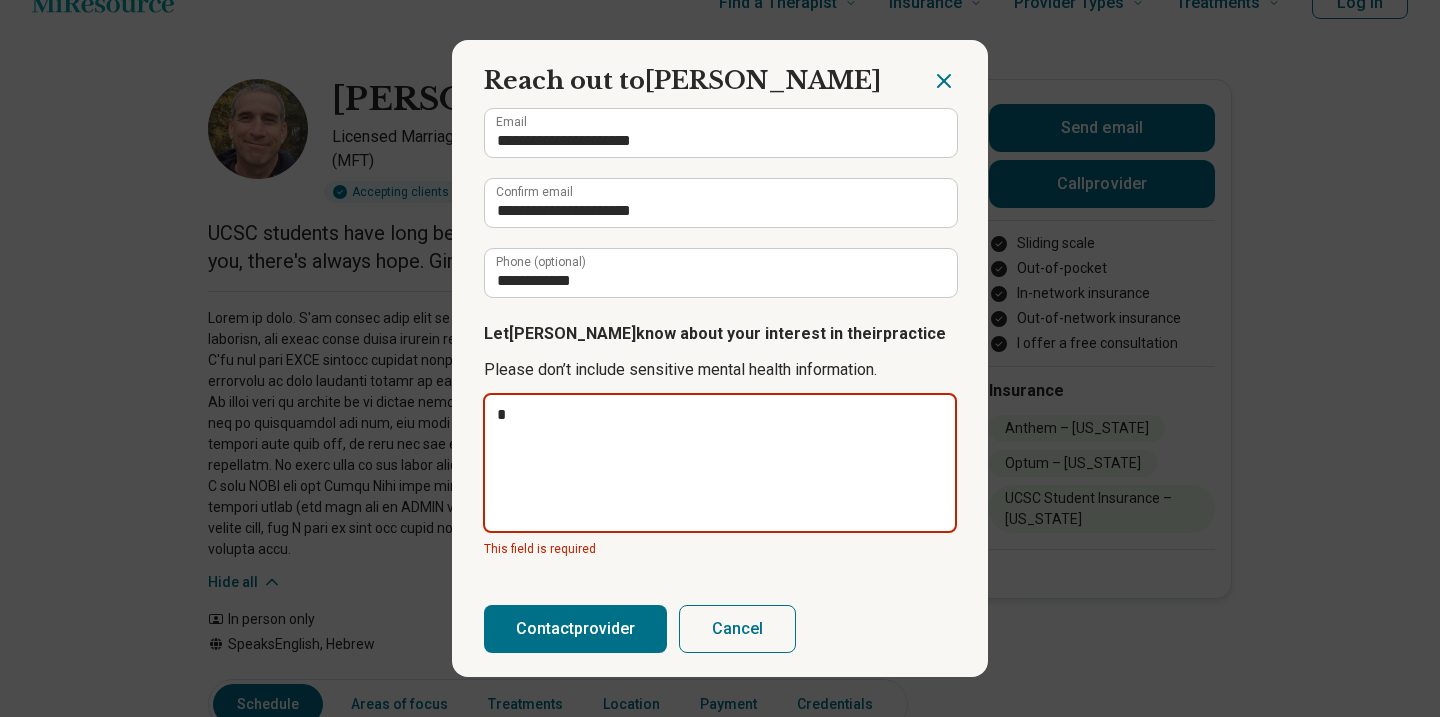 type on "**" 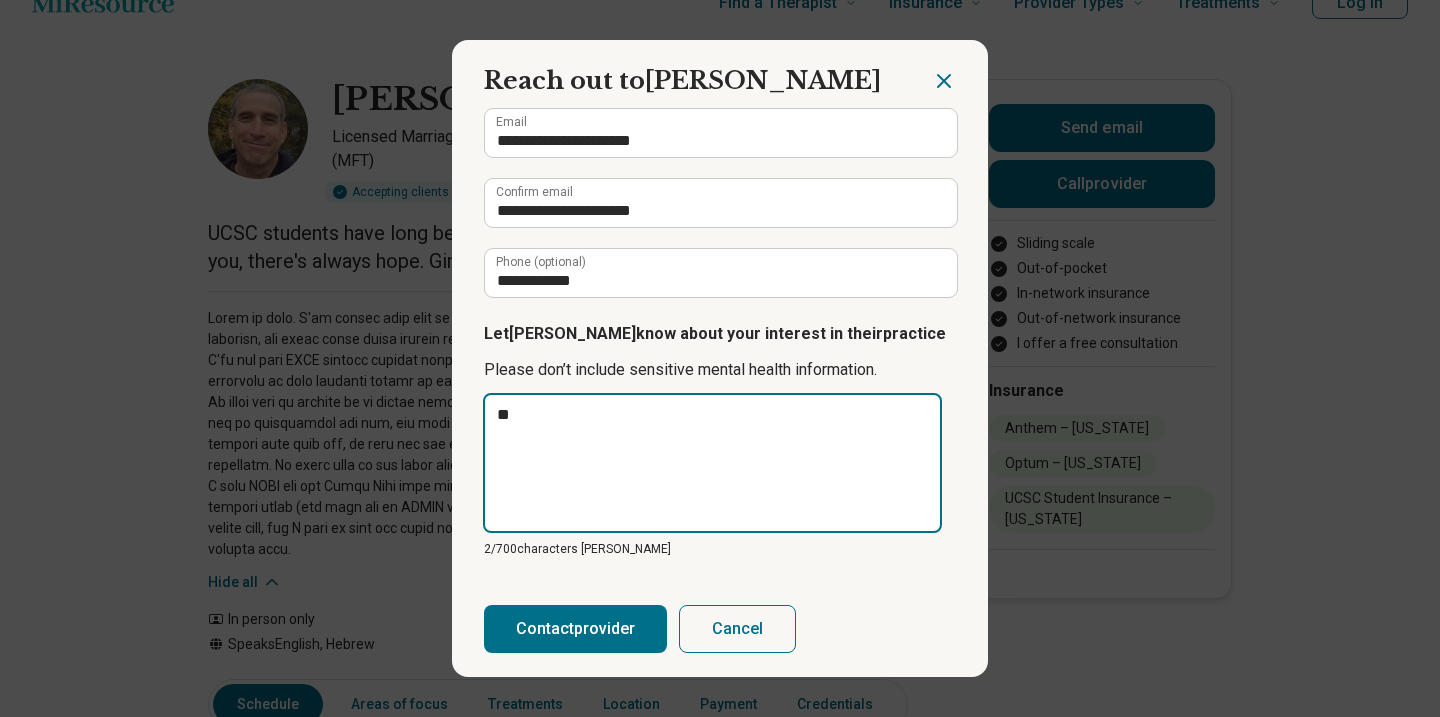 type on "**" 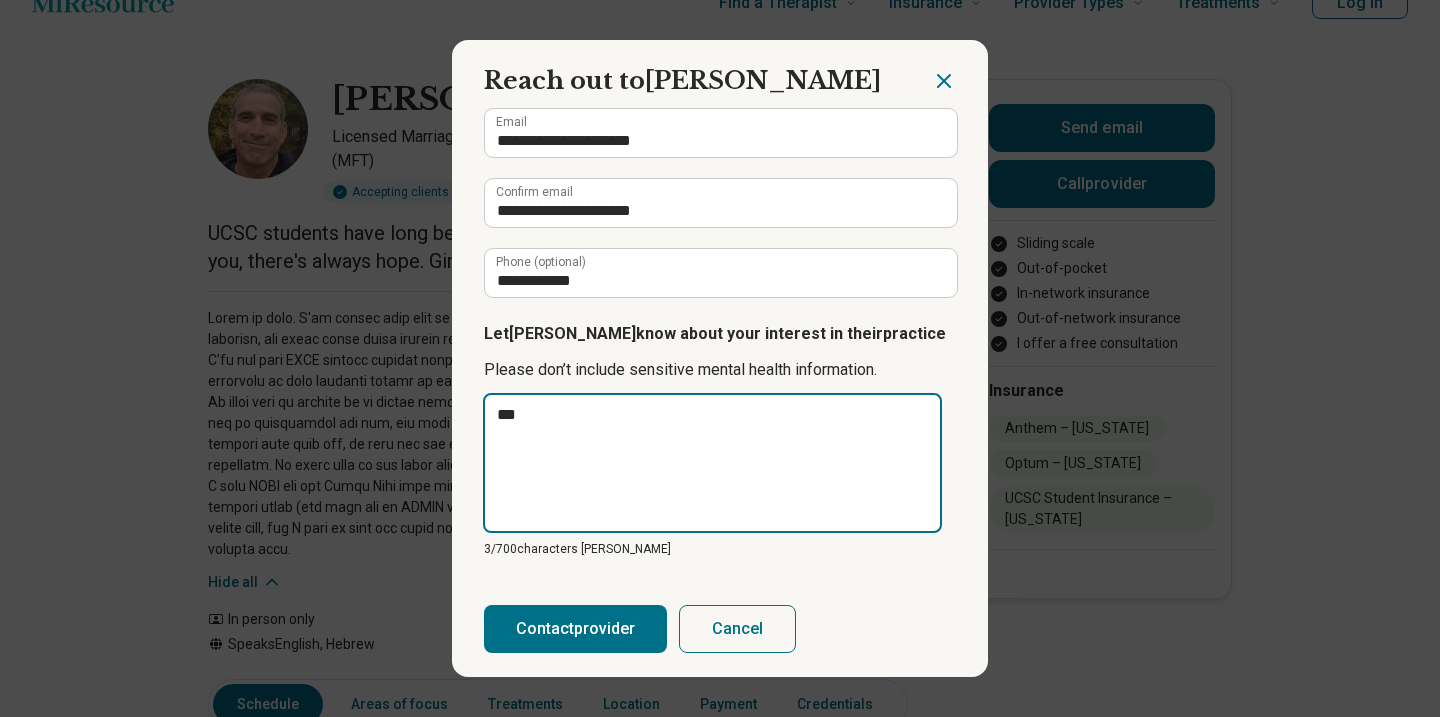 type on "**" 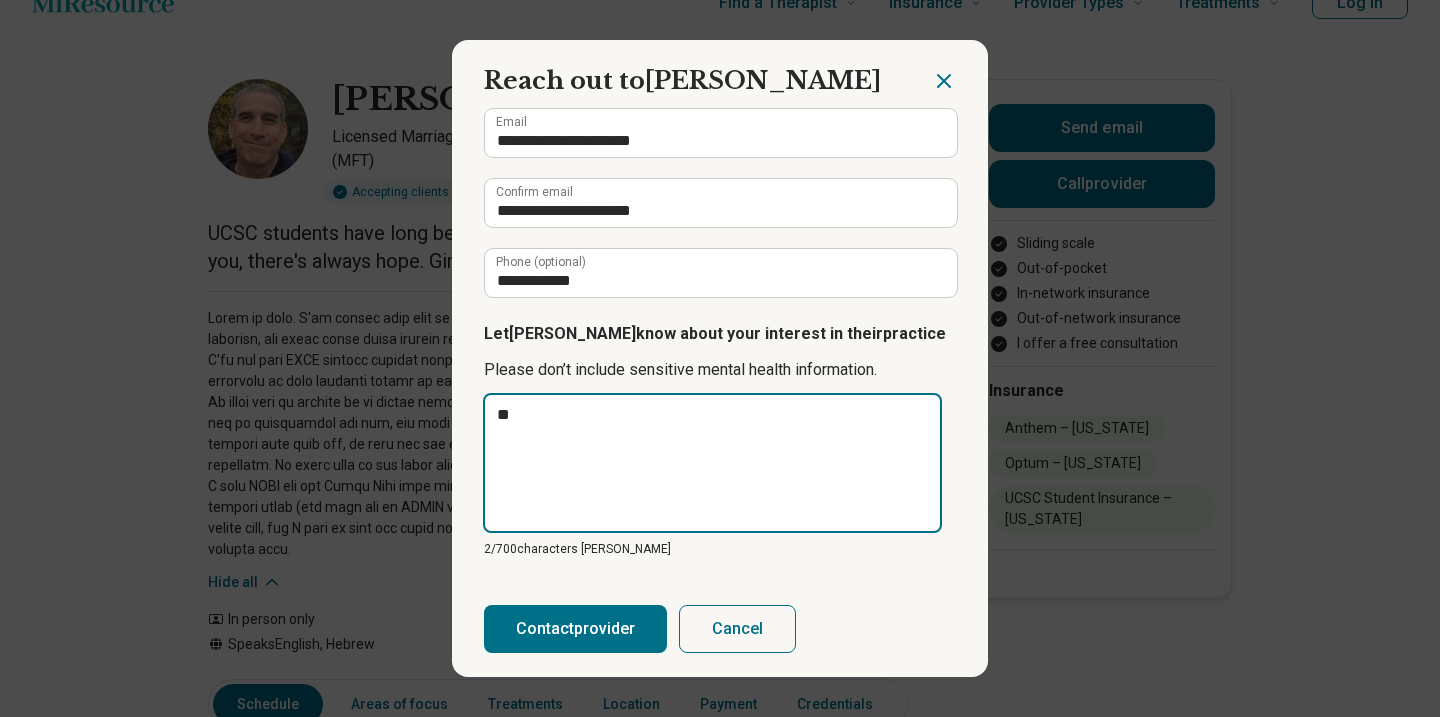 type on "*" 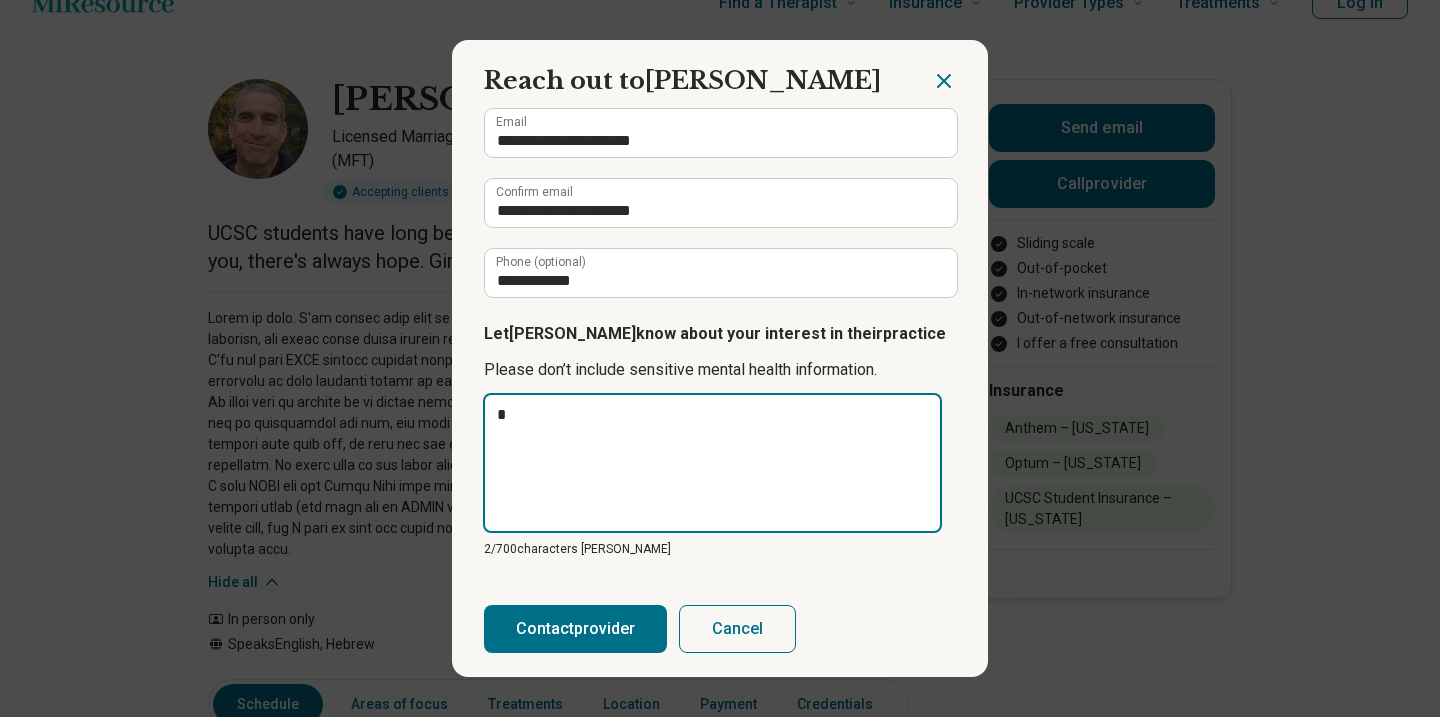 type 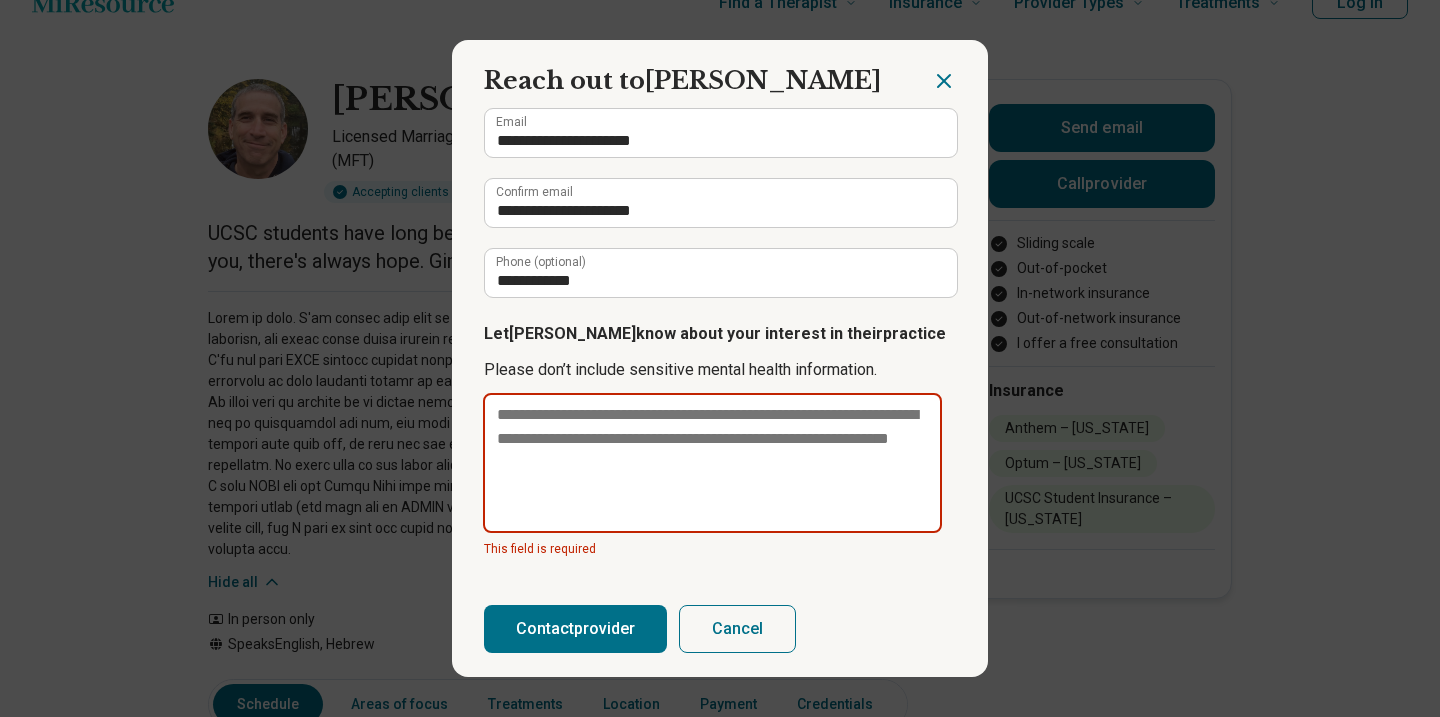 type on "*" 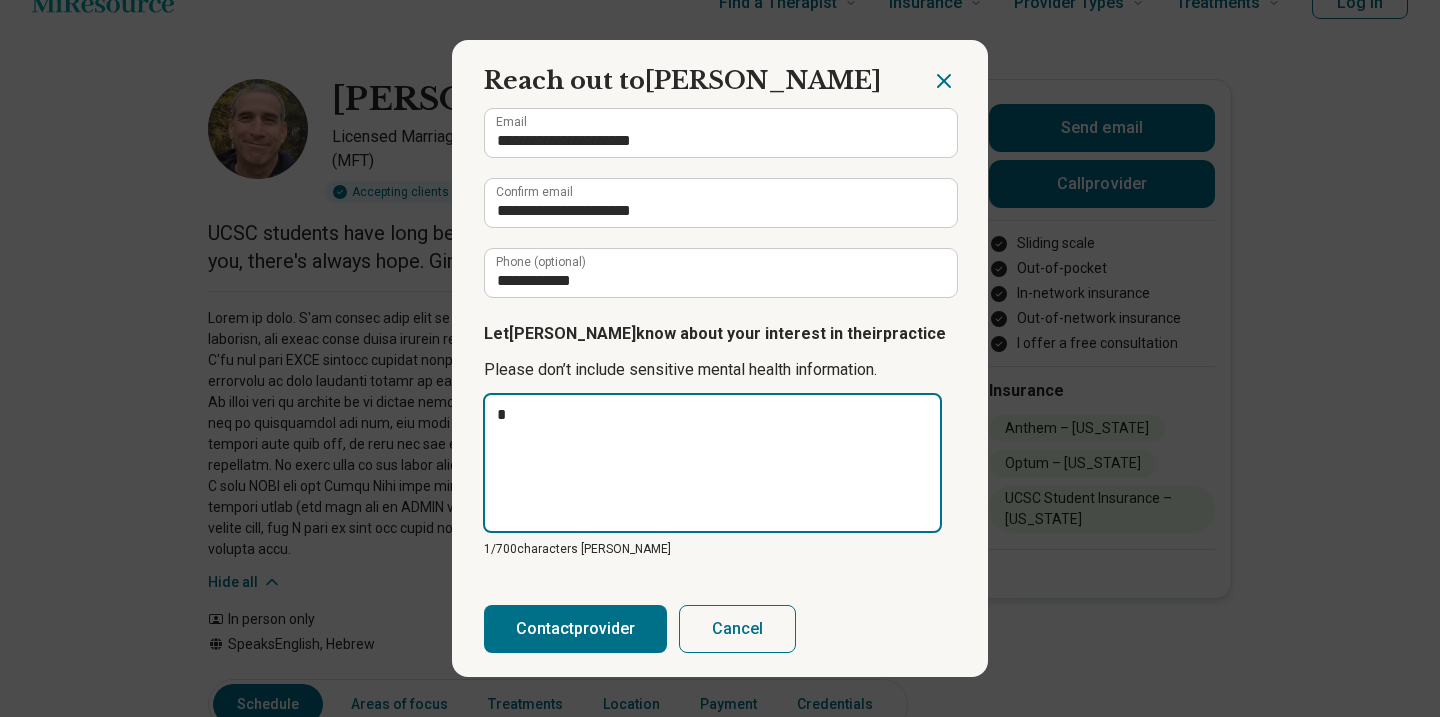type on "**" 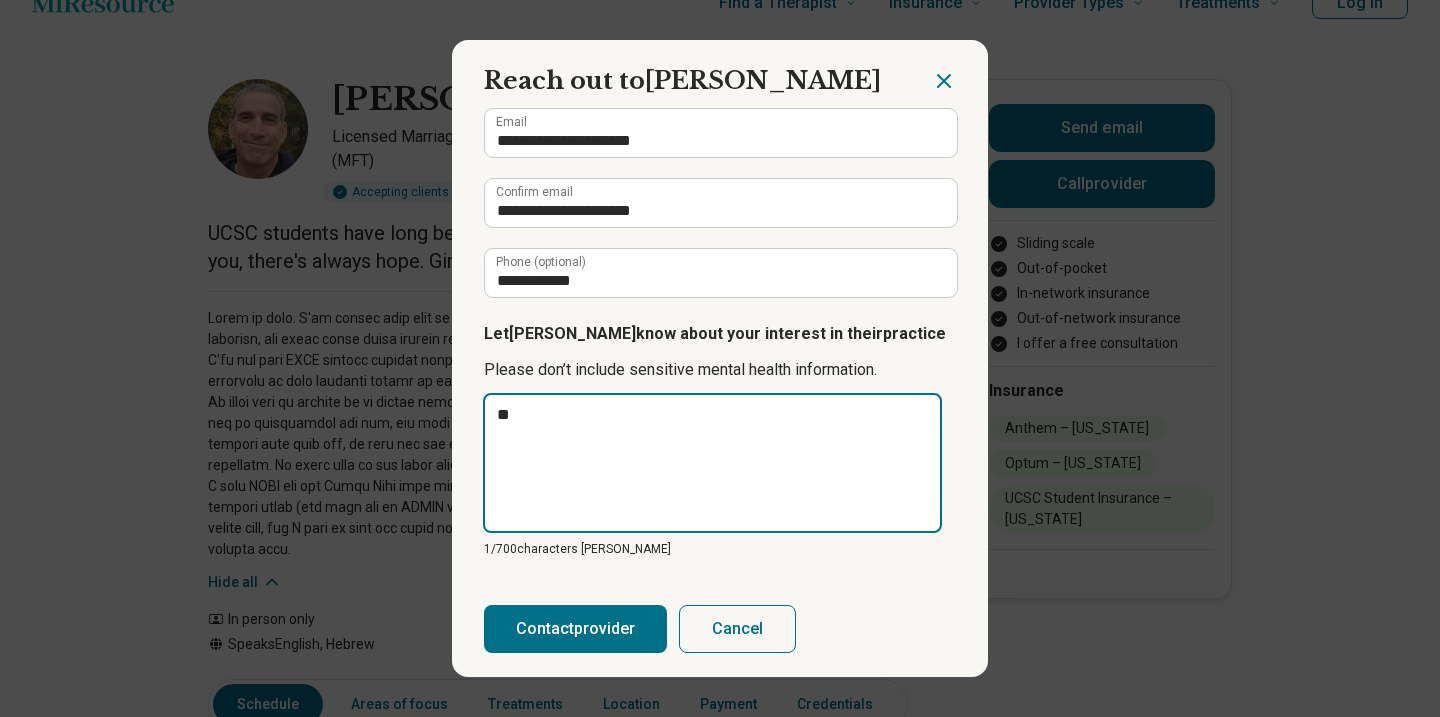 type on "***" 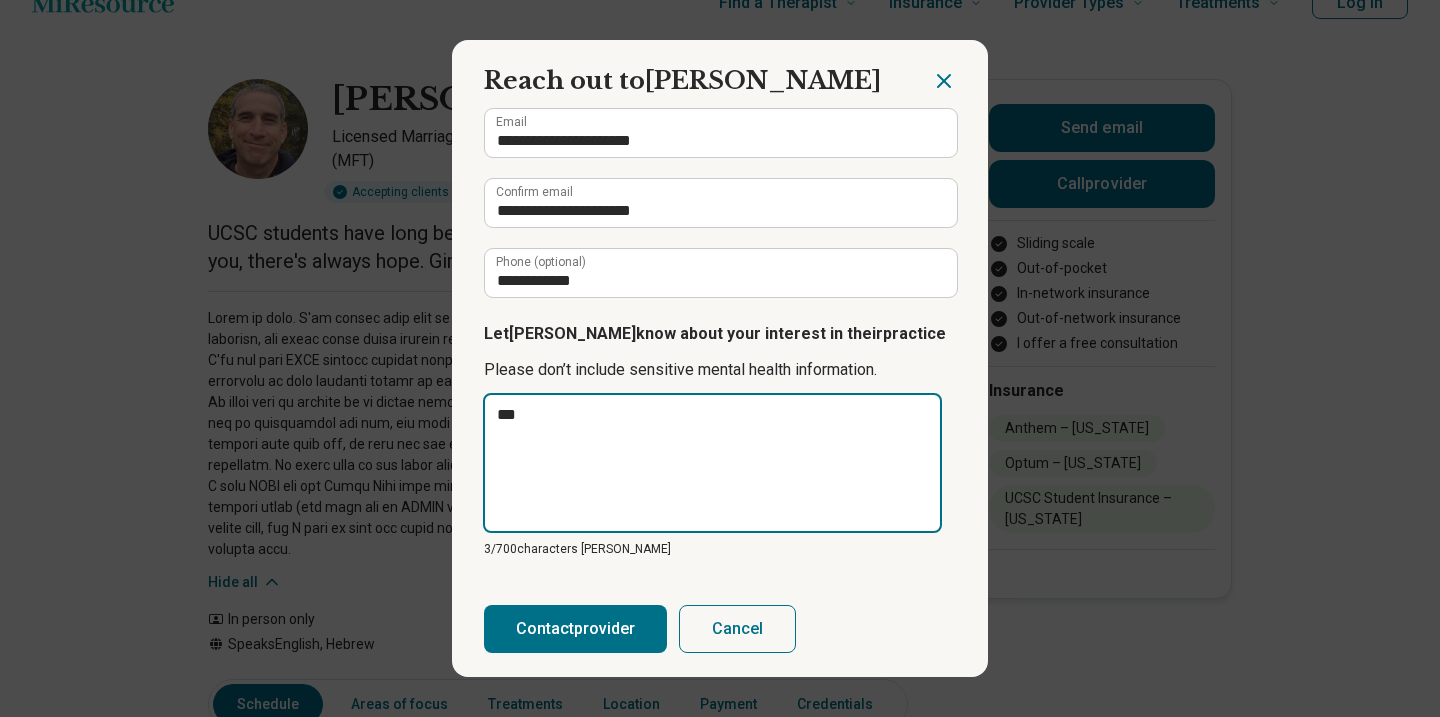 type on "****" 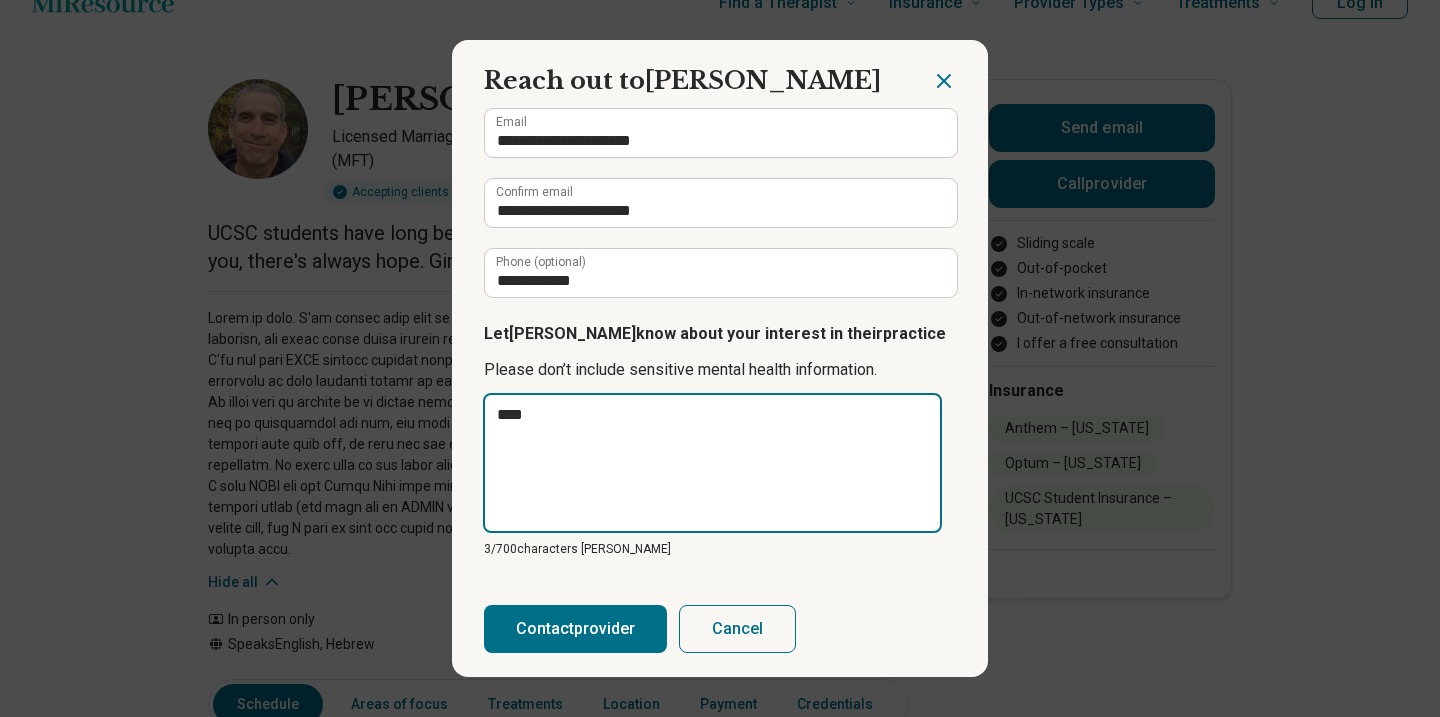 type on "*****" 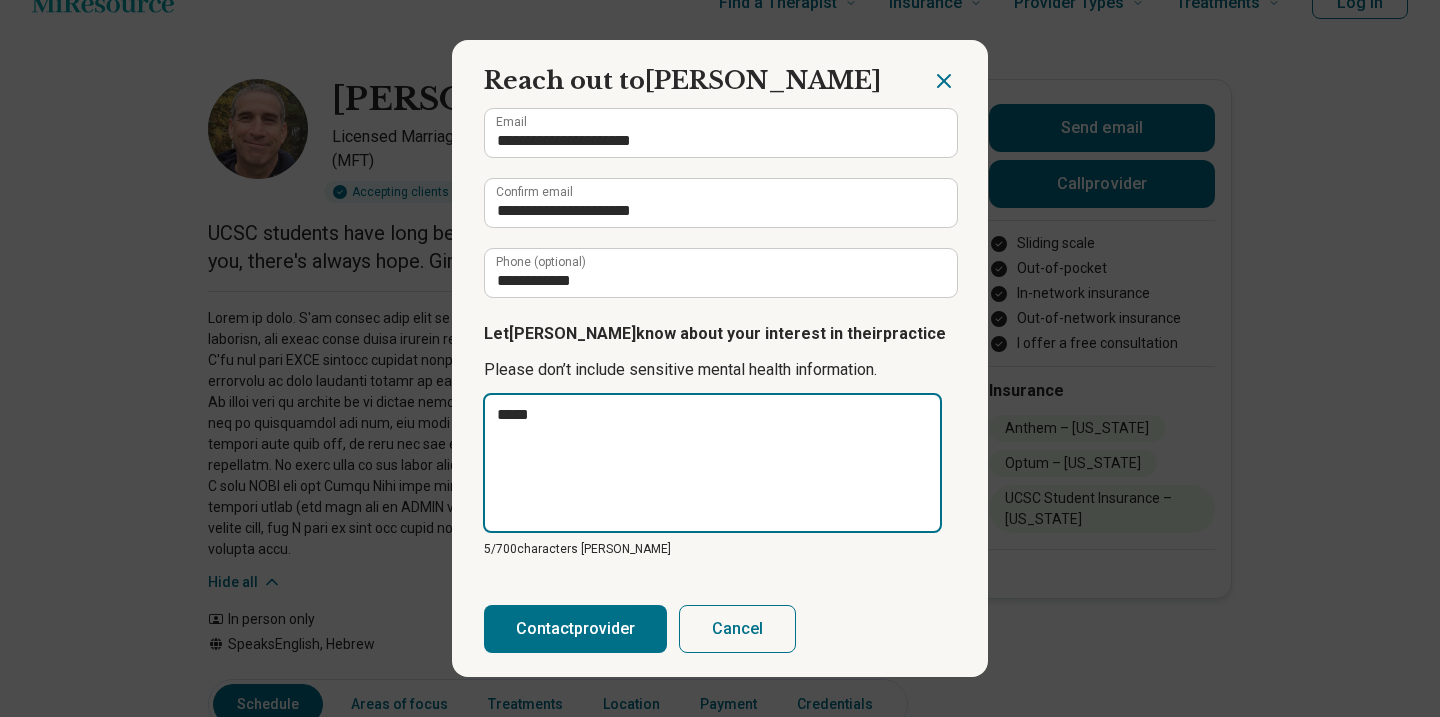 type on "****" 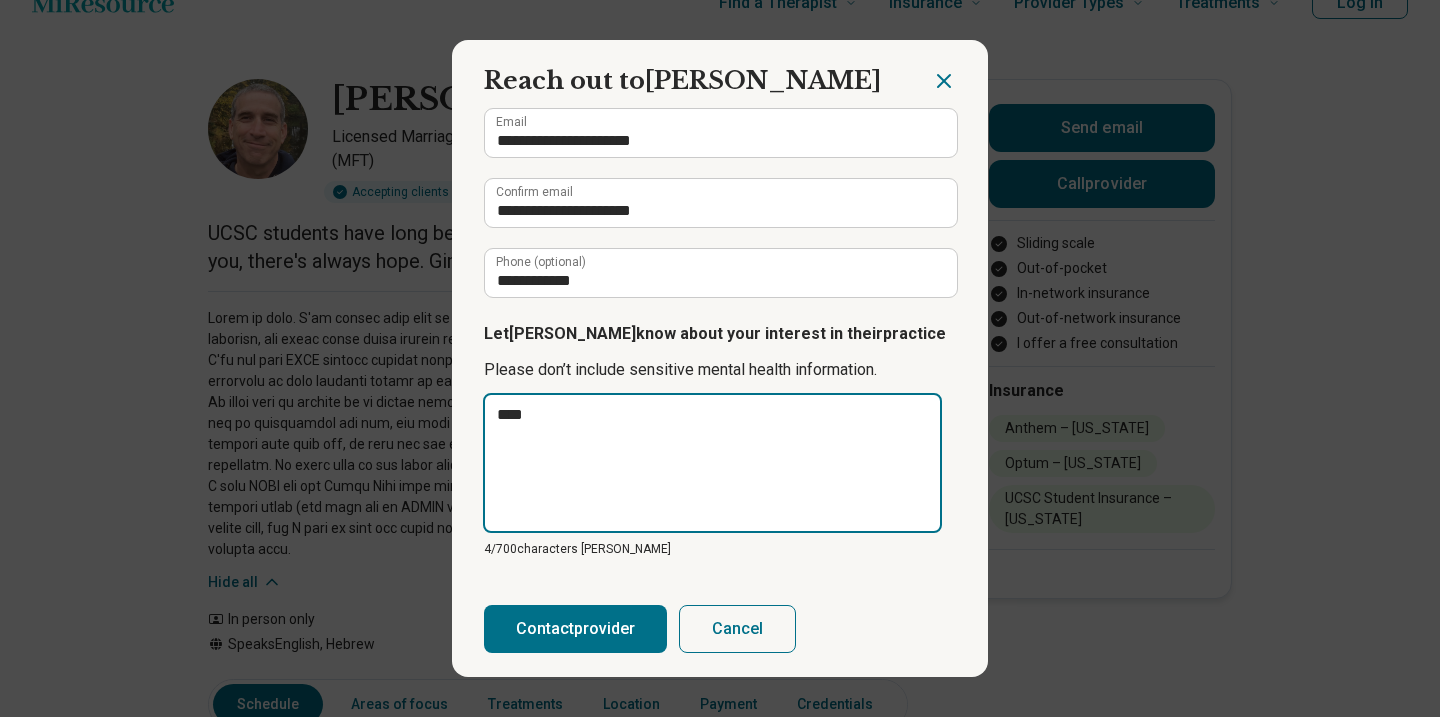 type on "***" 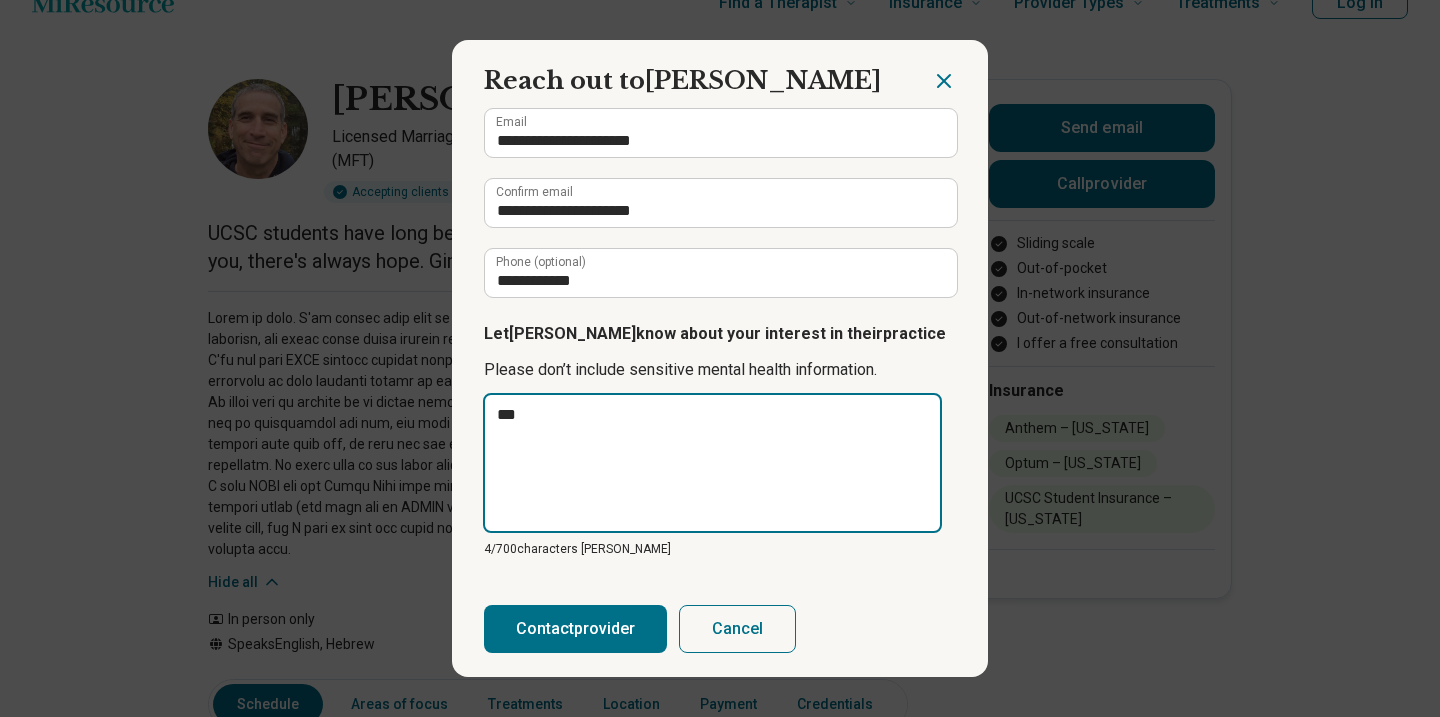 type on "**" 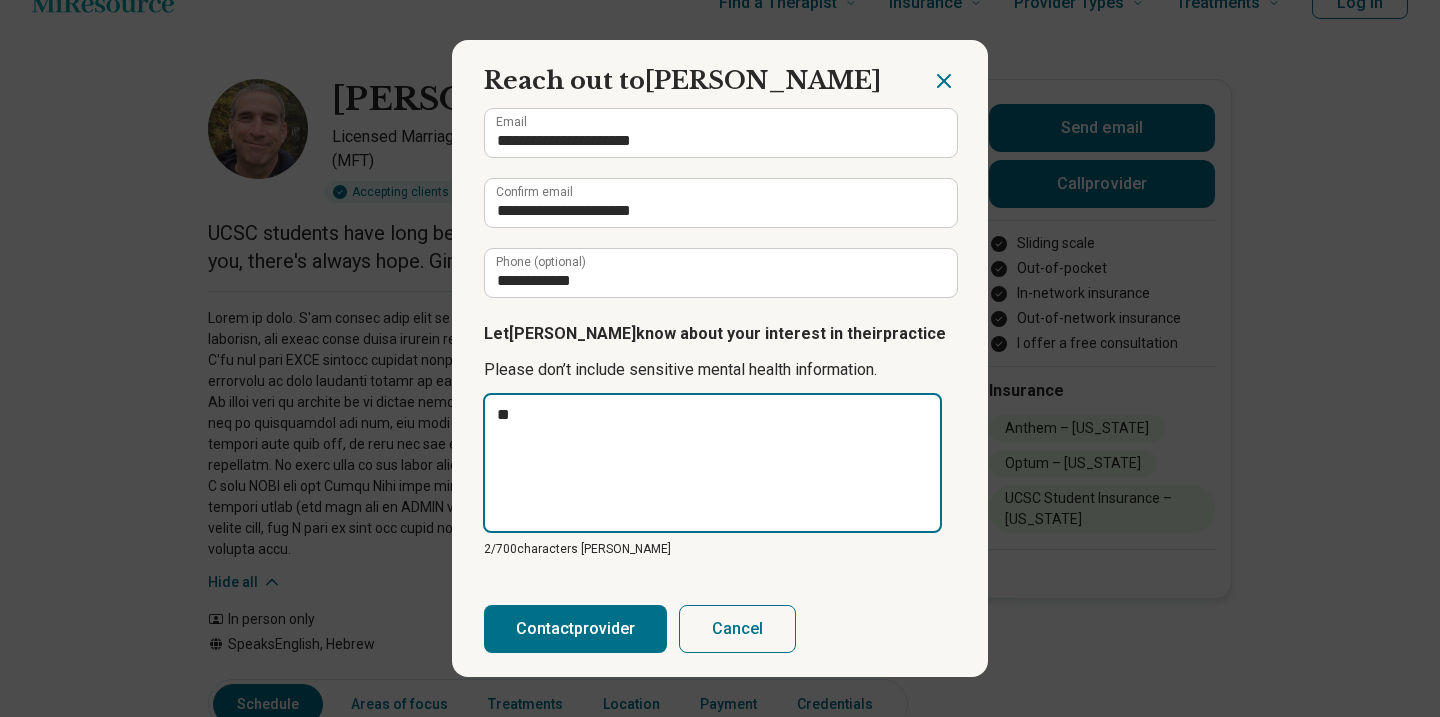 type on "*" 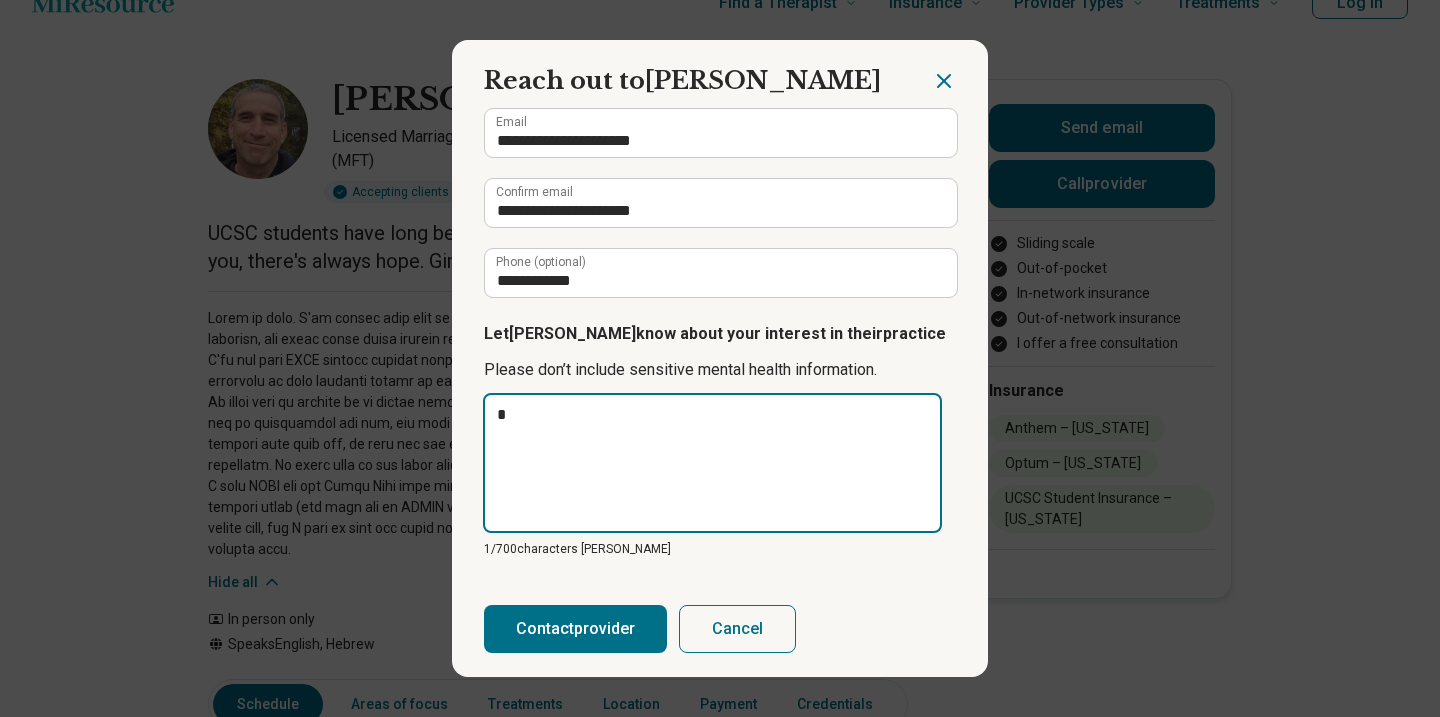 type on "**" 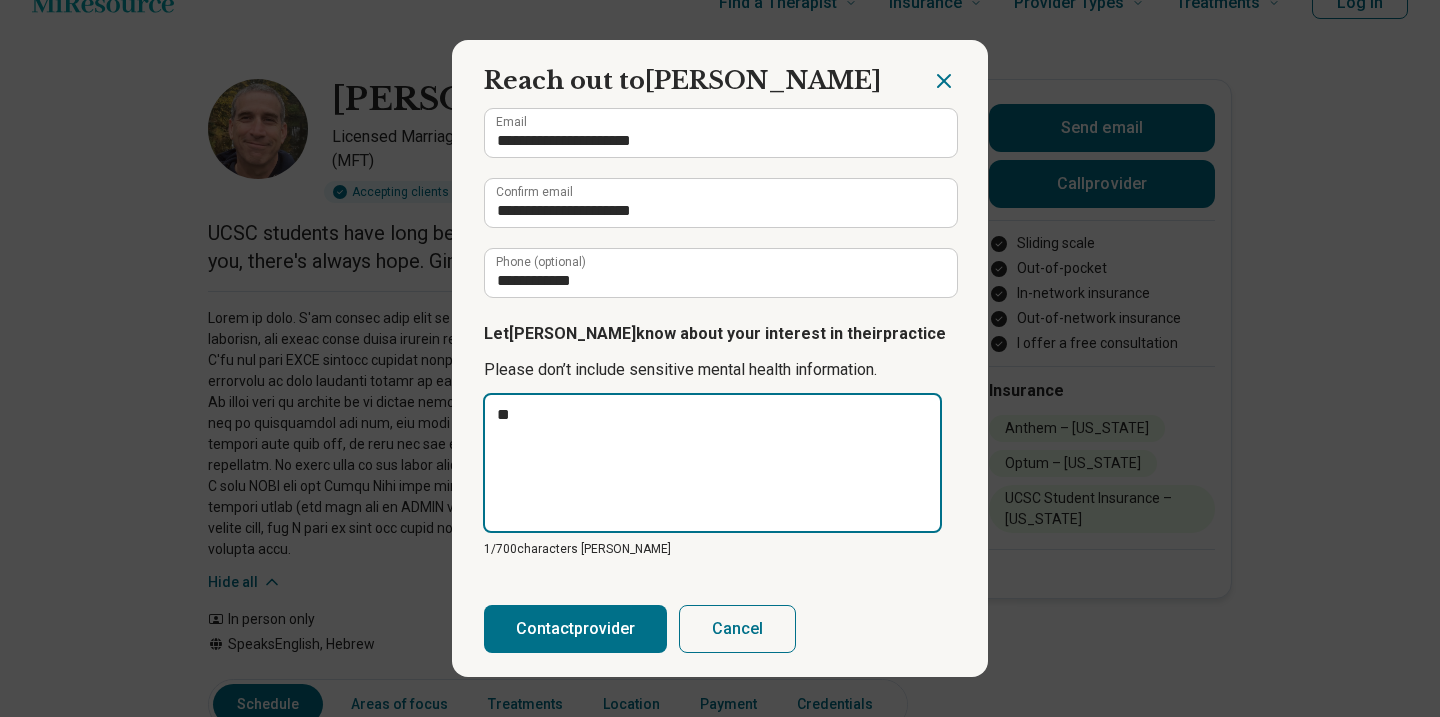 type on "***" 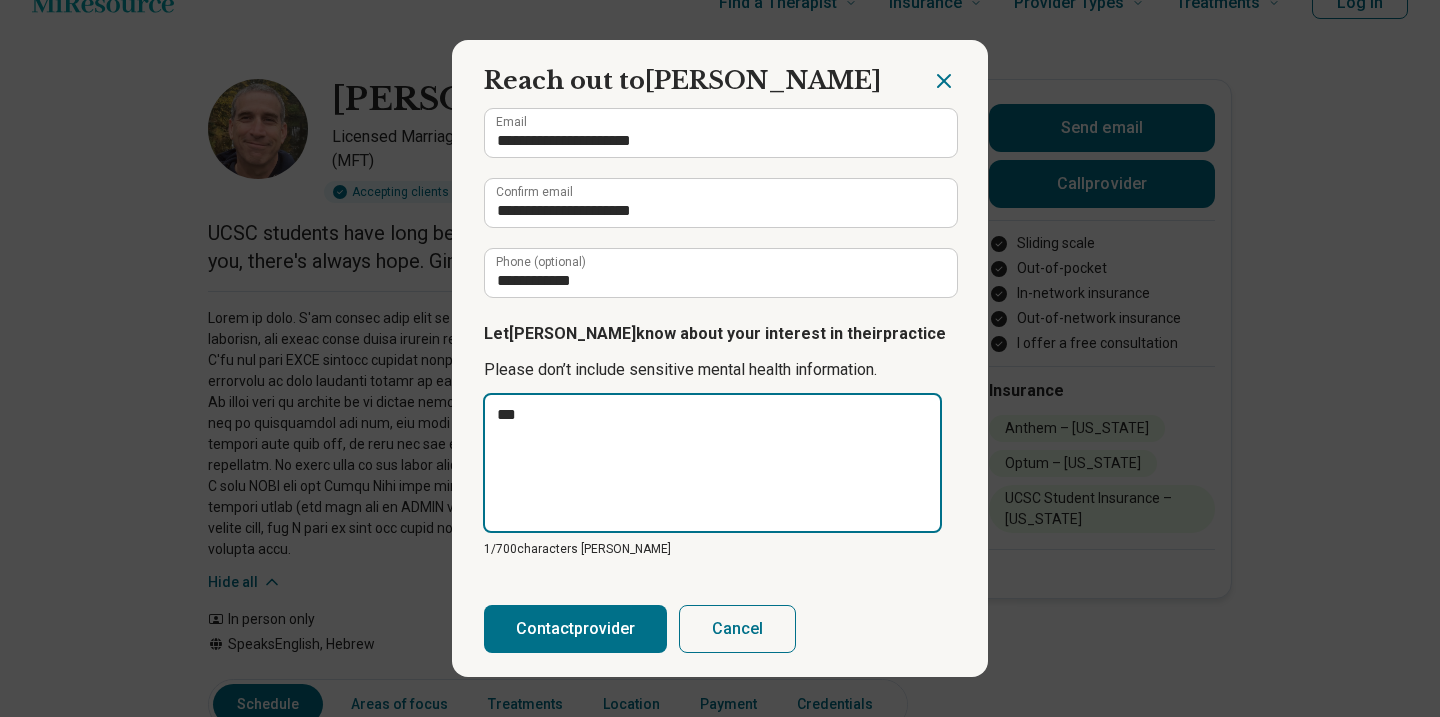 type on "****" 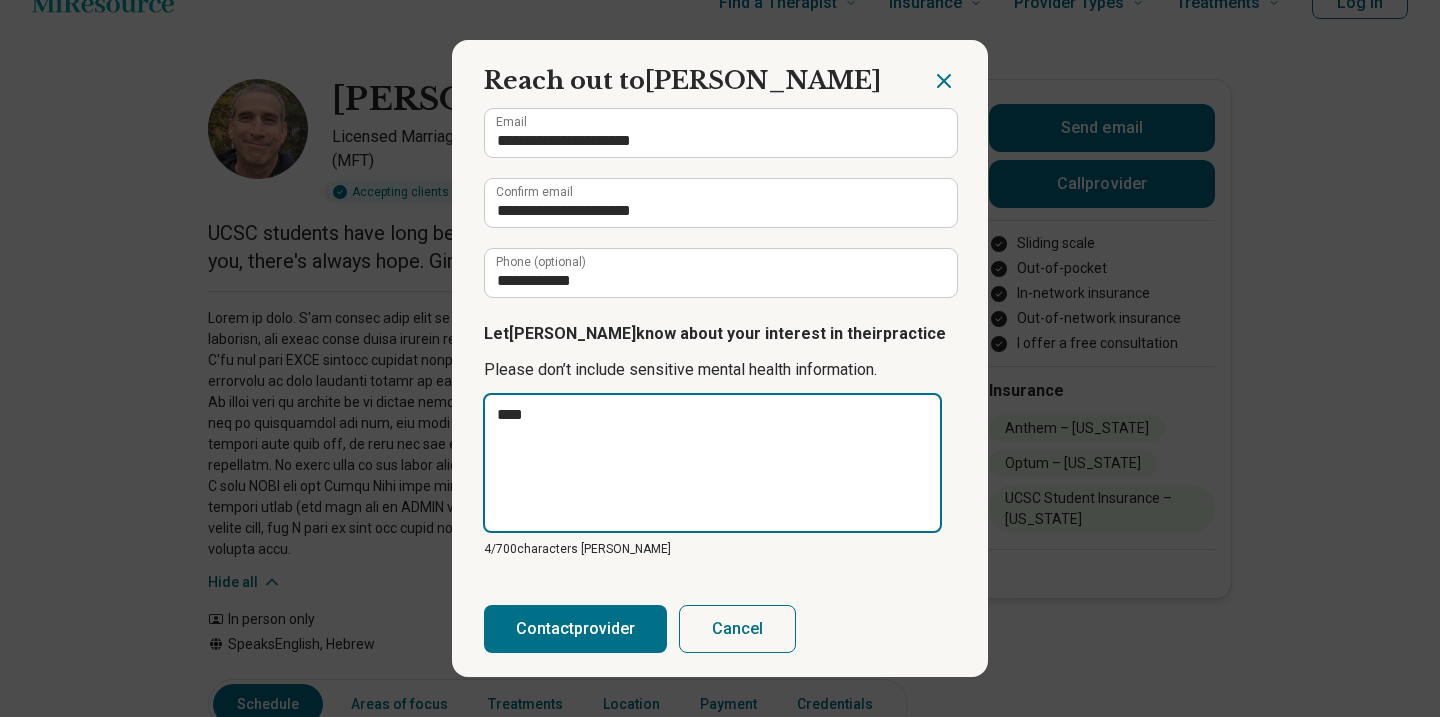 type on "*****" 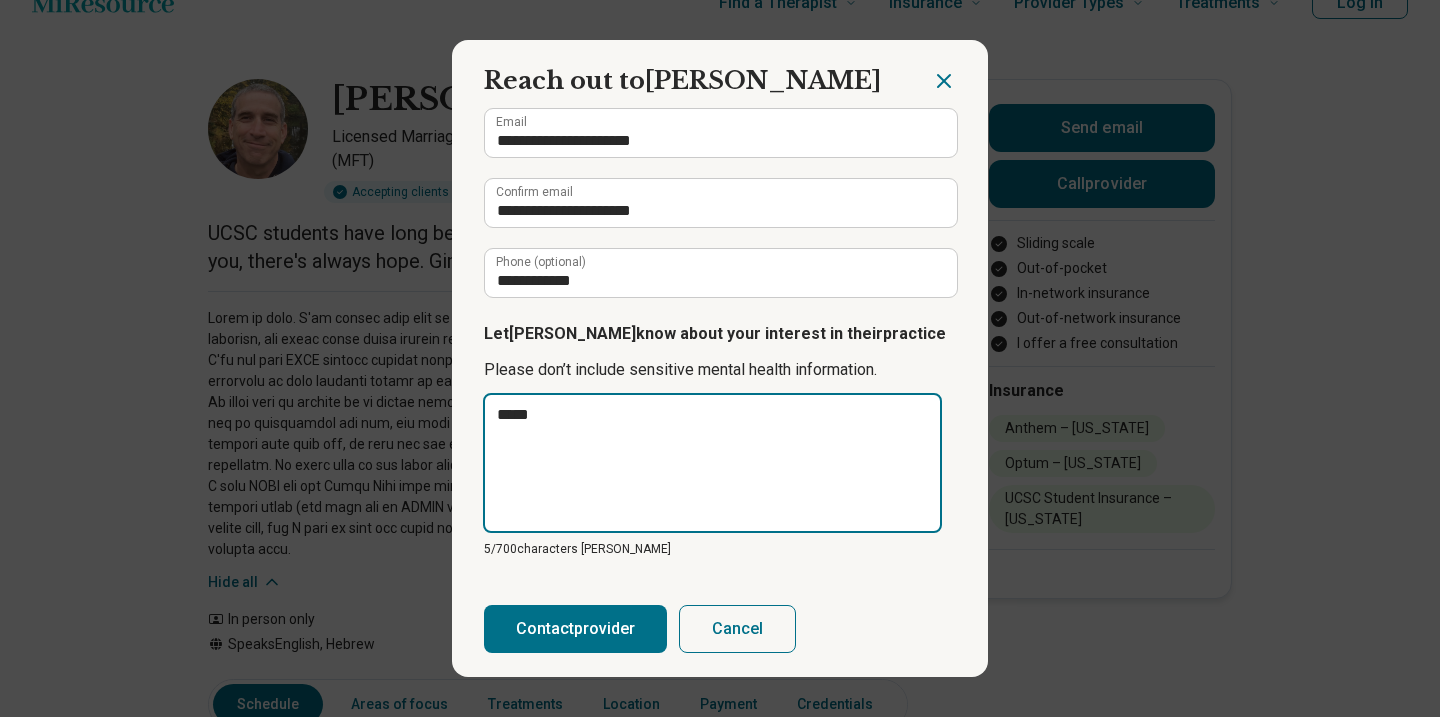 type on "******" 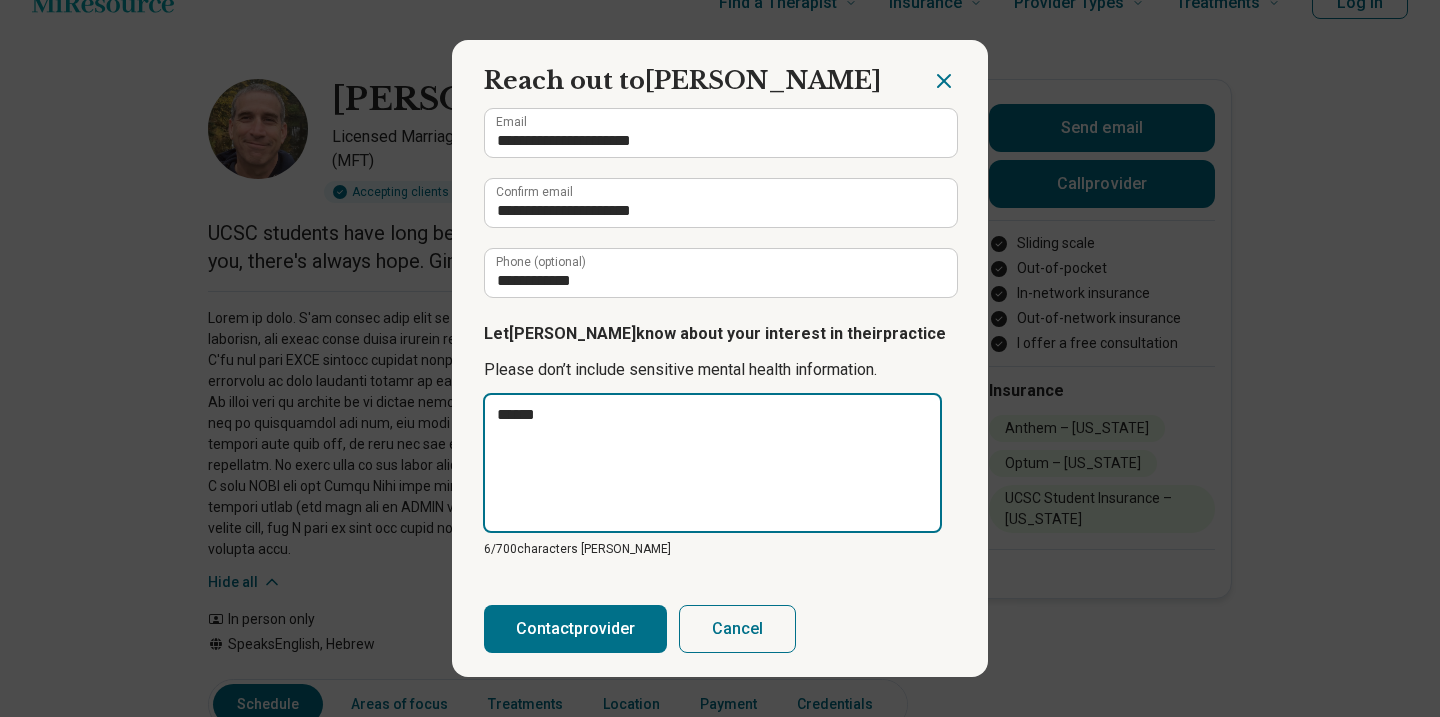 type on "******" 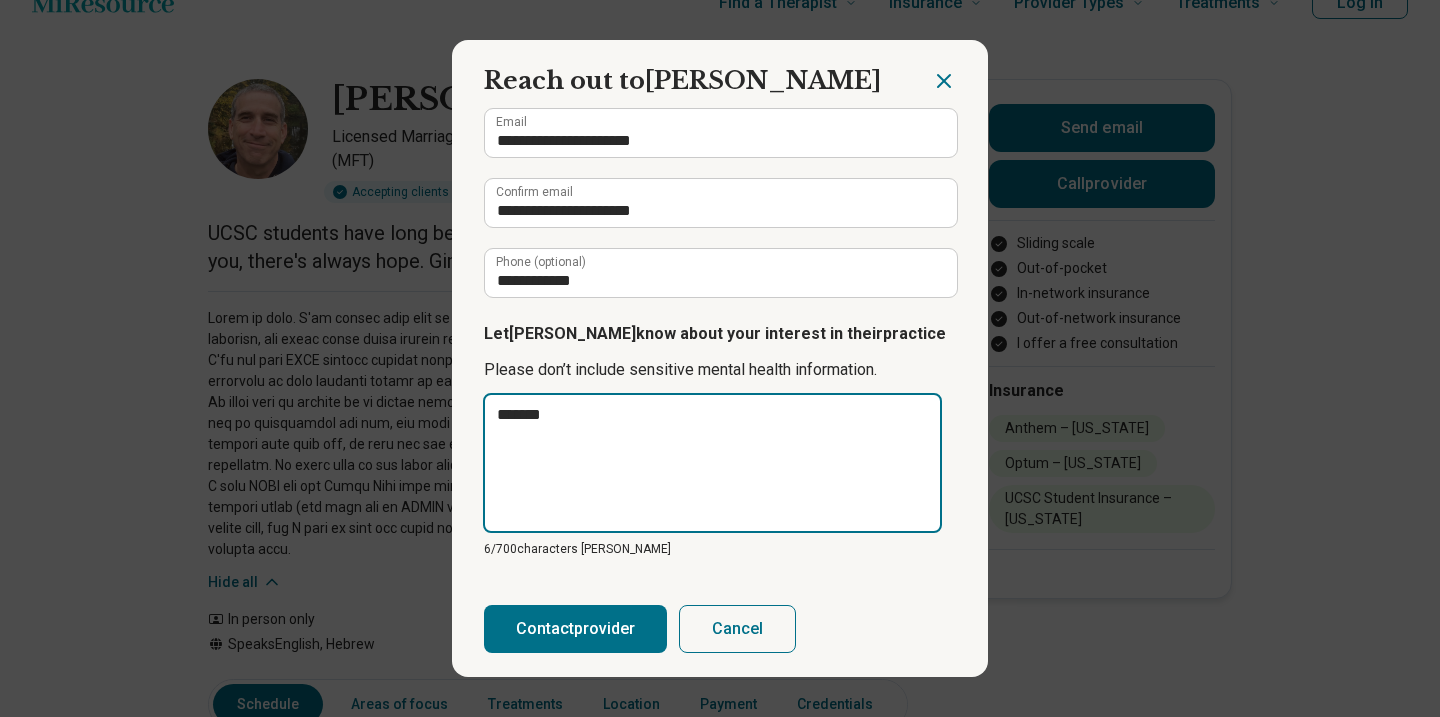 type on "*" 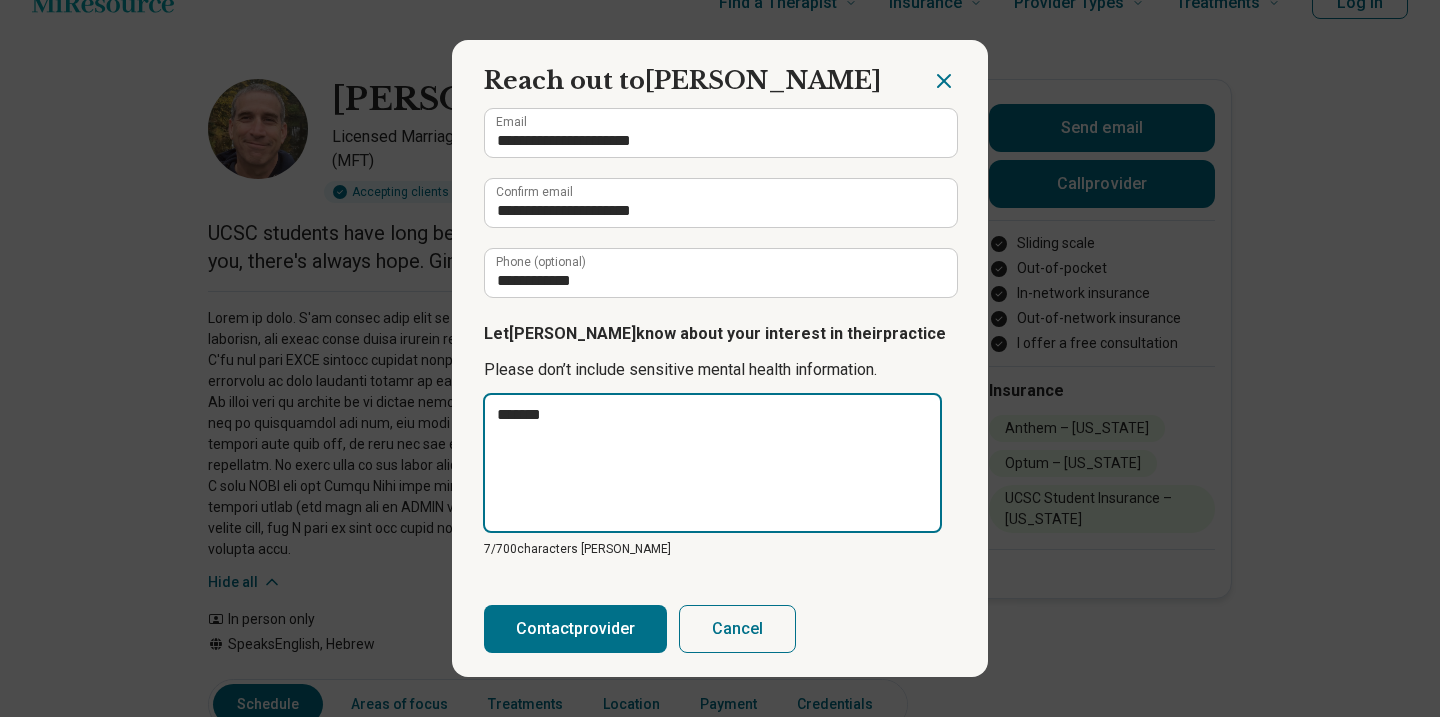 type on "********" 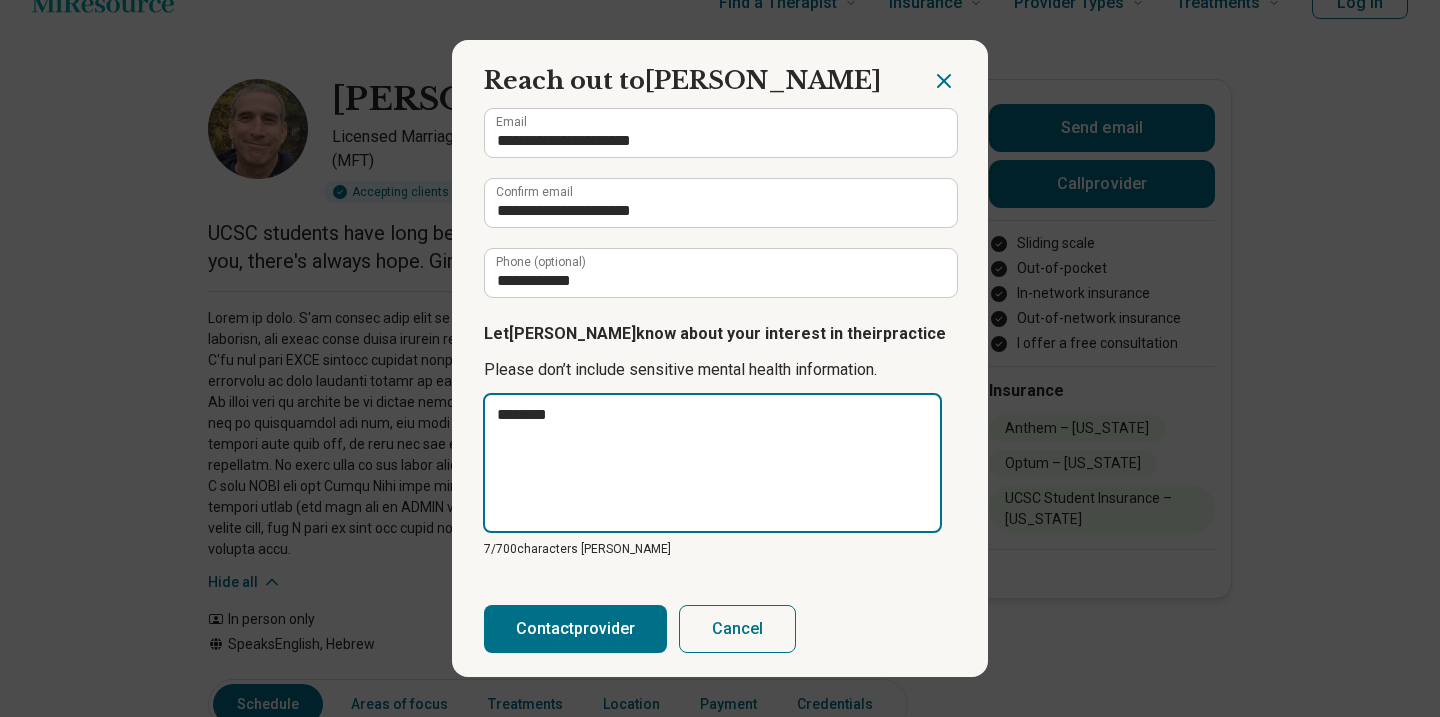 type on "********" 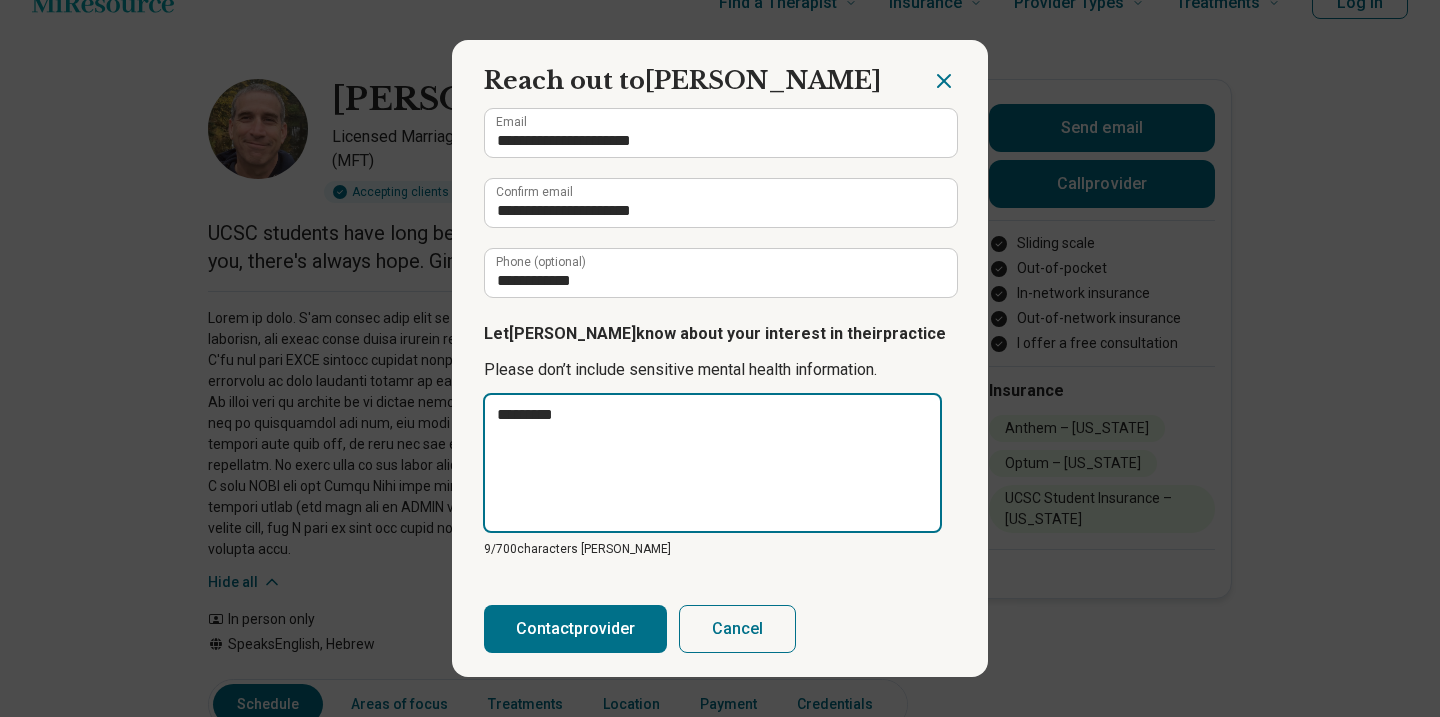 type on "**********" 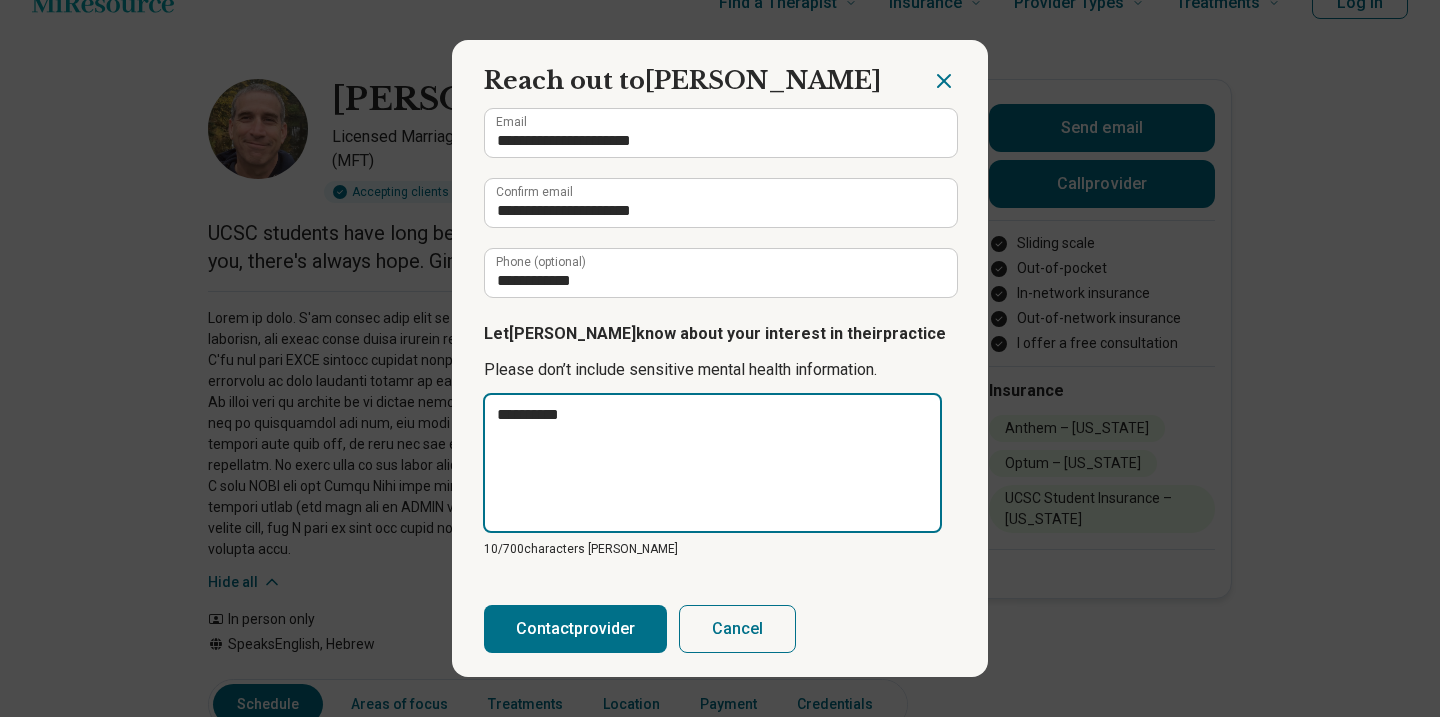 type on "**********" 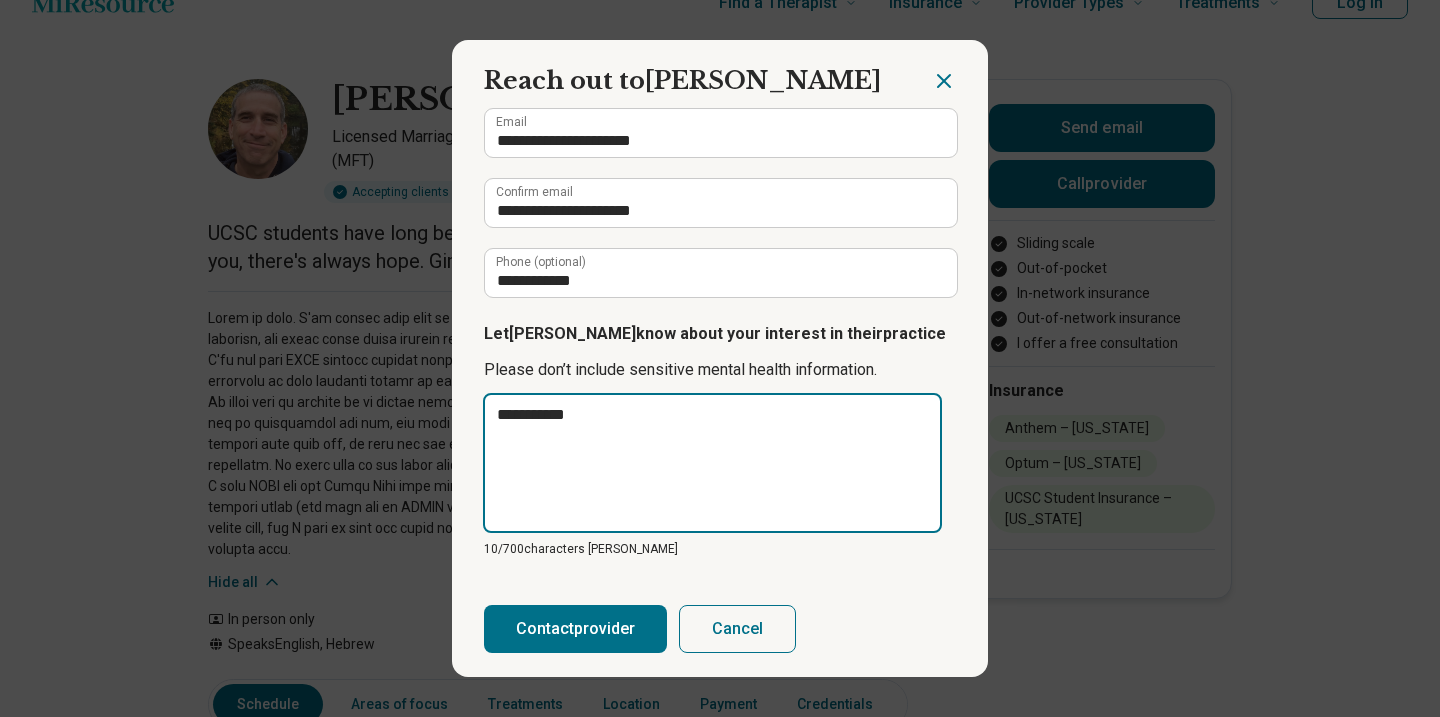type on "**********" 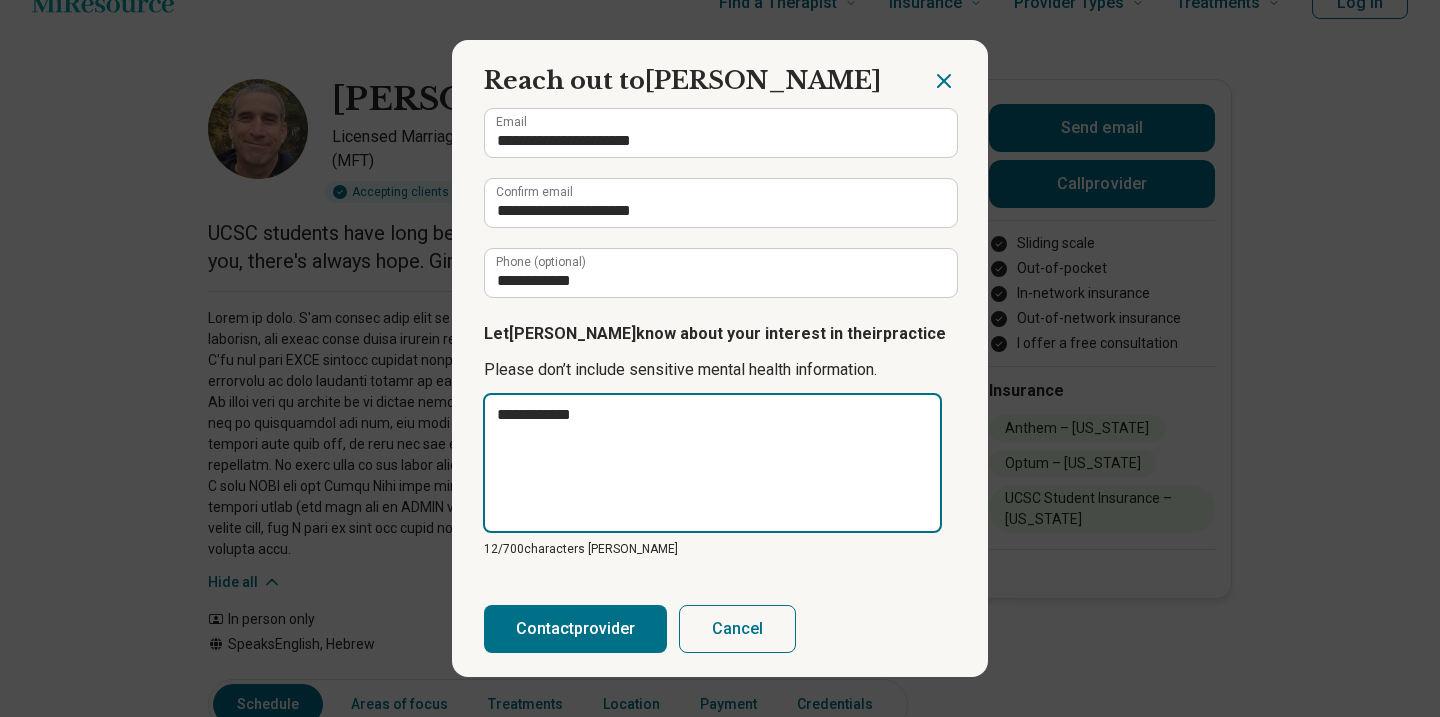 type on "**********" 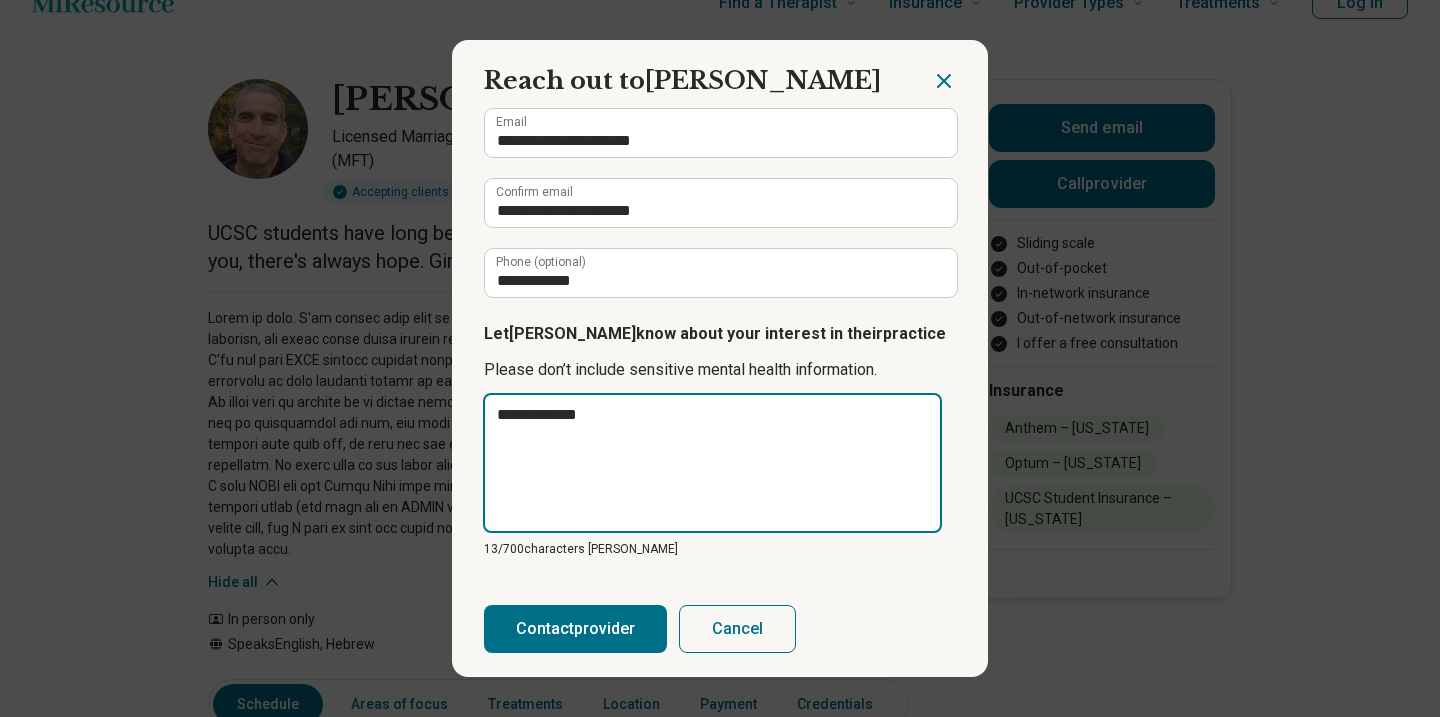 type on "**********" 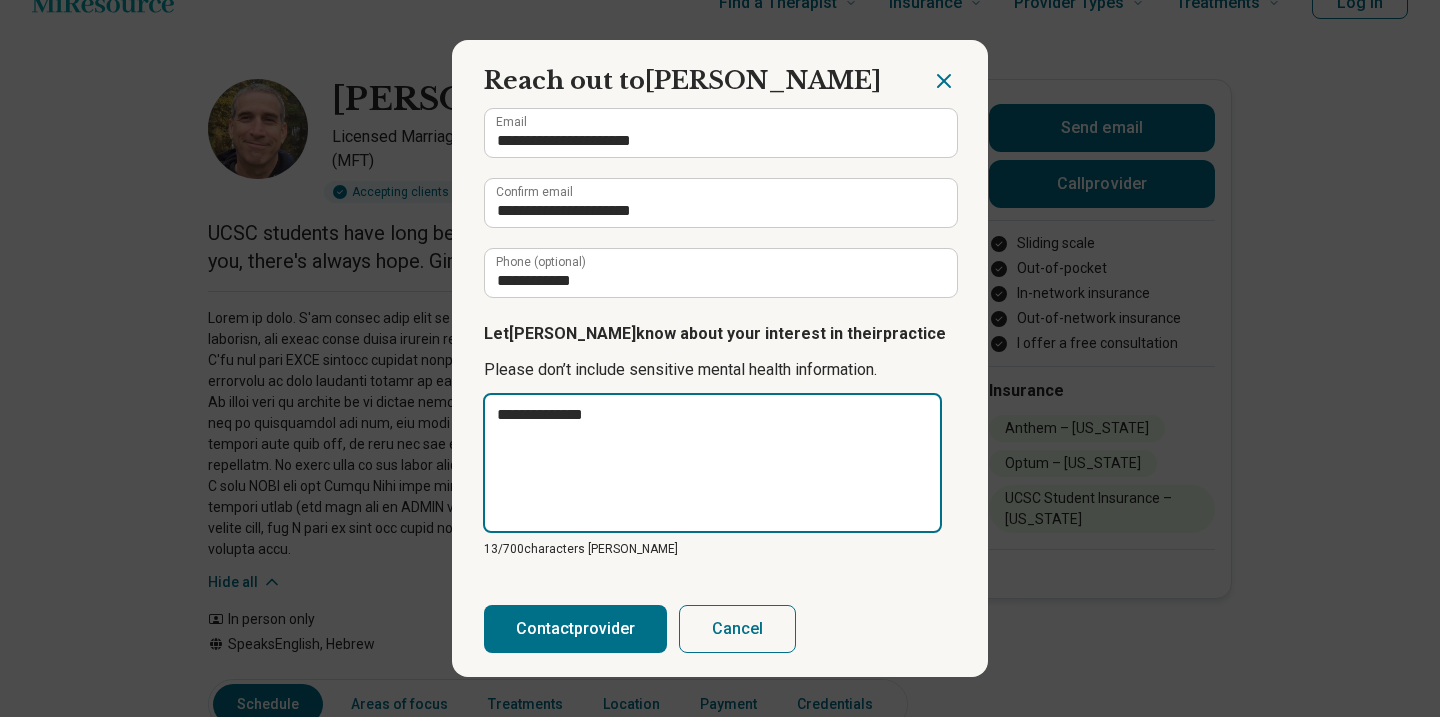 type on "**********" 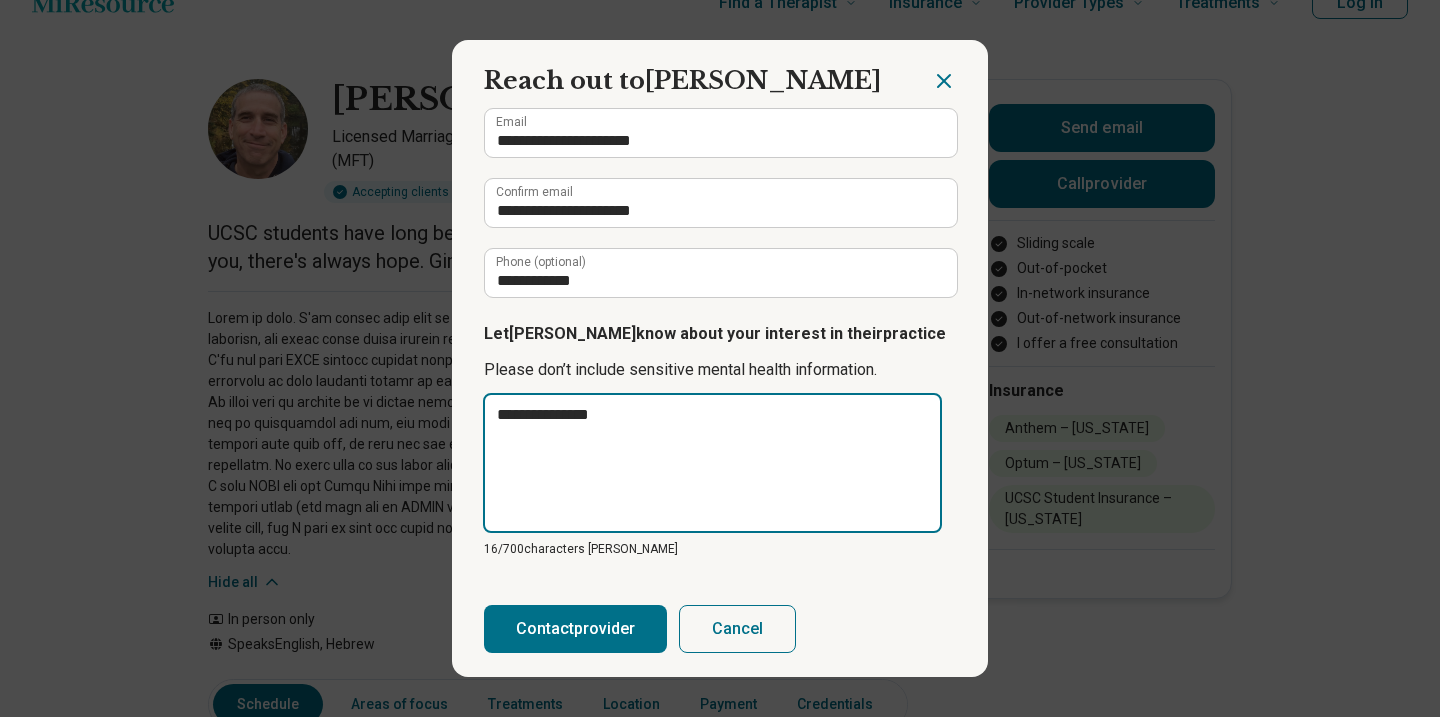 type on "**********" 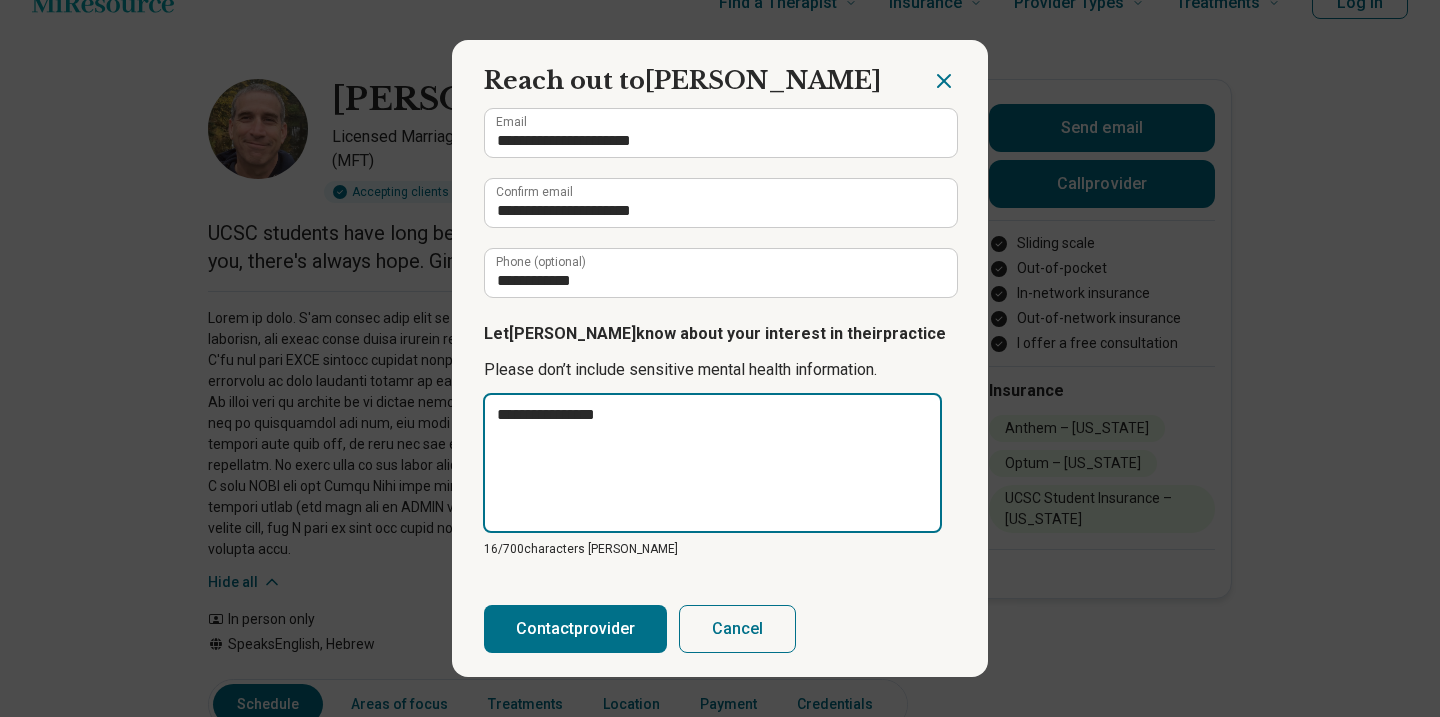 type on "*" 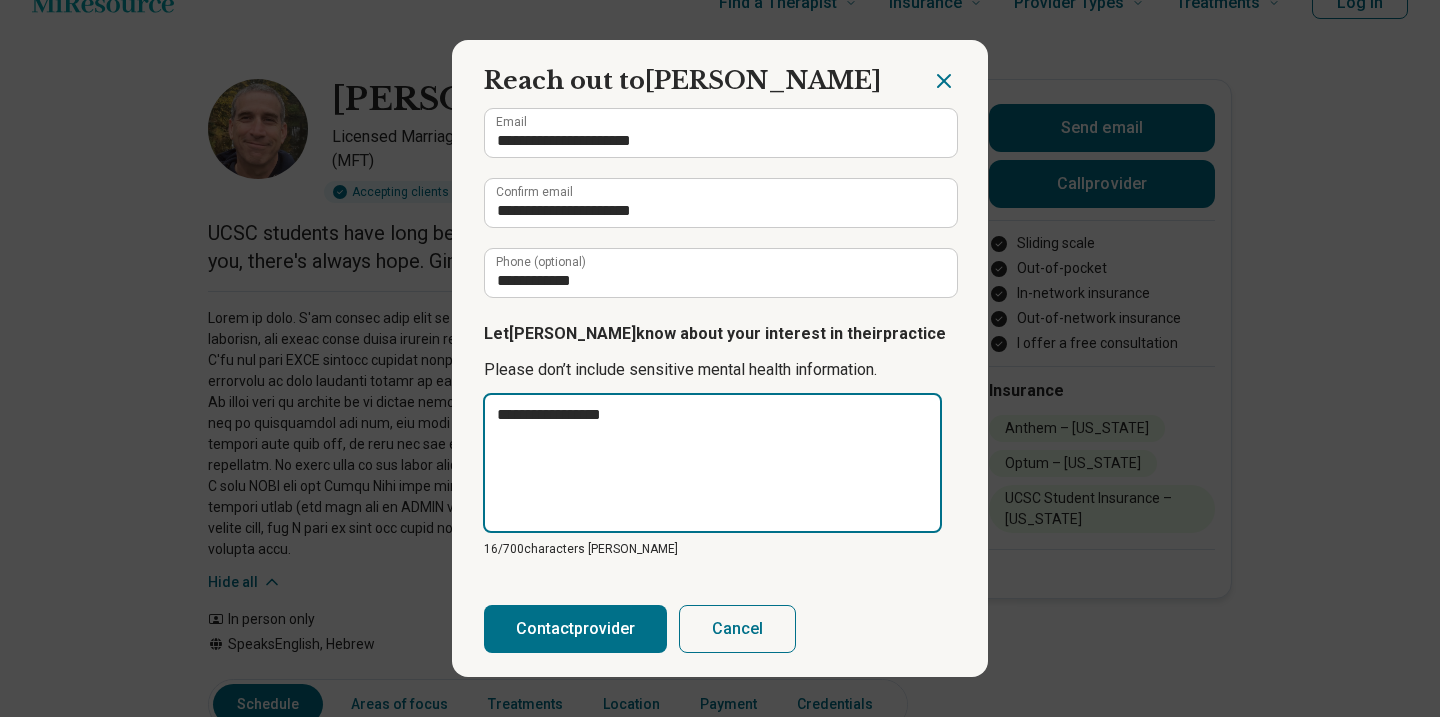 type on "**********" 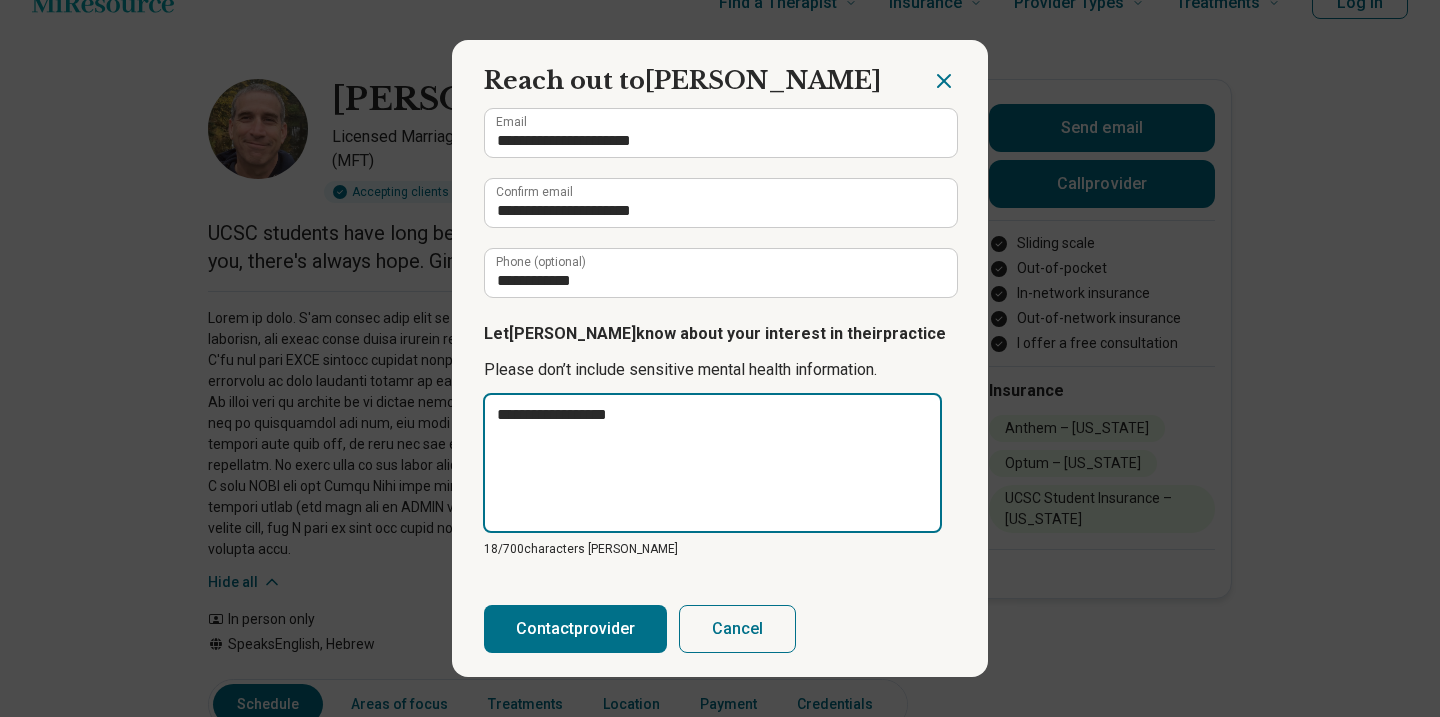 type on "**********" 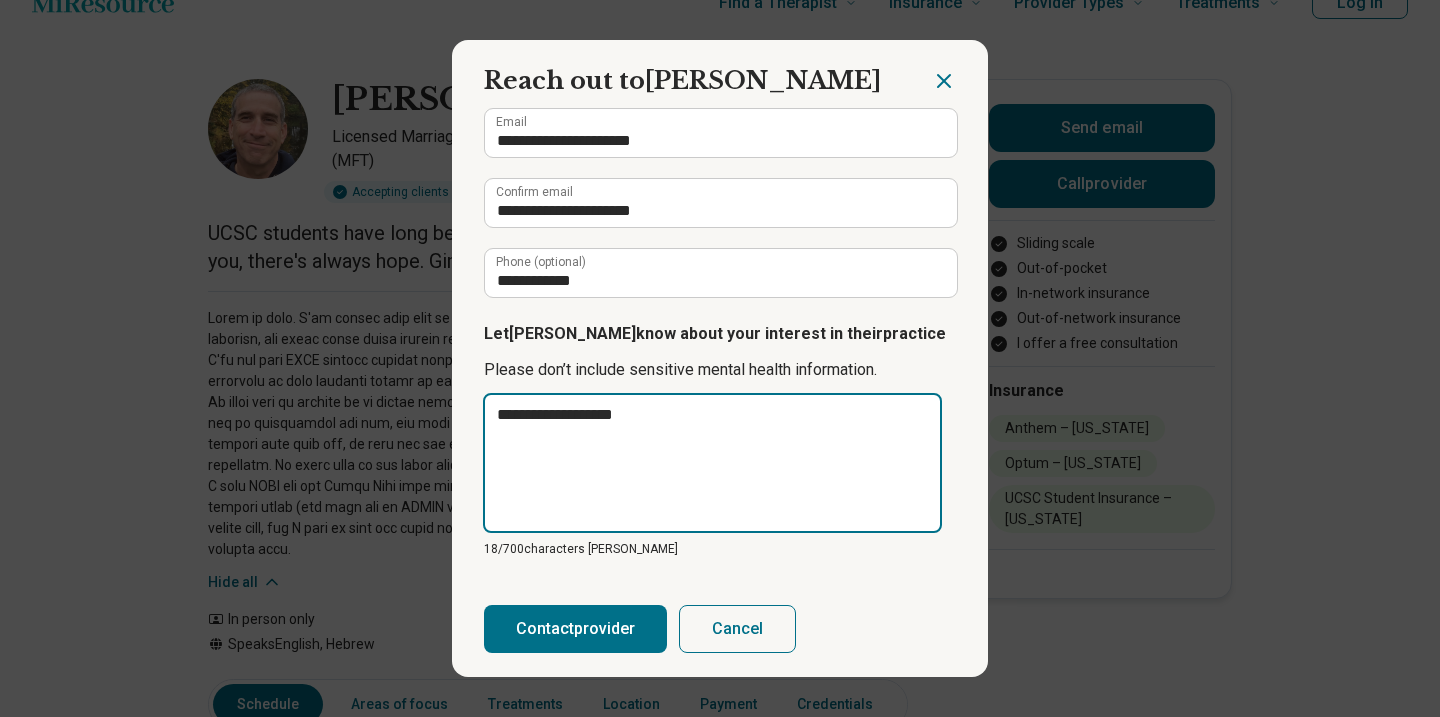 type on "**********" 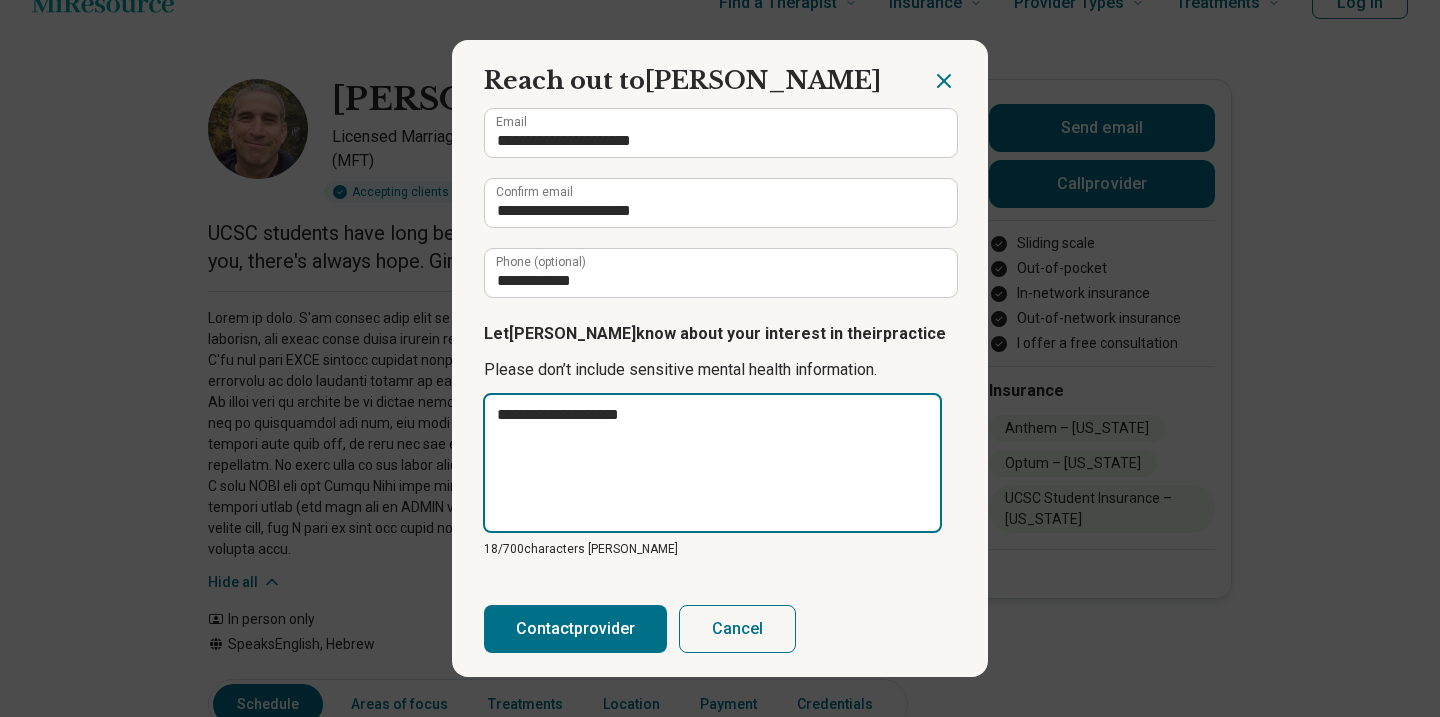 type on "**********" 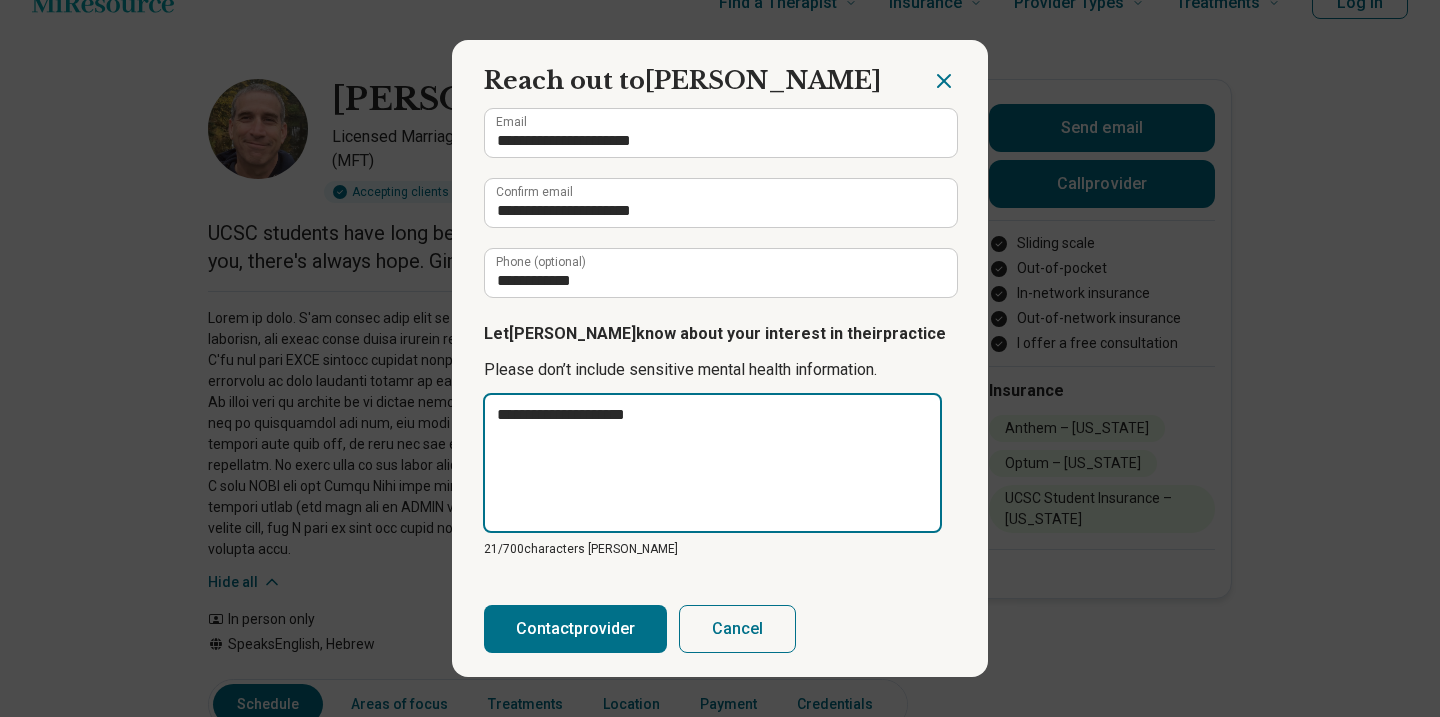 type on "**********" 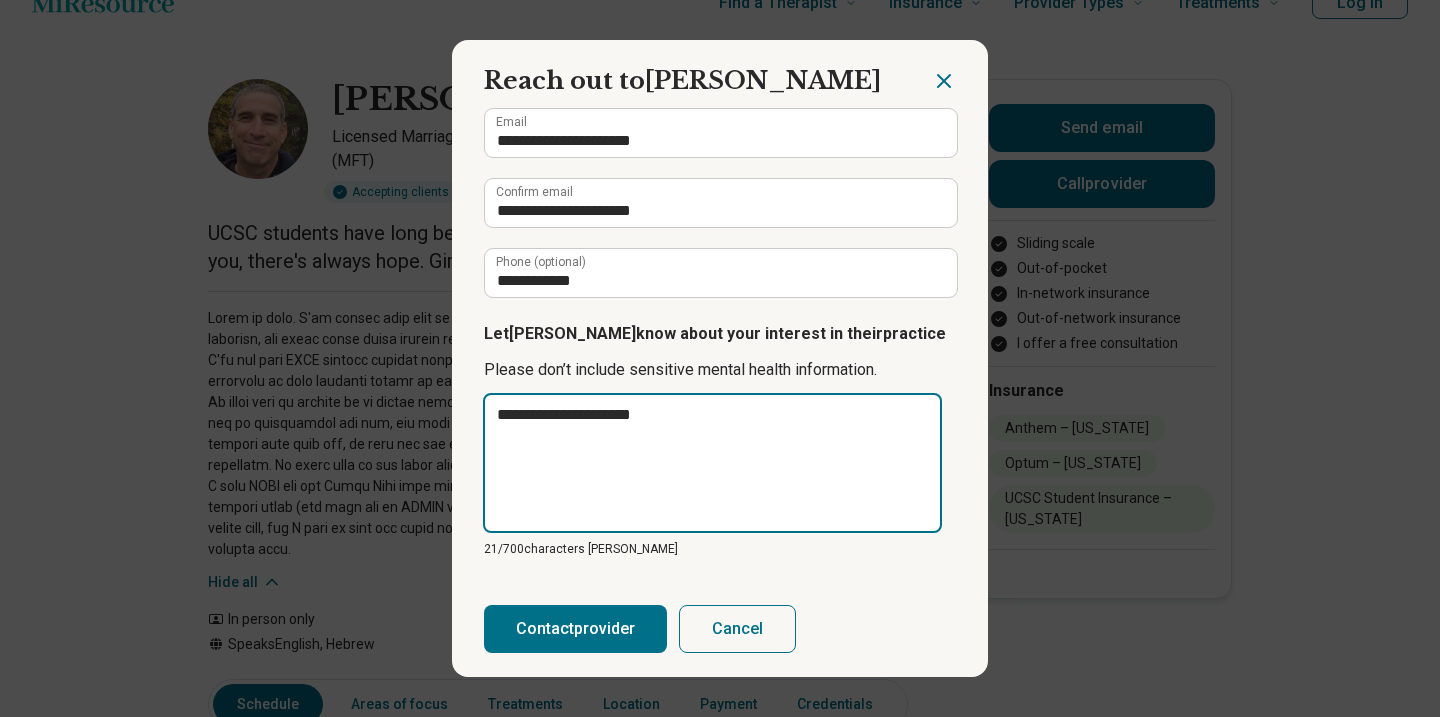 type on "**********" 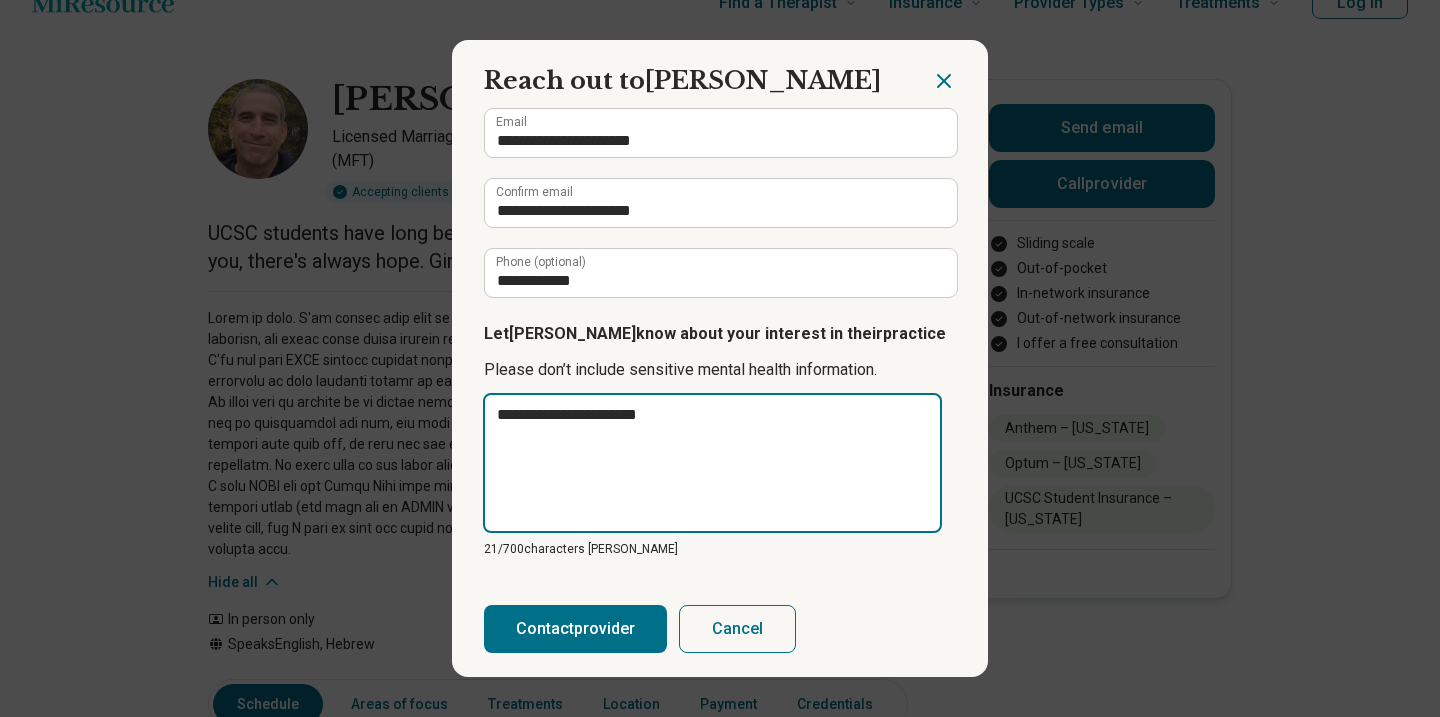 type on "**********" 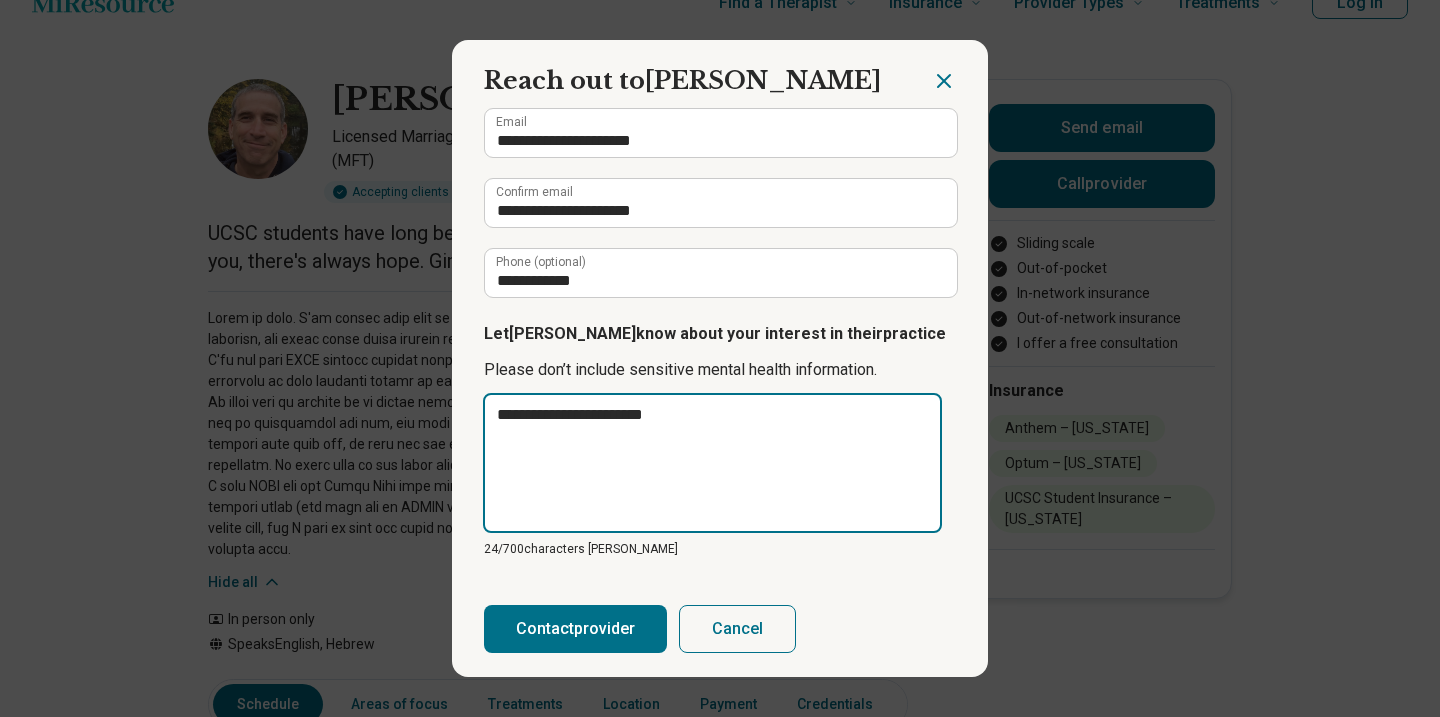 type on "**********" 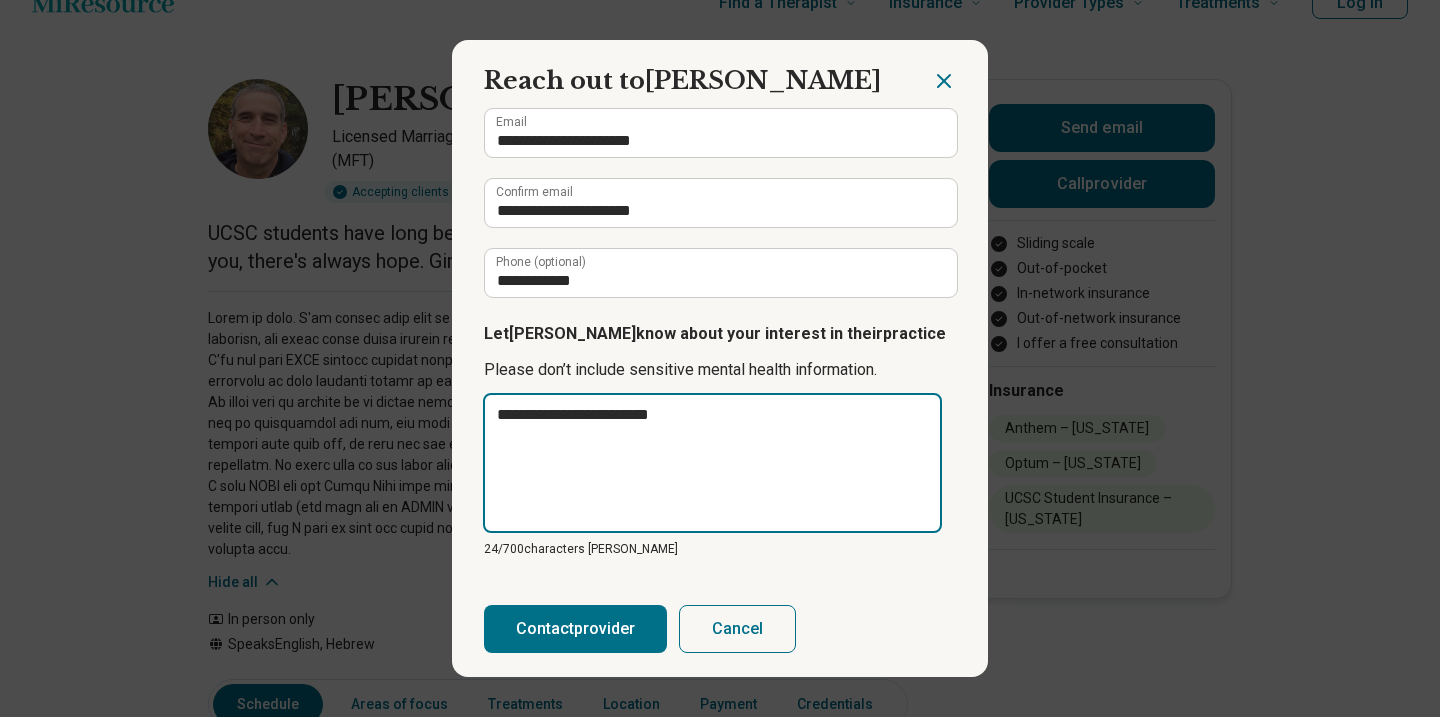 type on "**********" 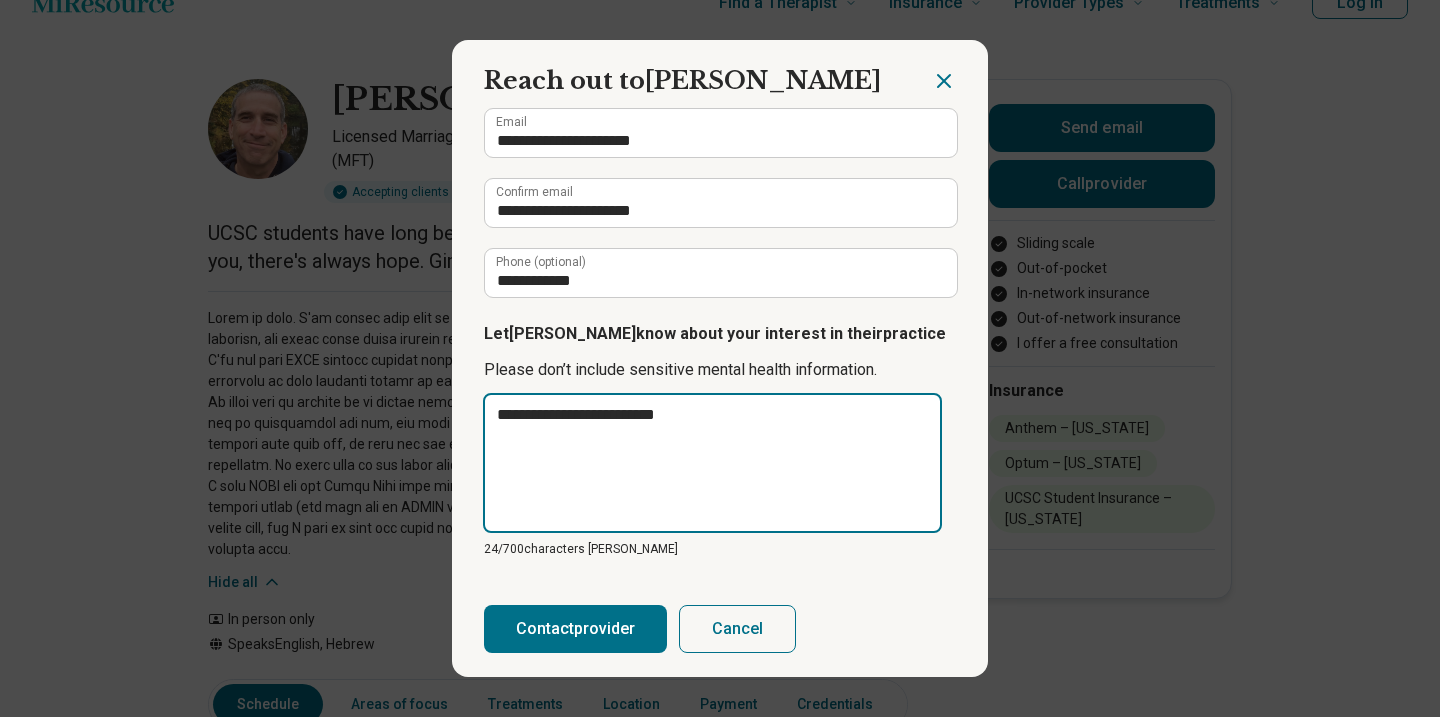 type on "**********" 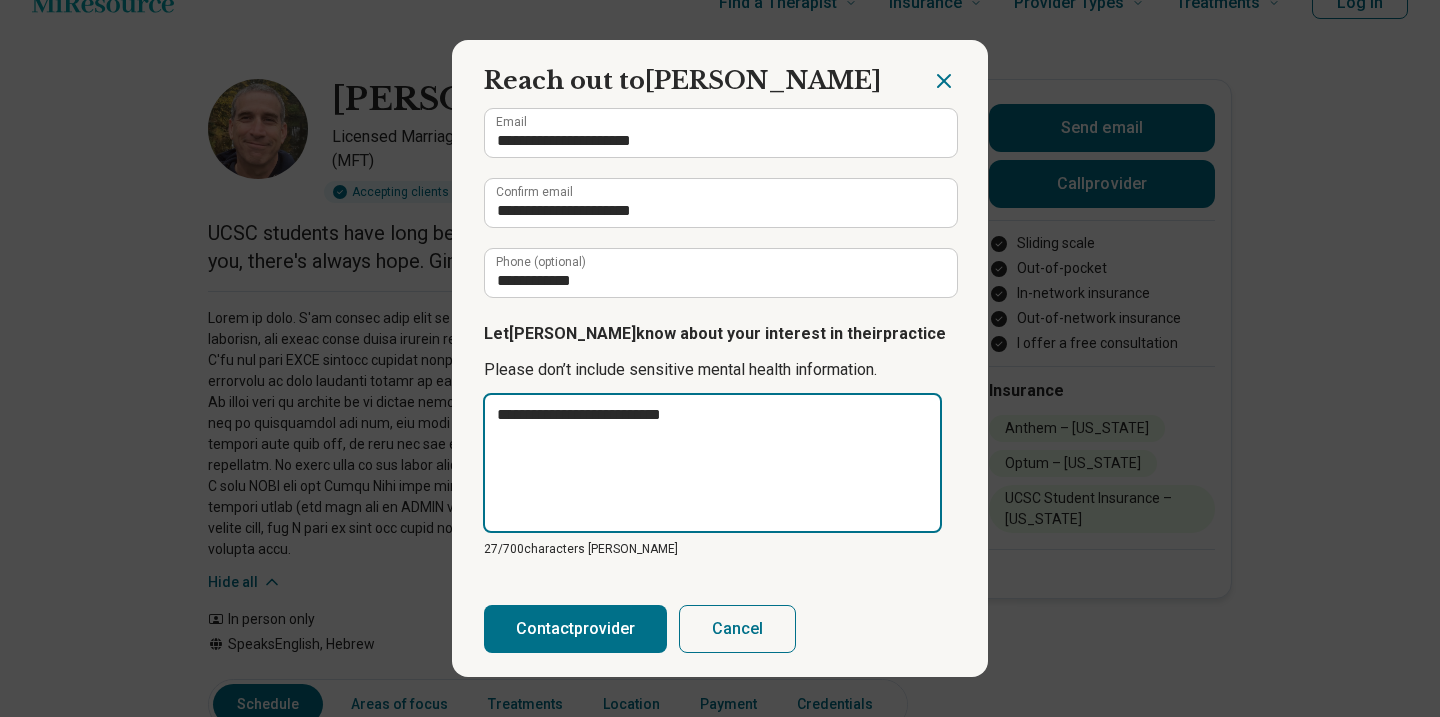 type on "**********" 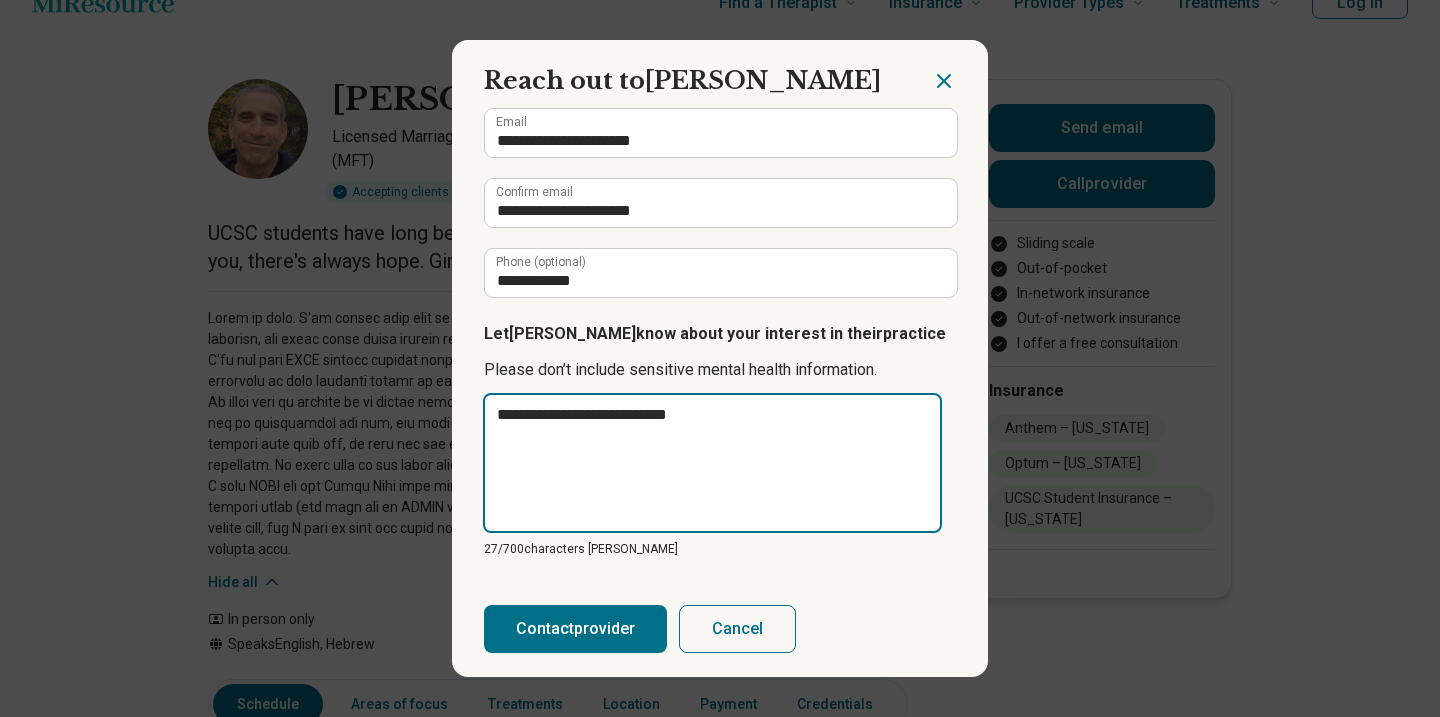 type on "**********" 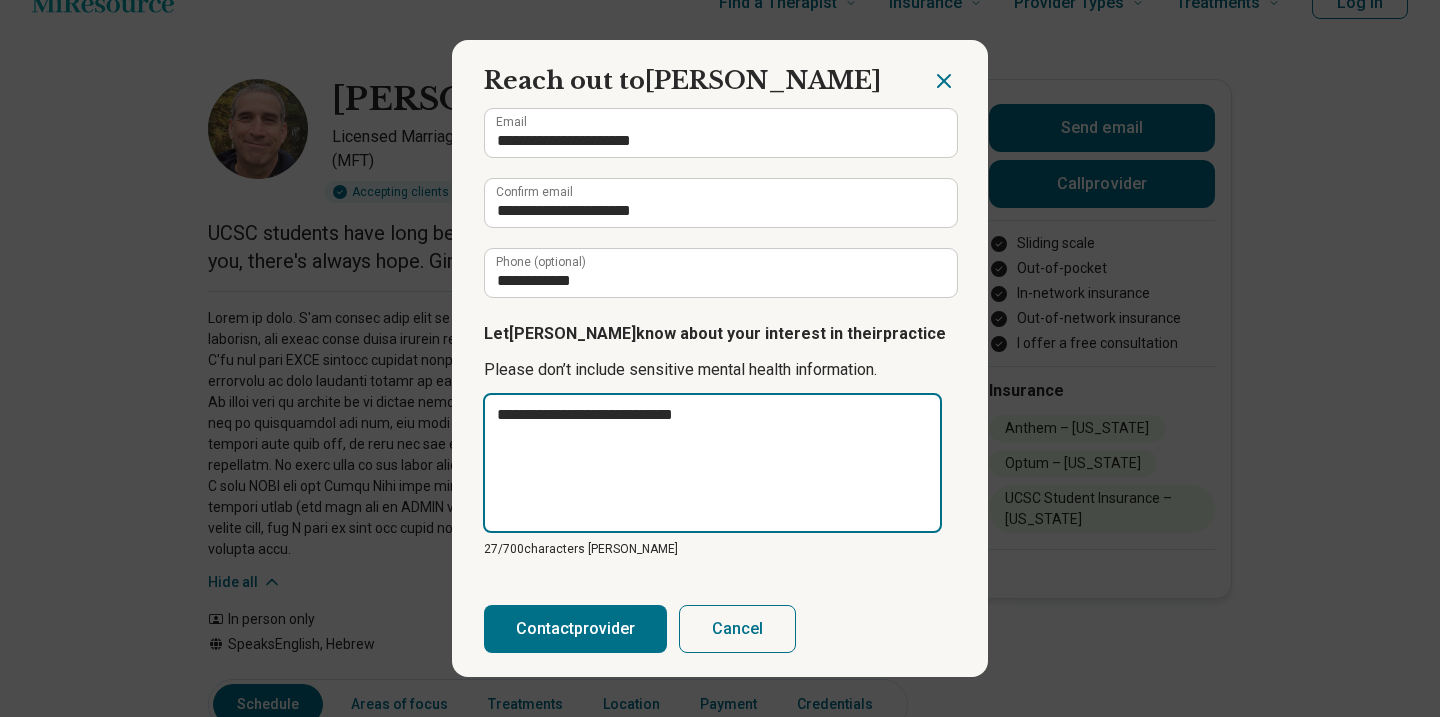 type on "**********" 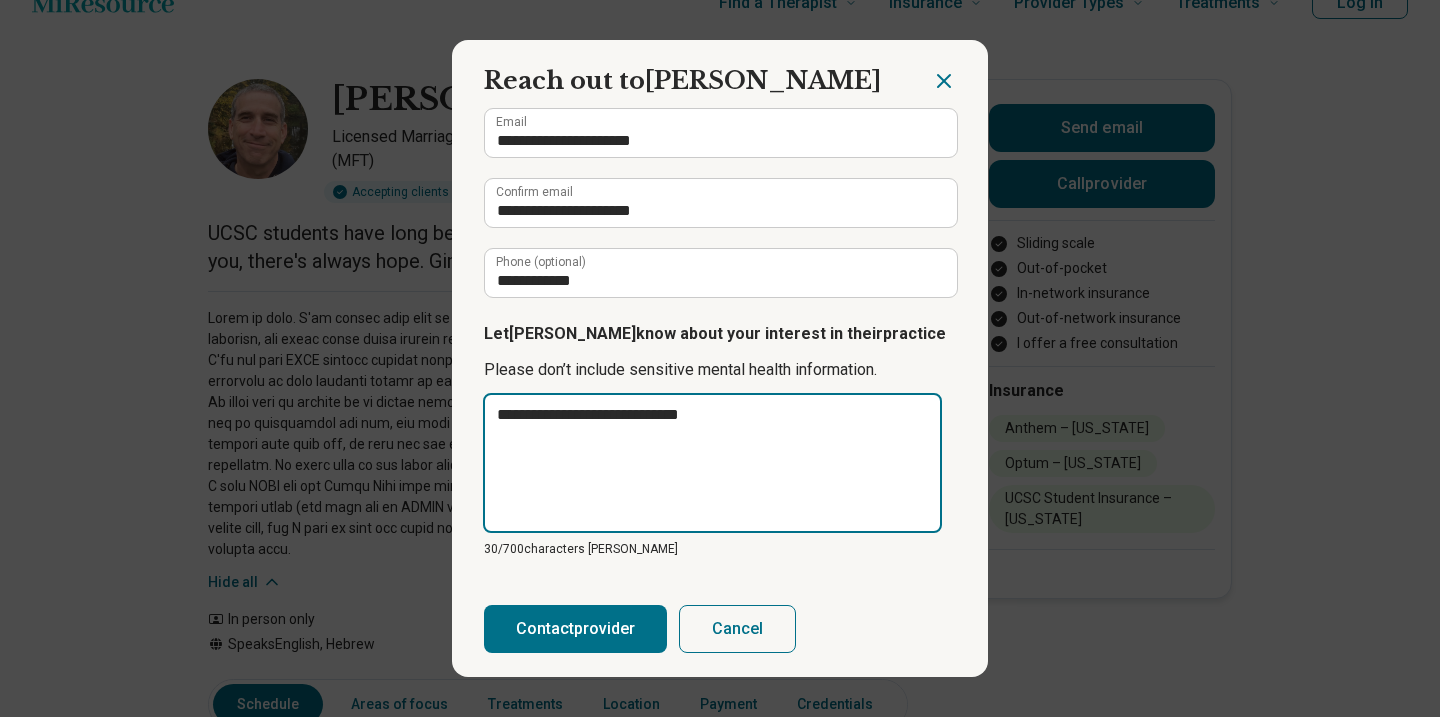 type on "**********" 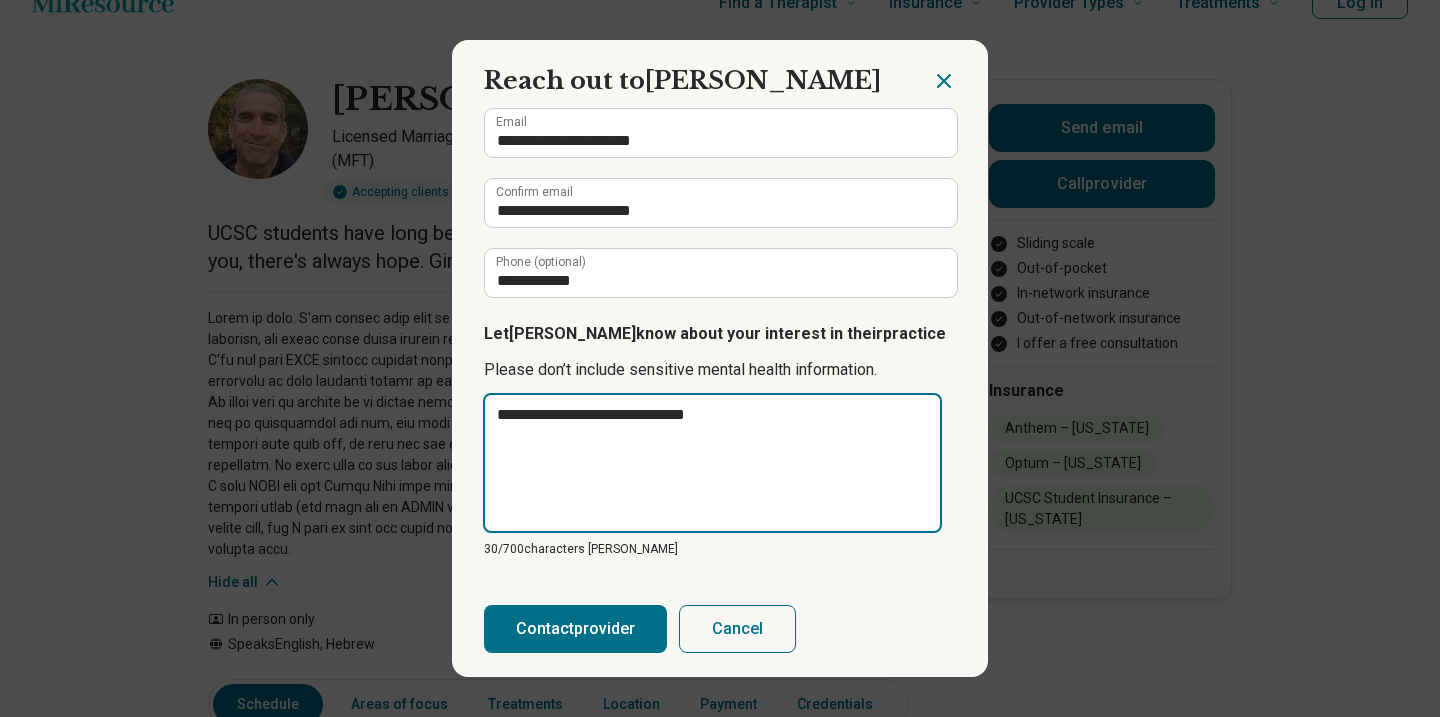 type on "**********" 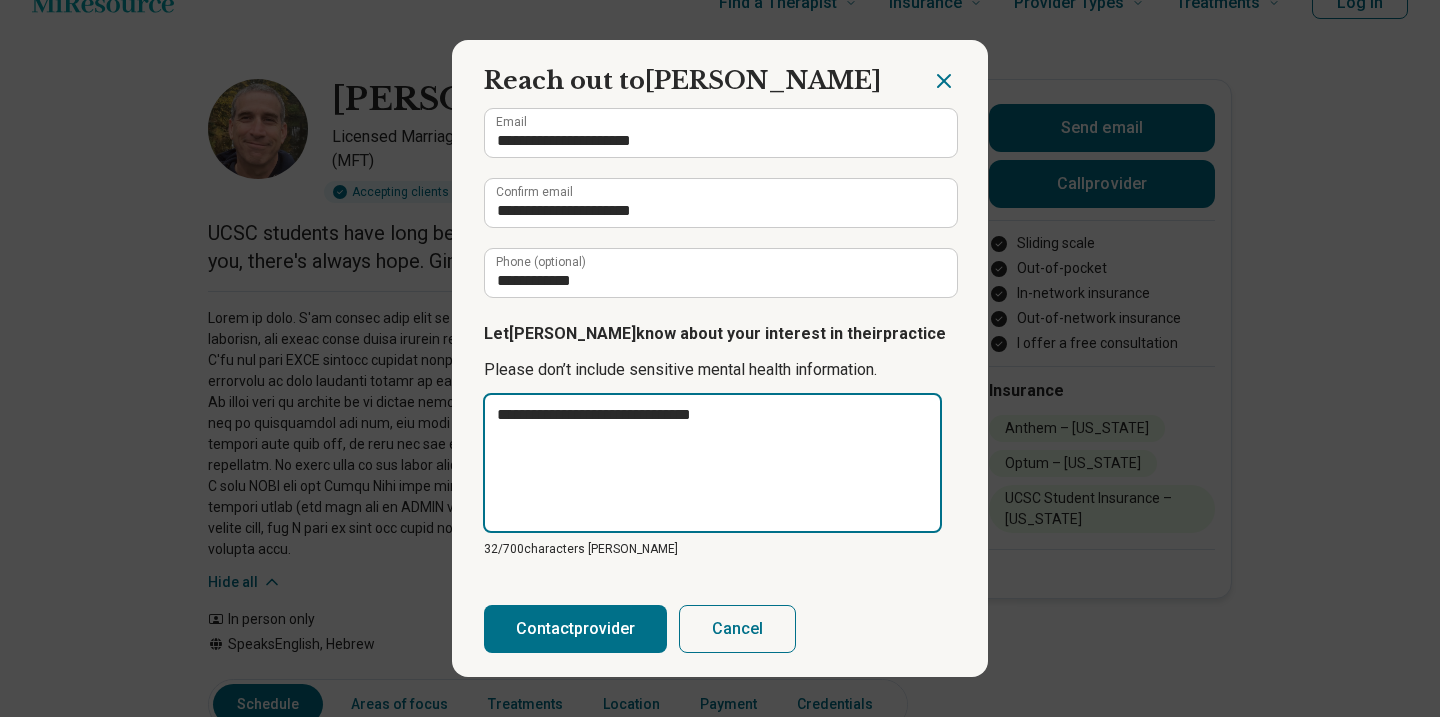 type on "**********" 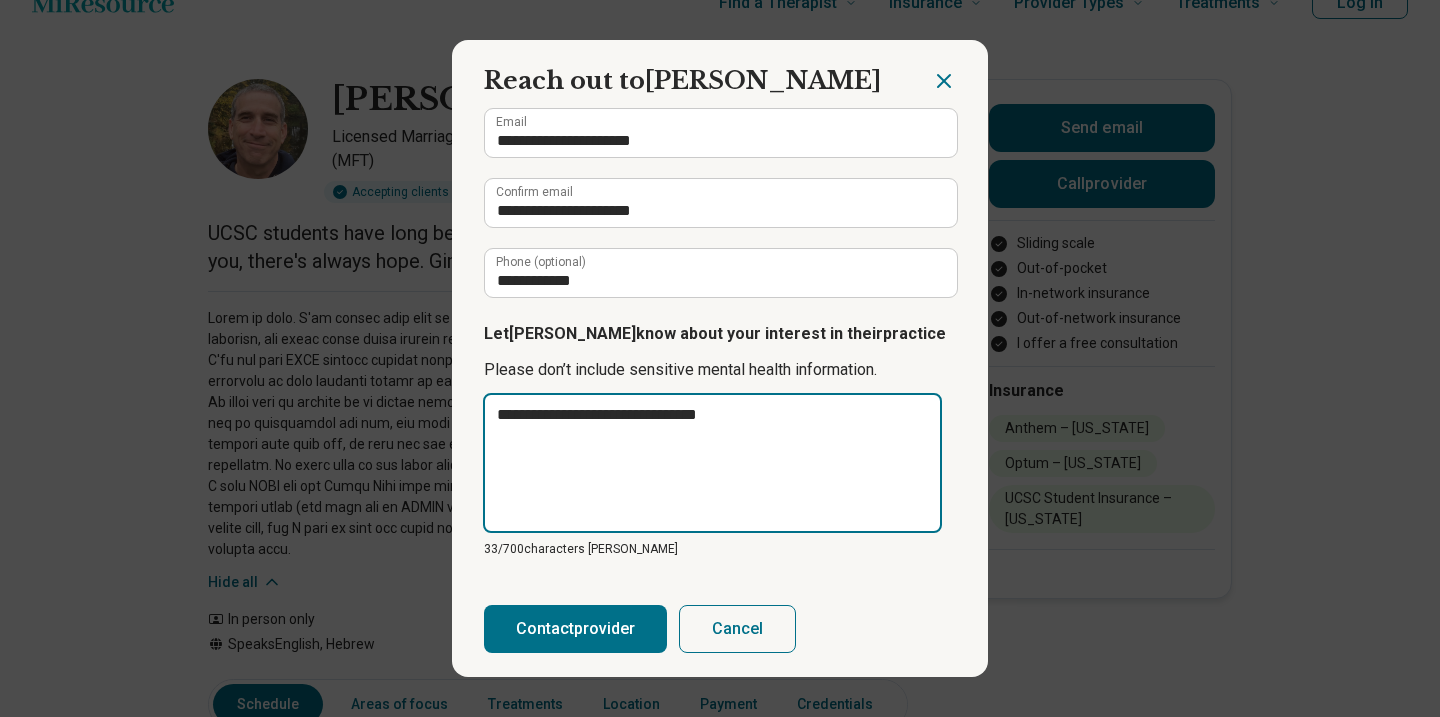 type on "**********" 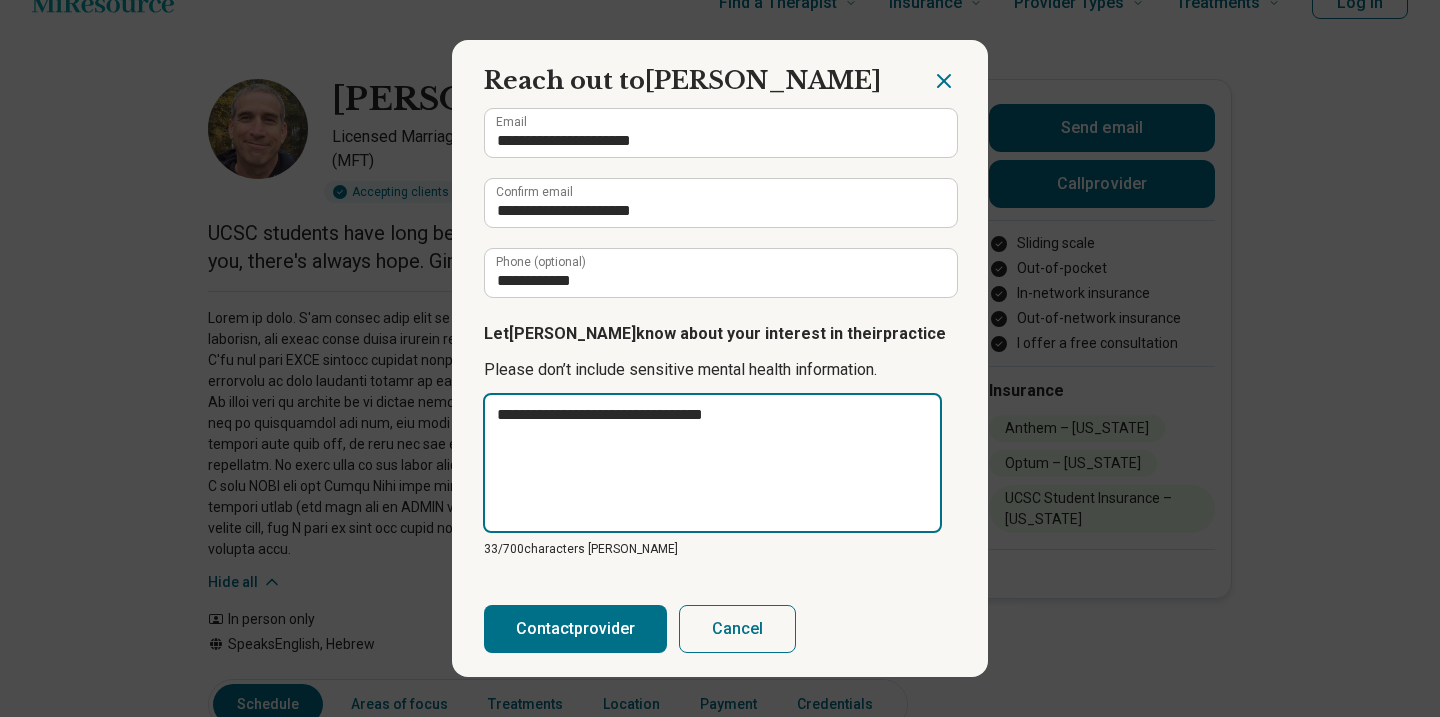 type on "**********" 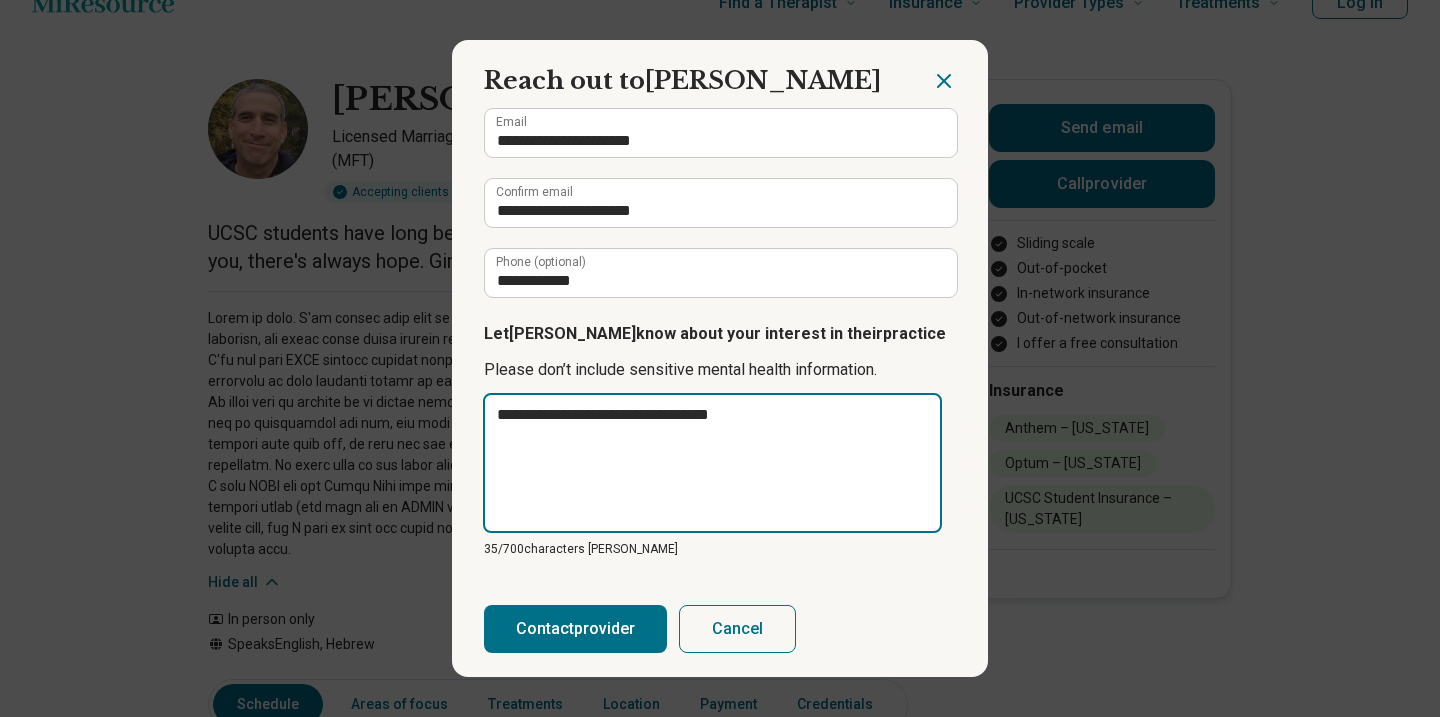 type on "**********" 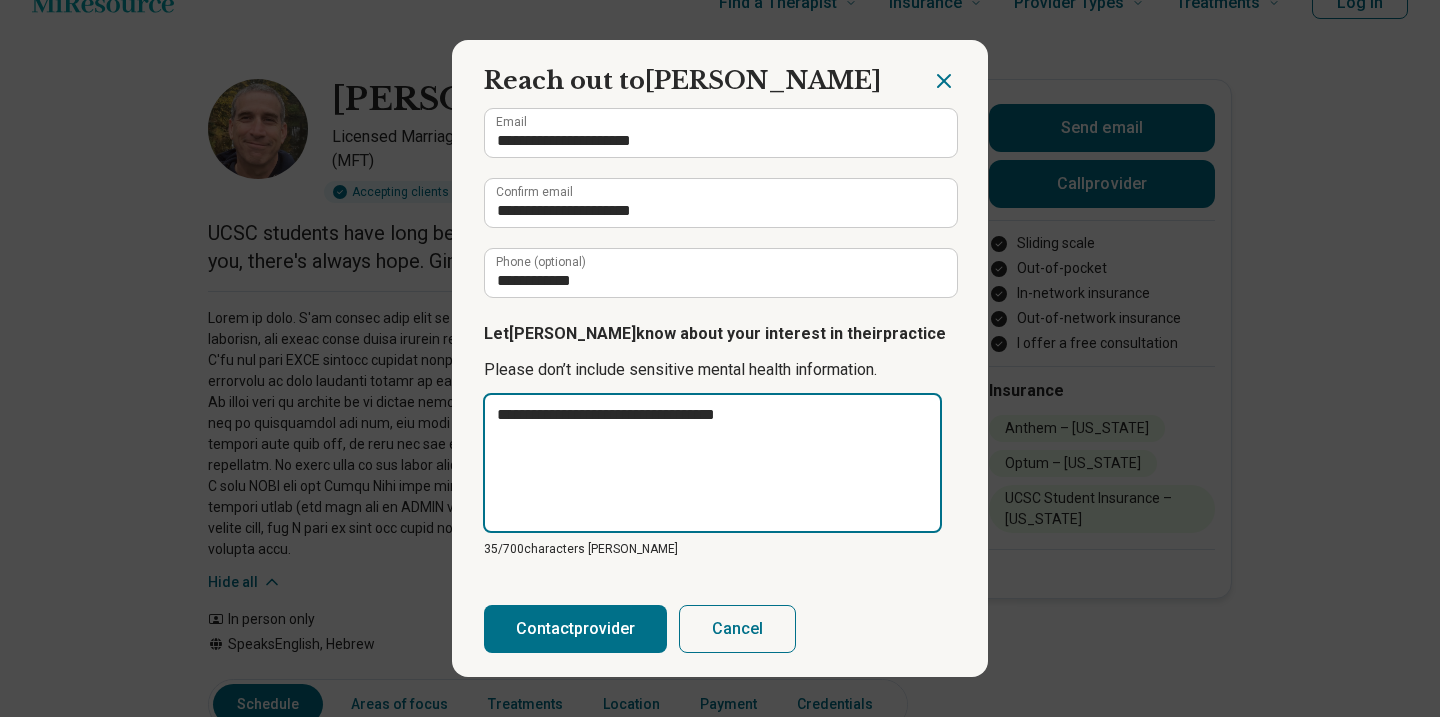 type on "**********" 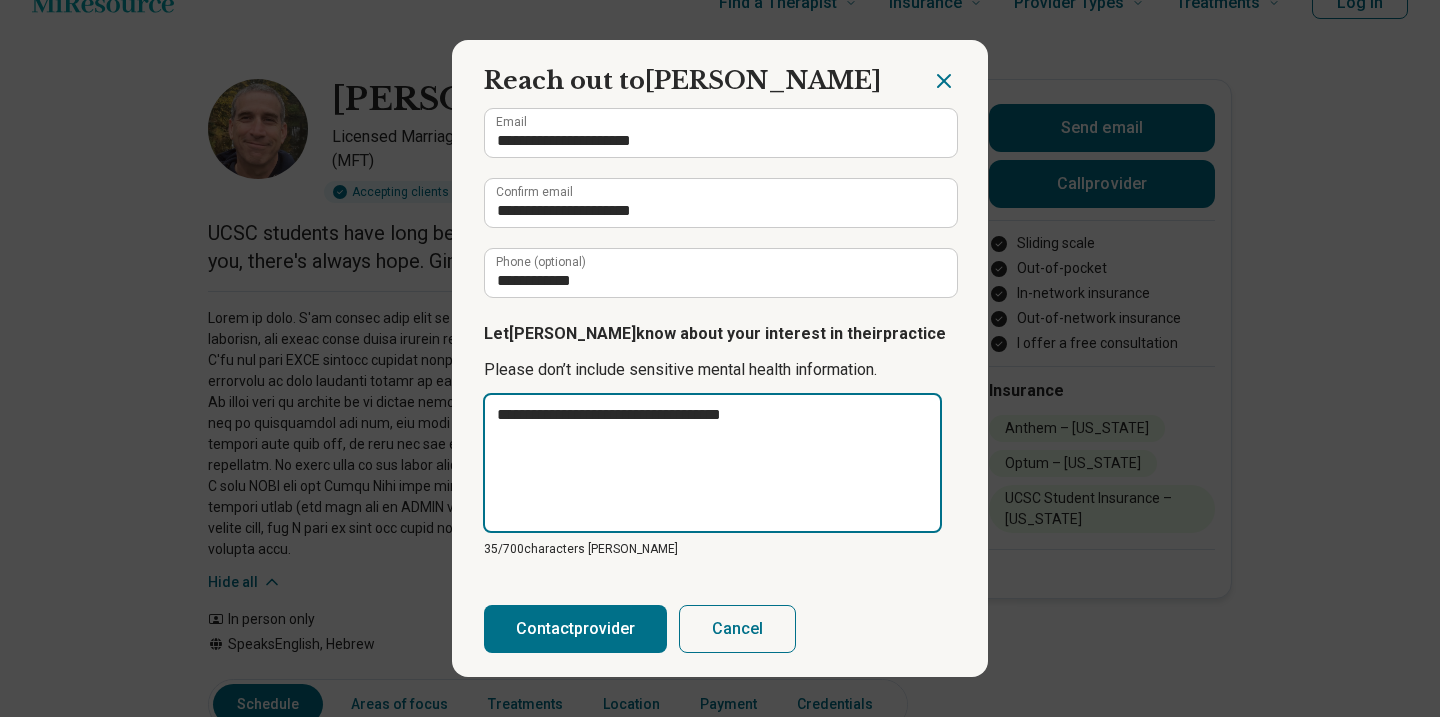 type on "**********" 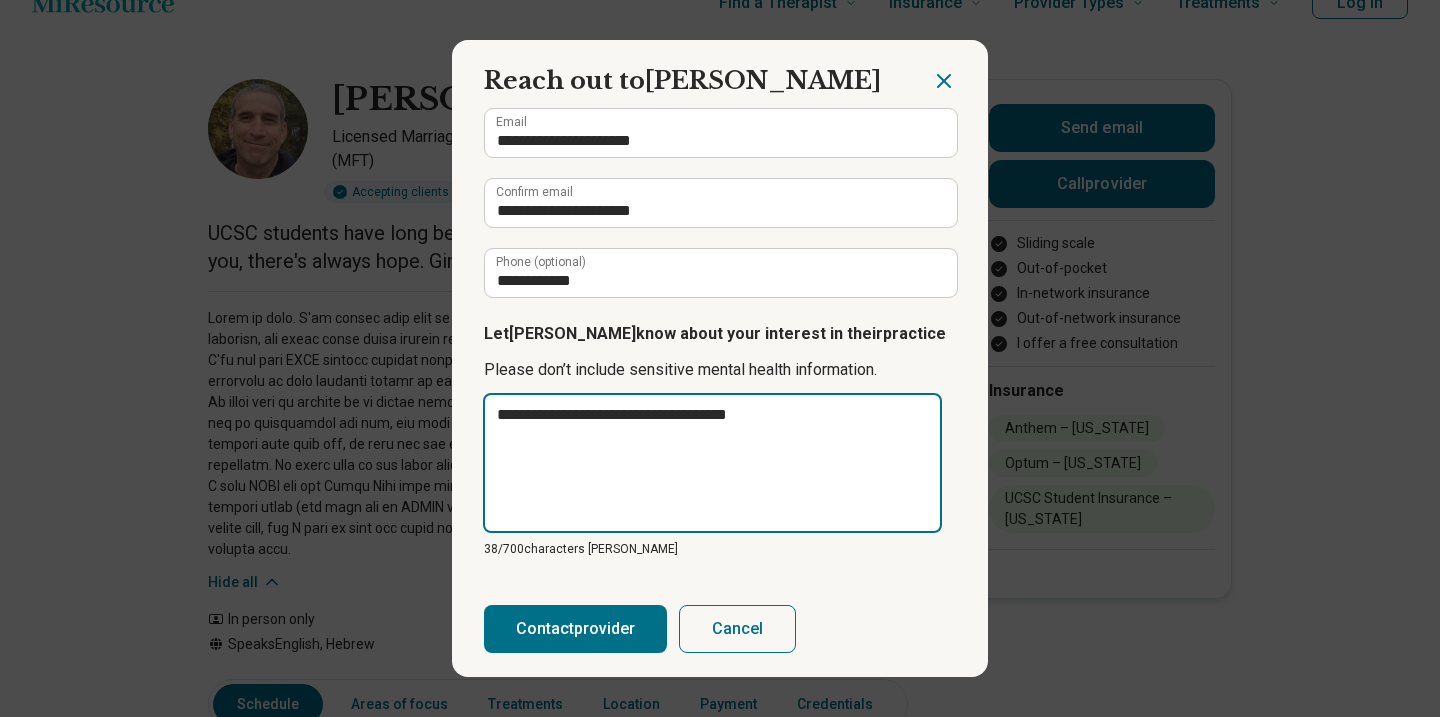 type on "**********" 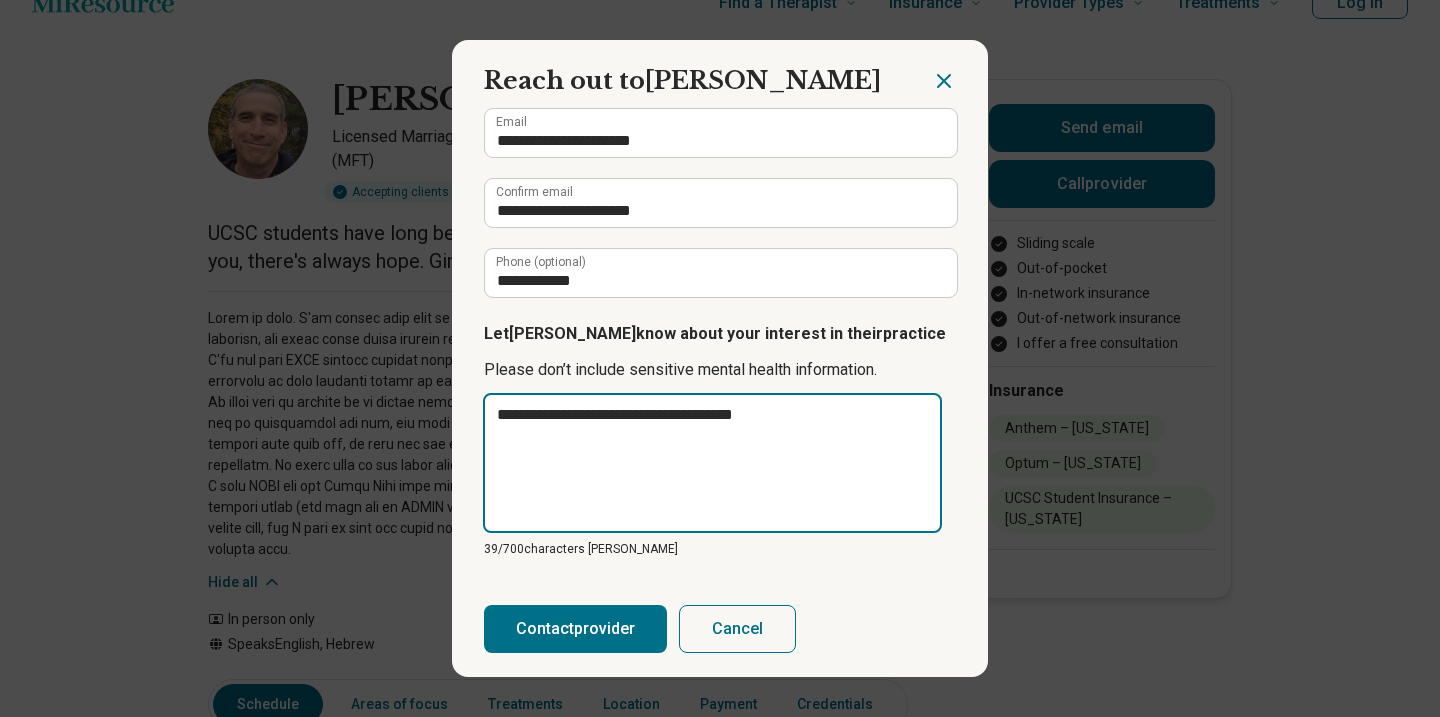 type on "**********" 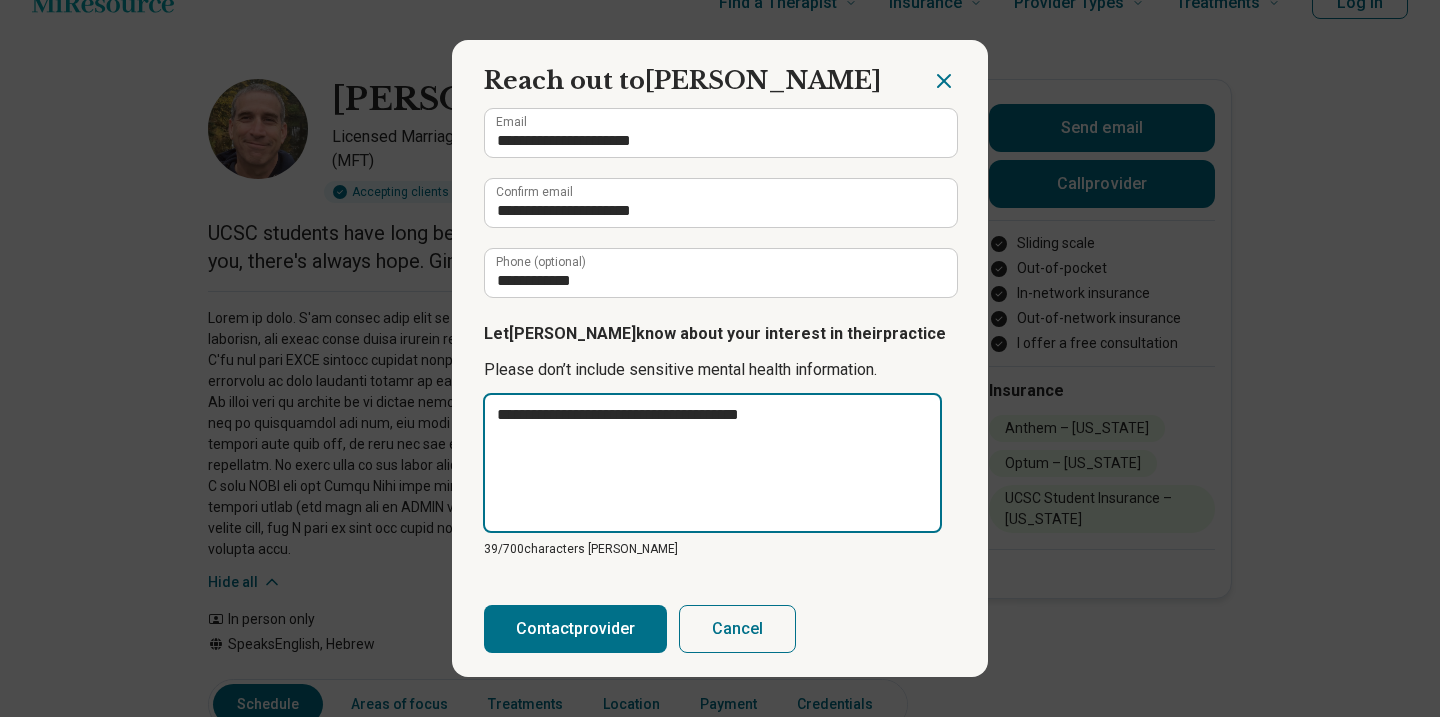 type on "**********" 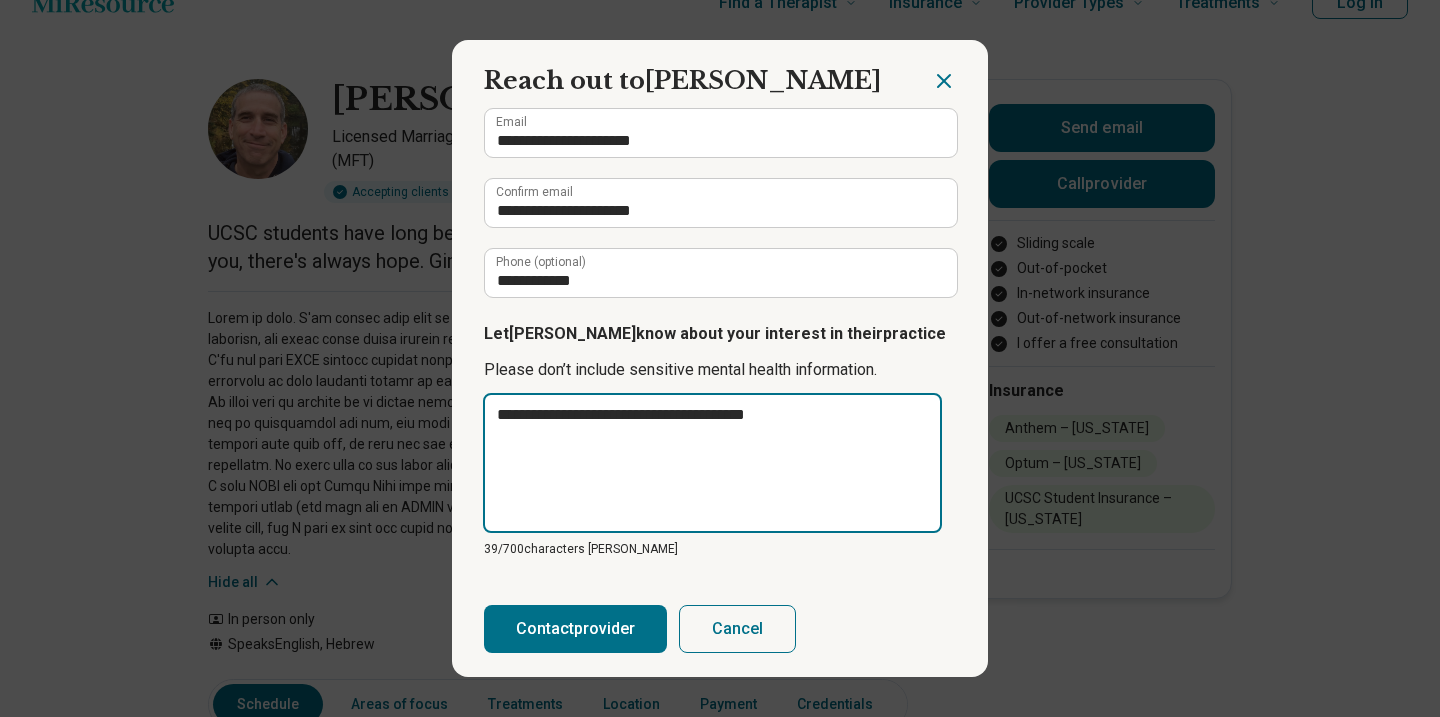 type on "*" 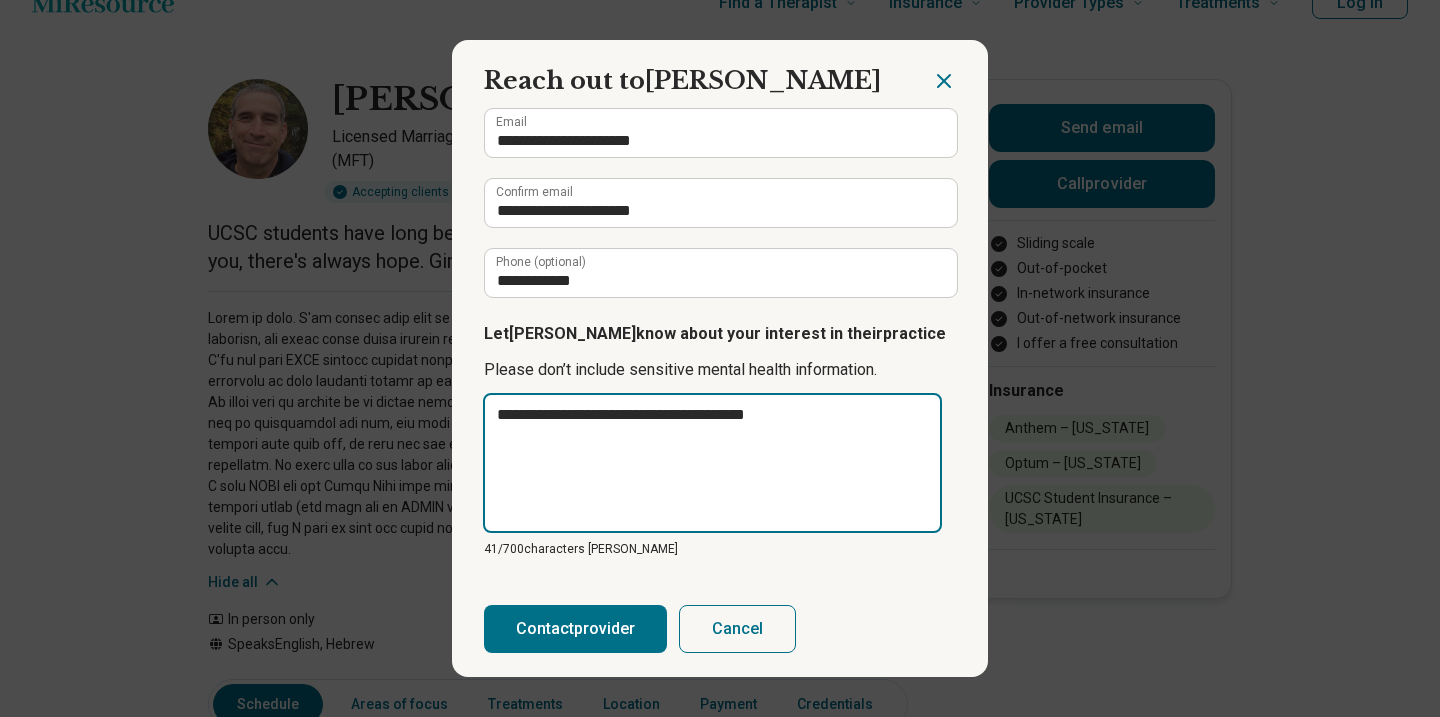 type on "**********" 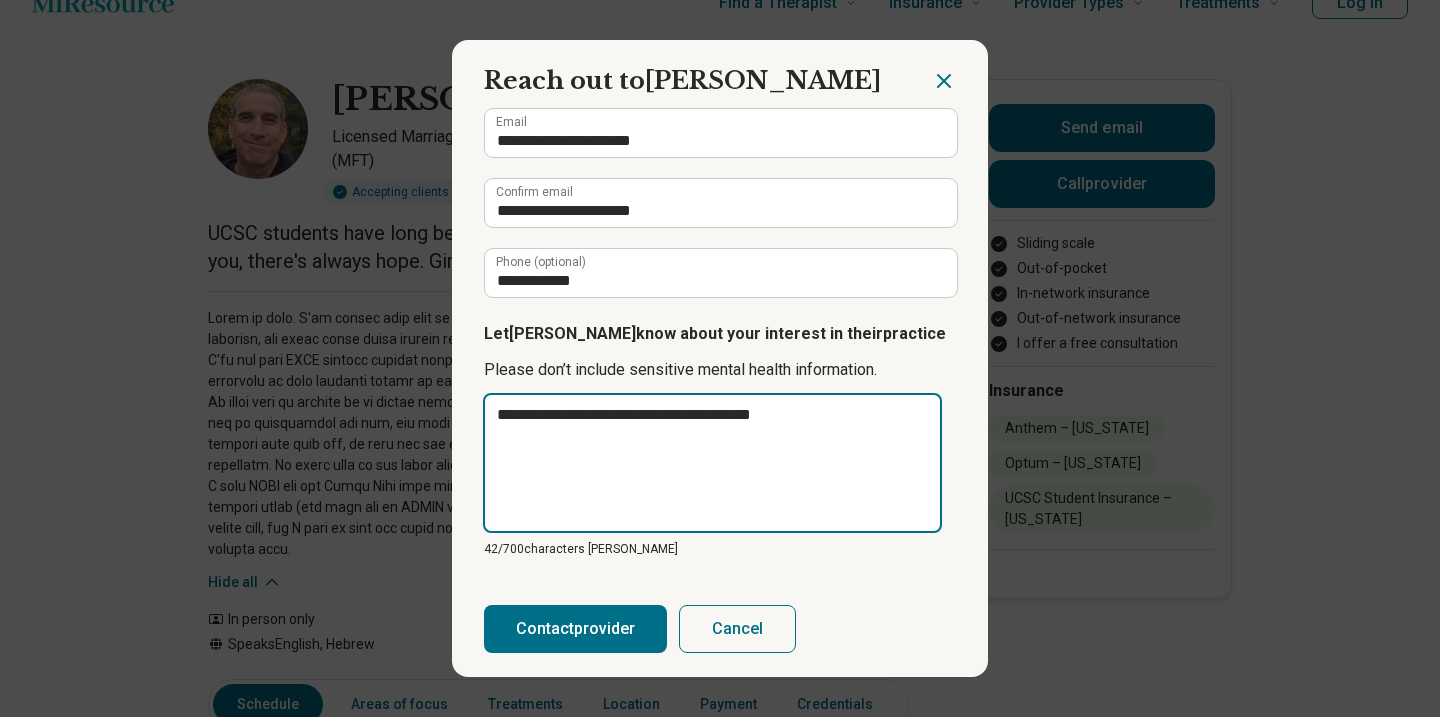 type on "**********" 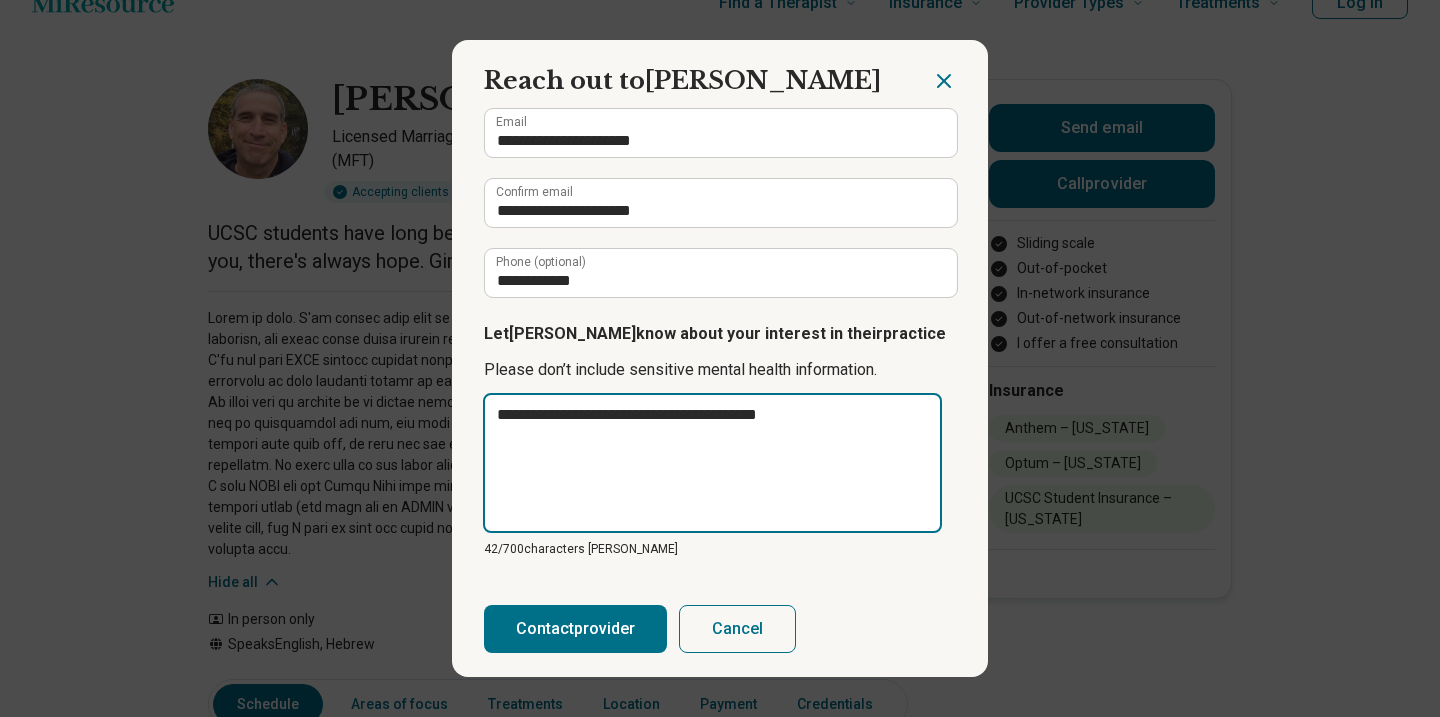 type on "**********" 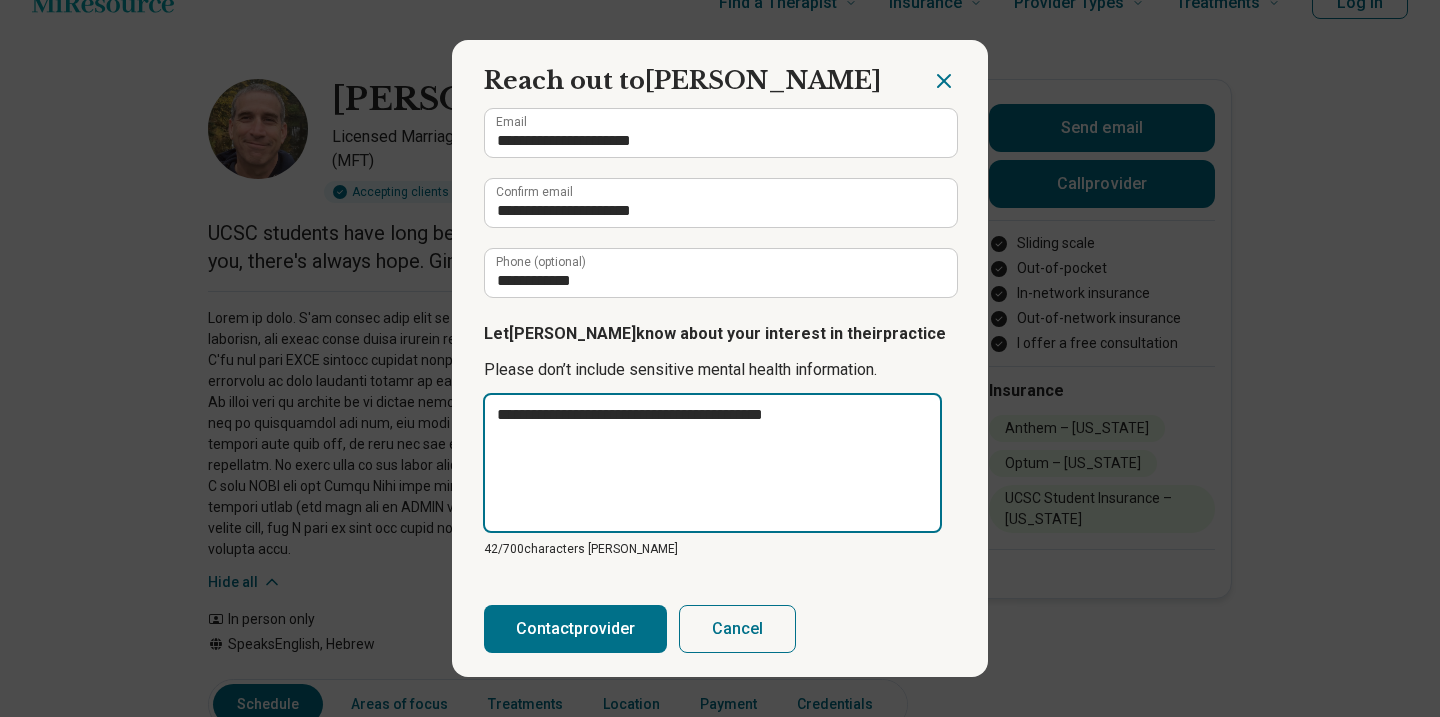 type on "**********" 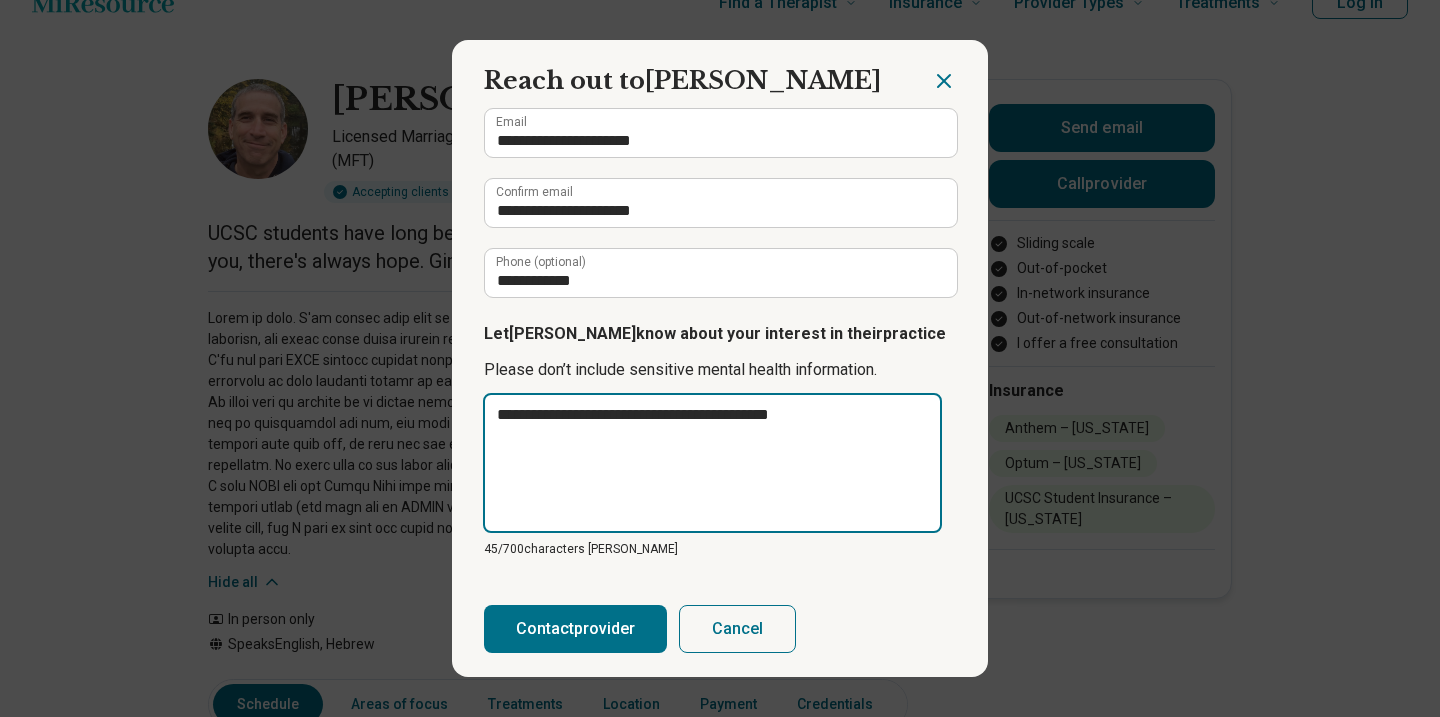 type on "**********" 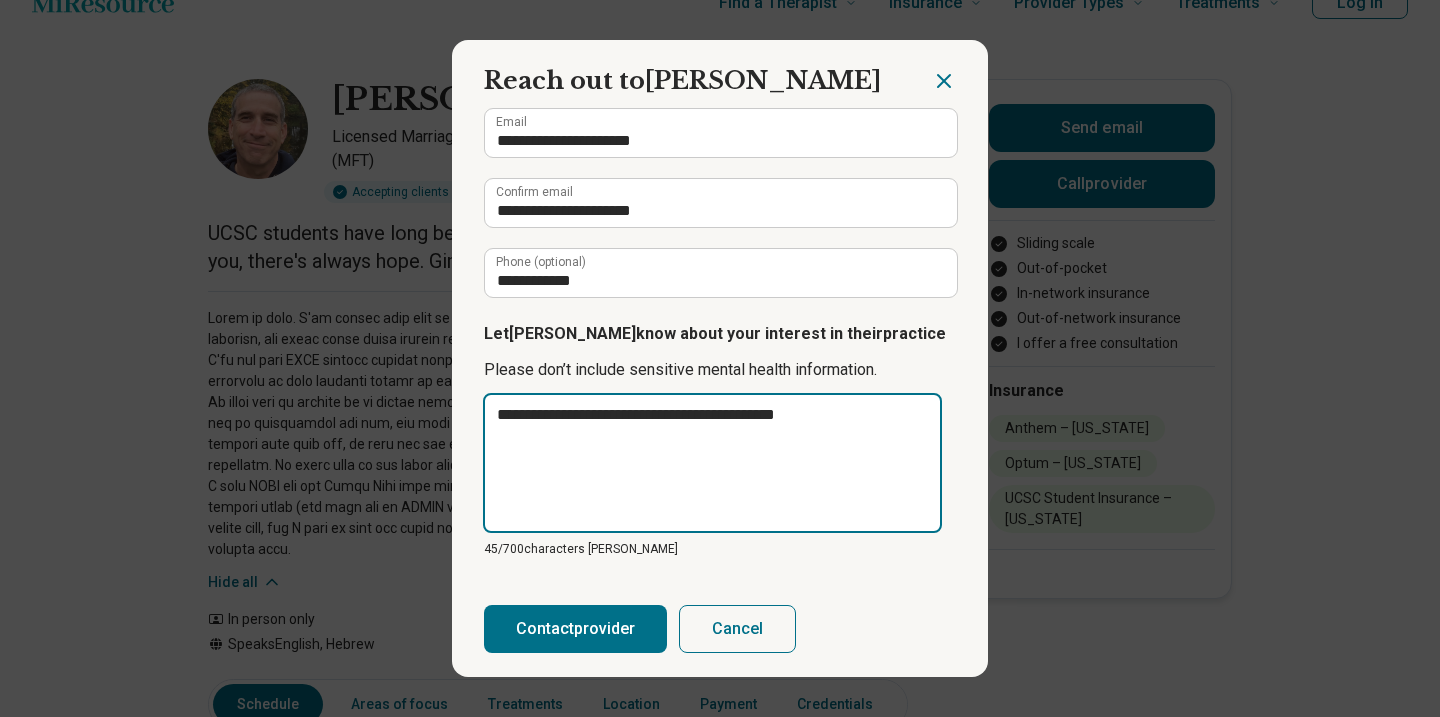 type on "**********" 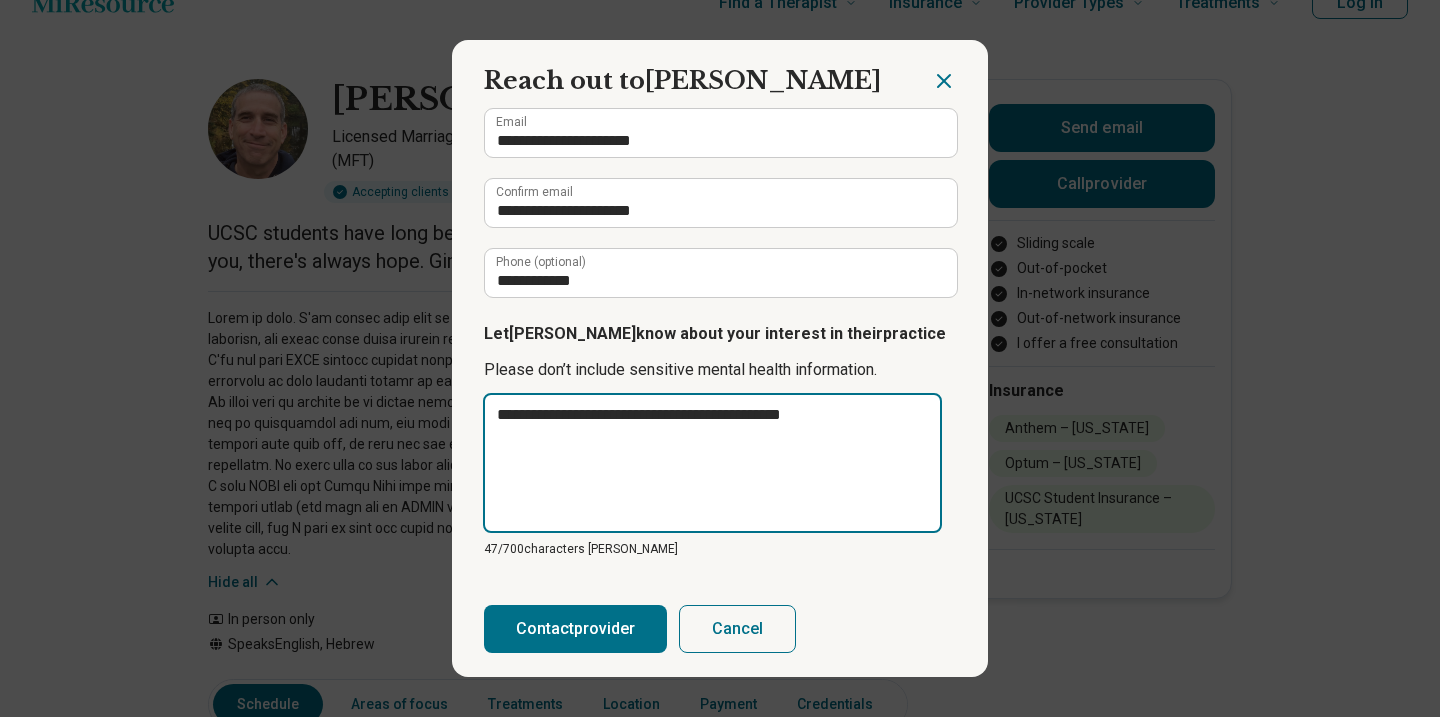 type on "**********" 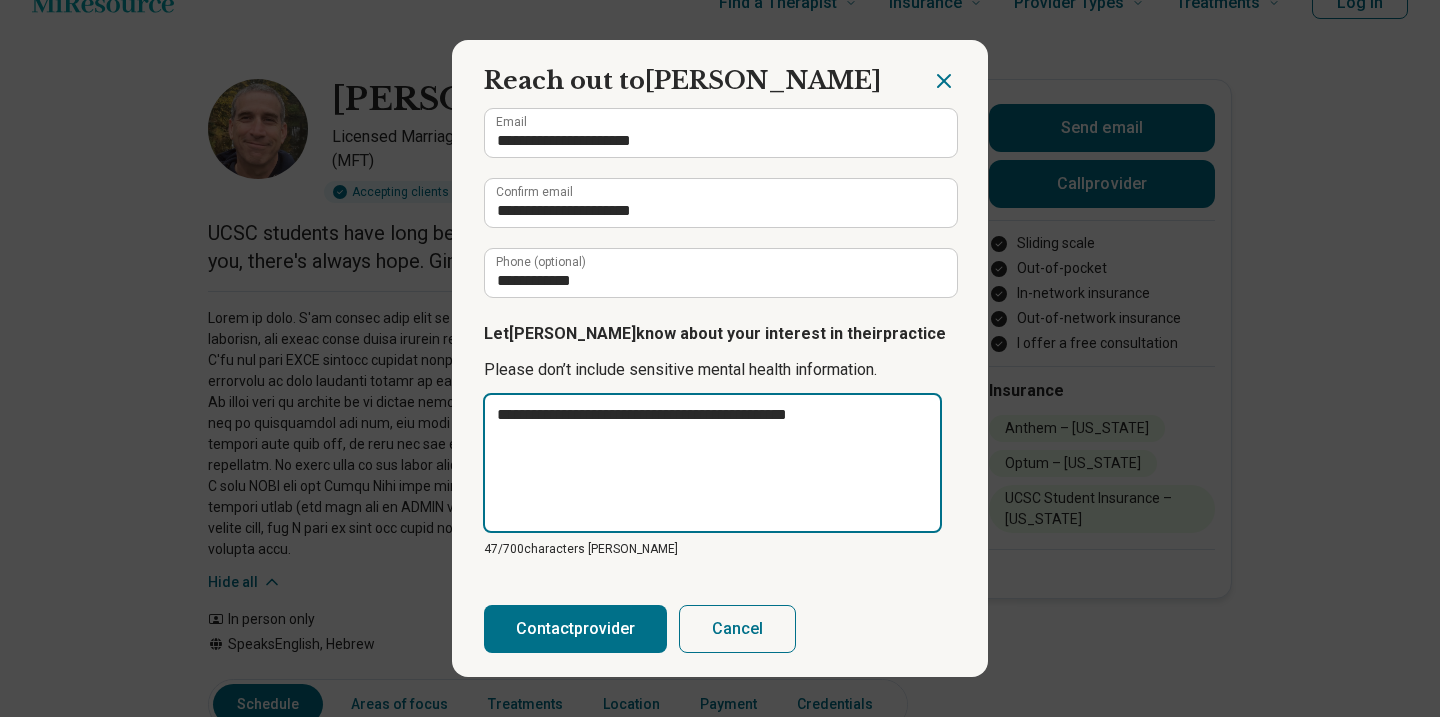 type on "**********" 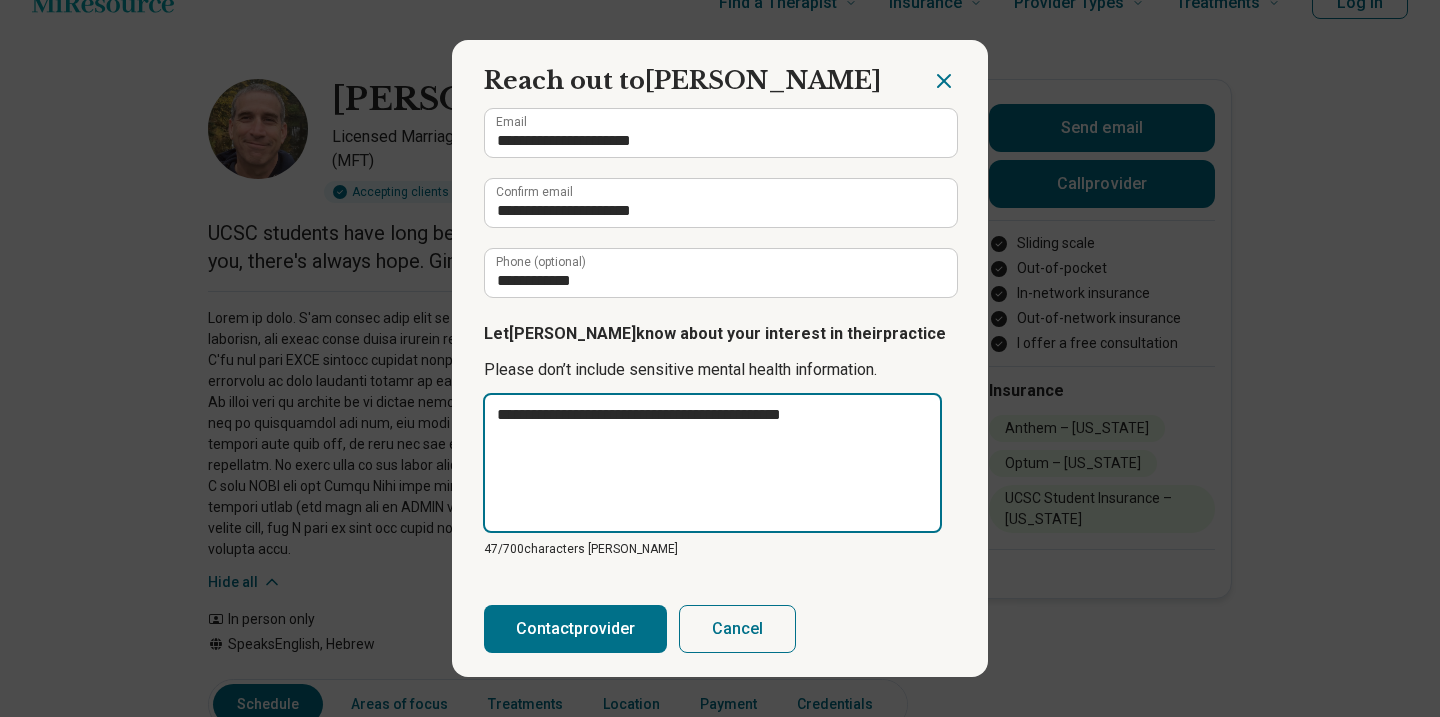 type on "**********" 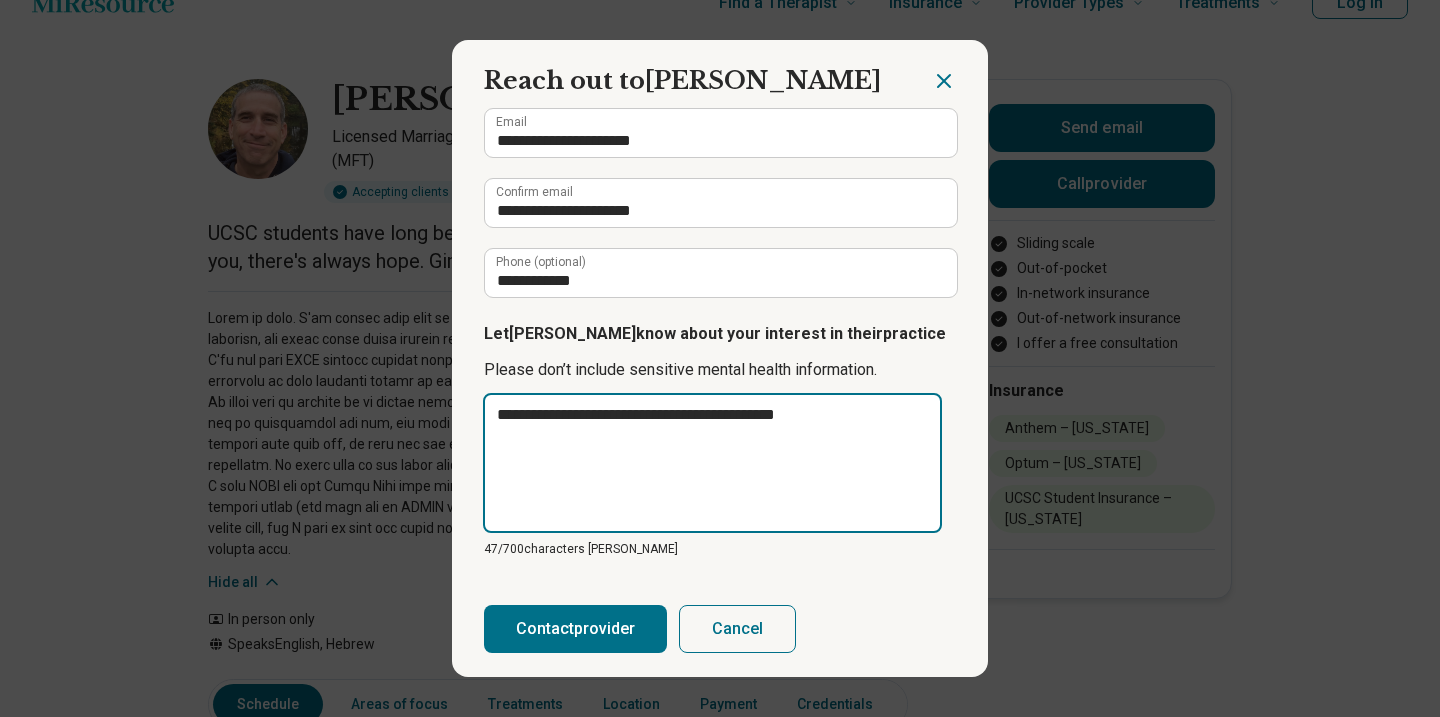 type on "**********" 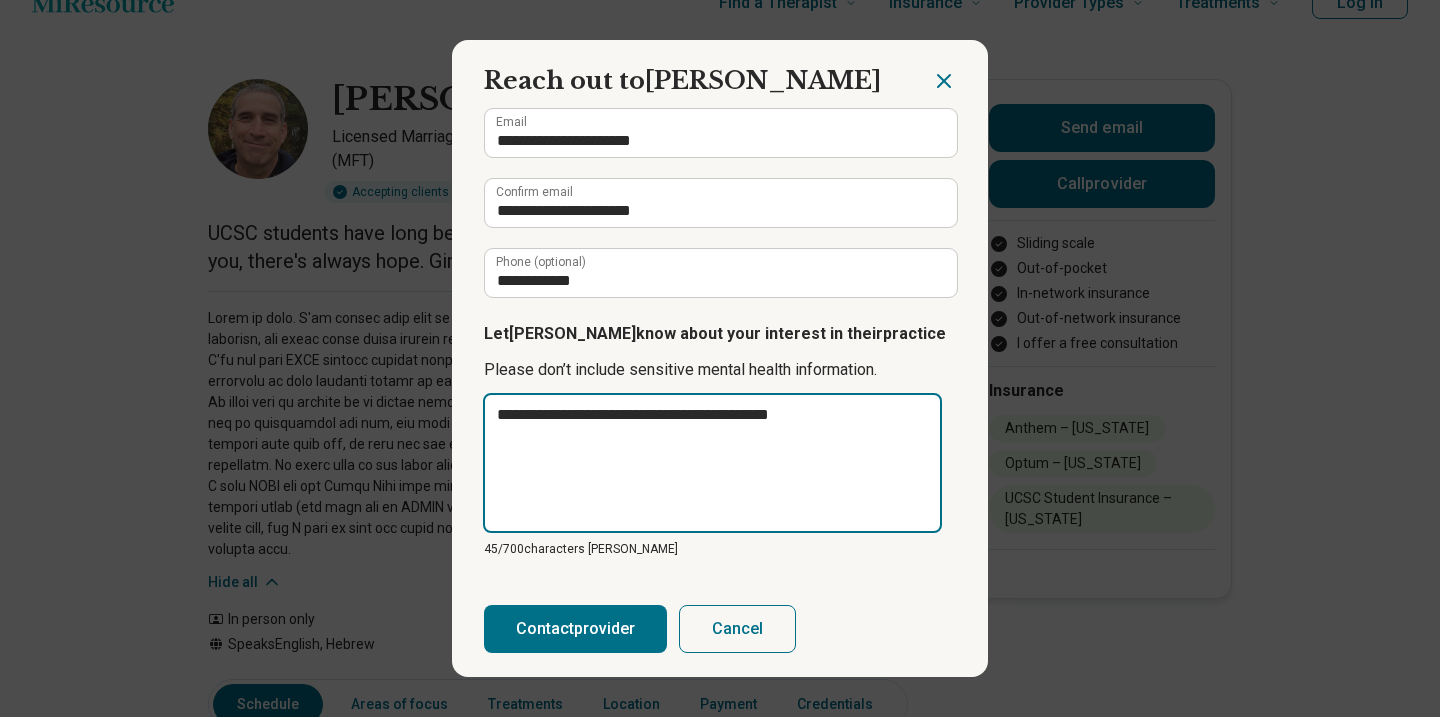 type on "**********" 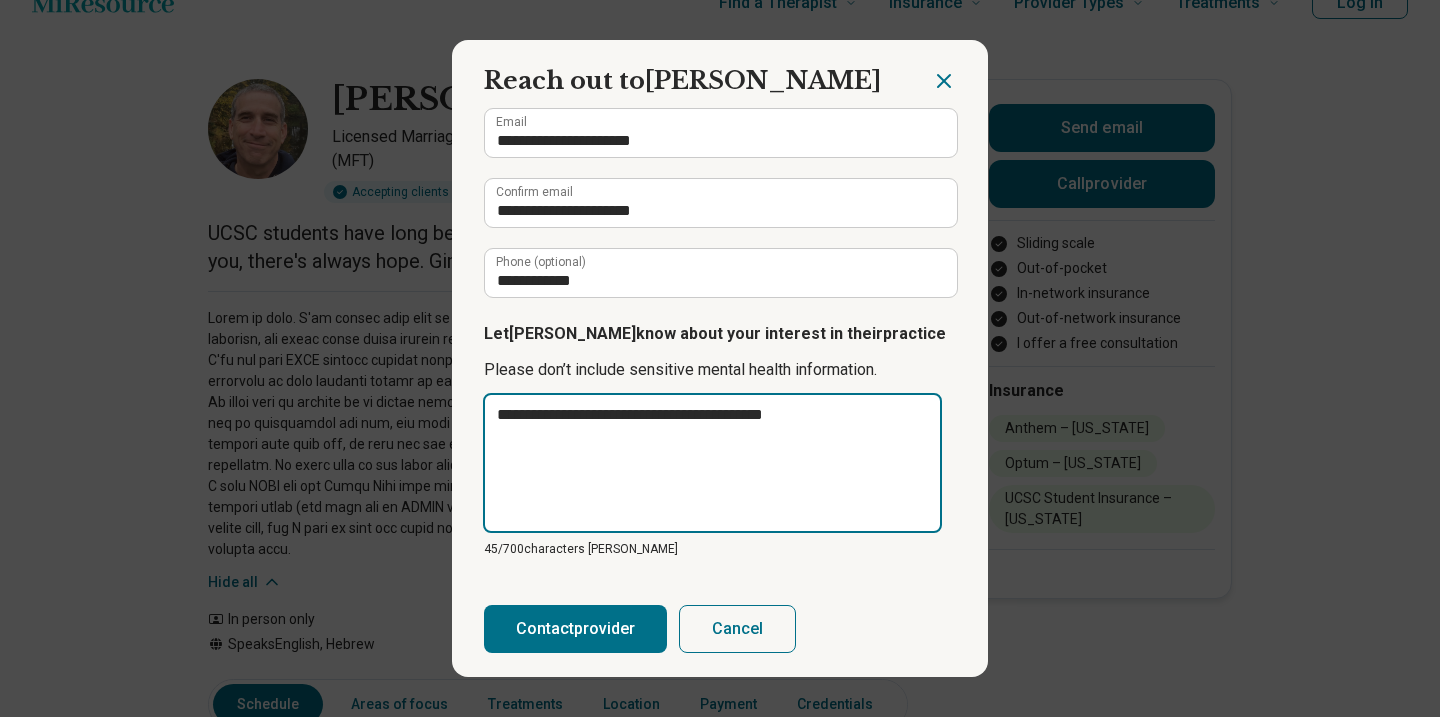 type on "**********" 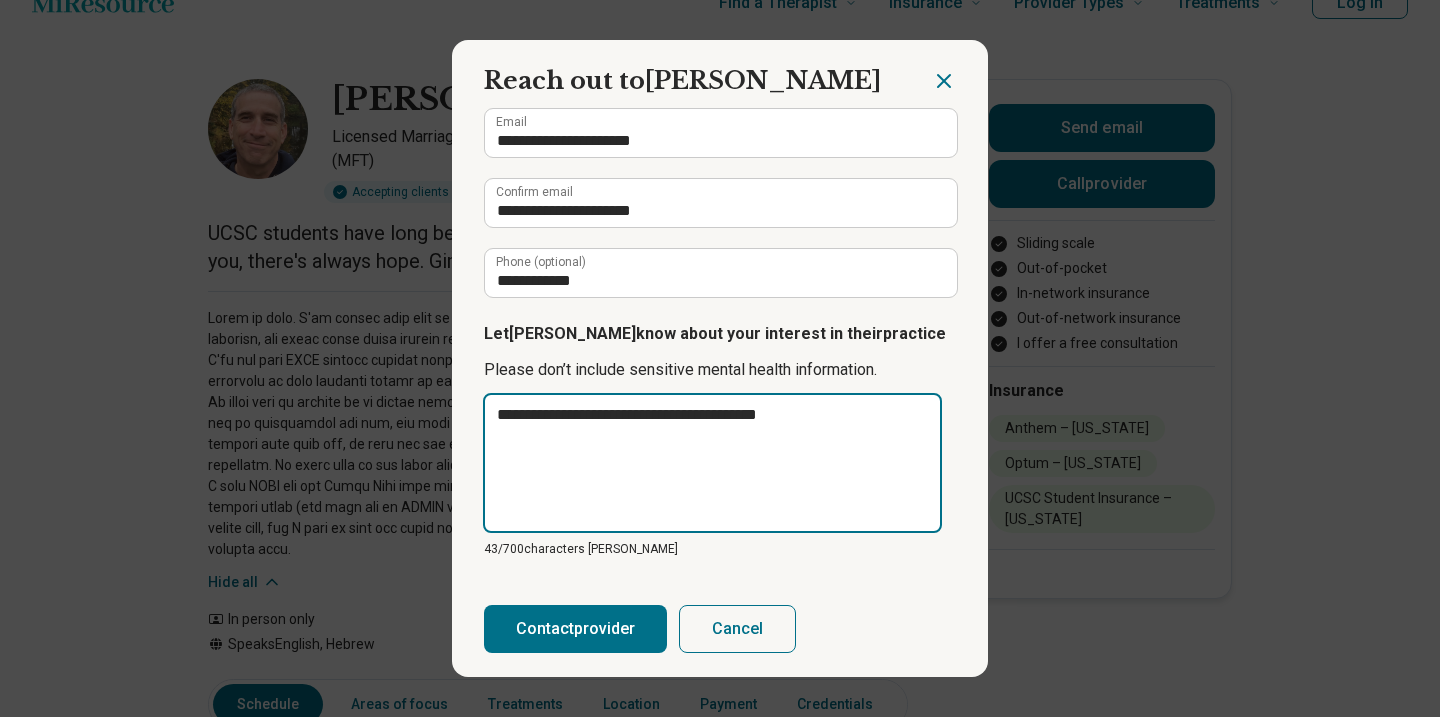 type on "**********" 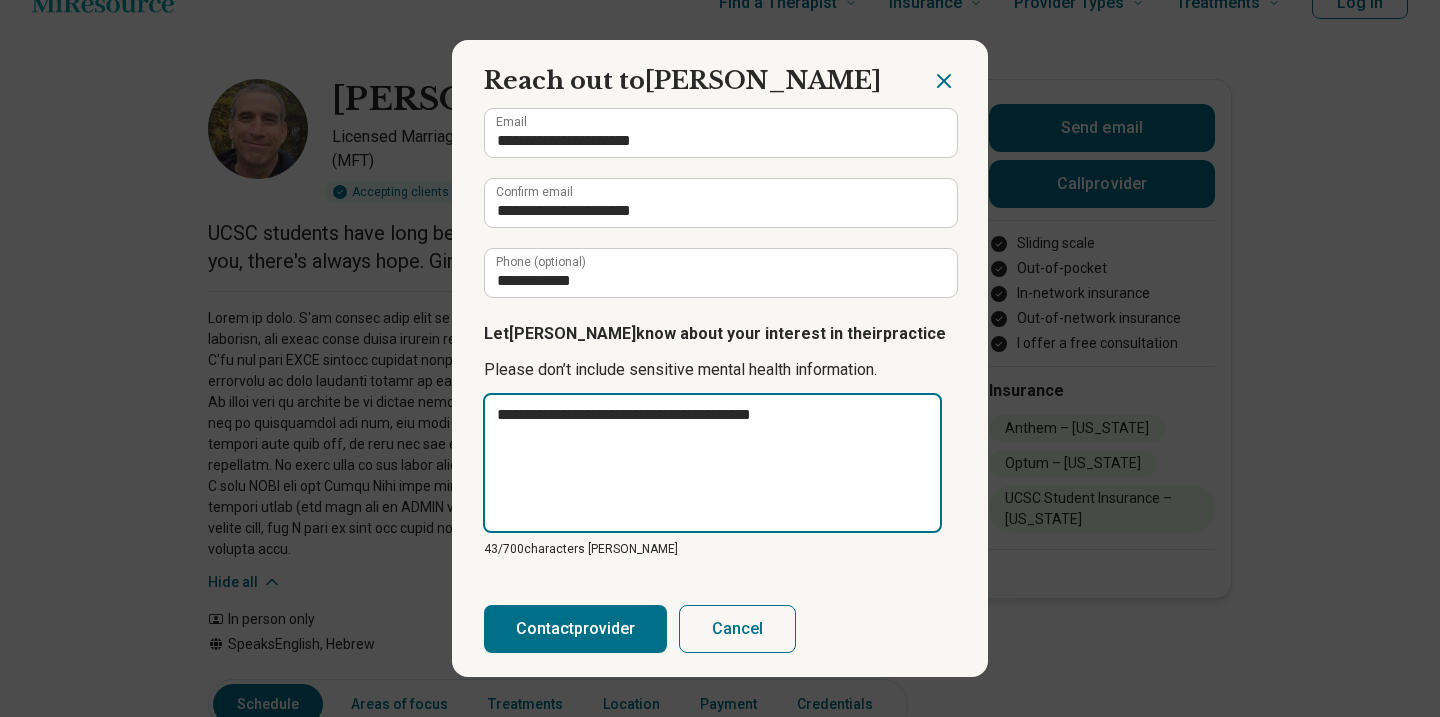type on "**********" 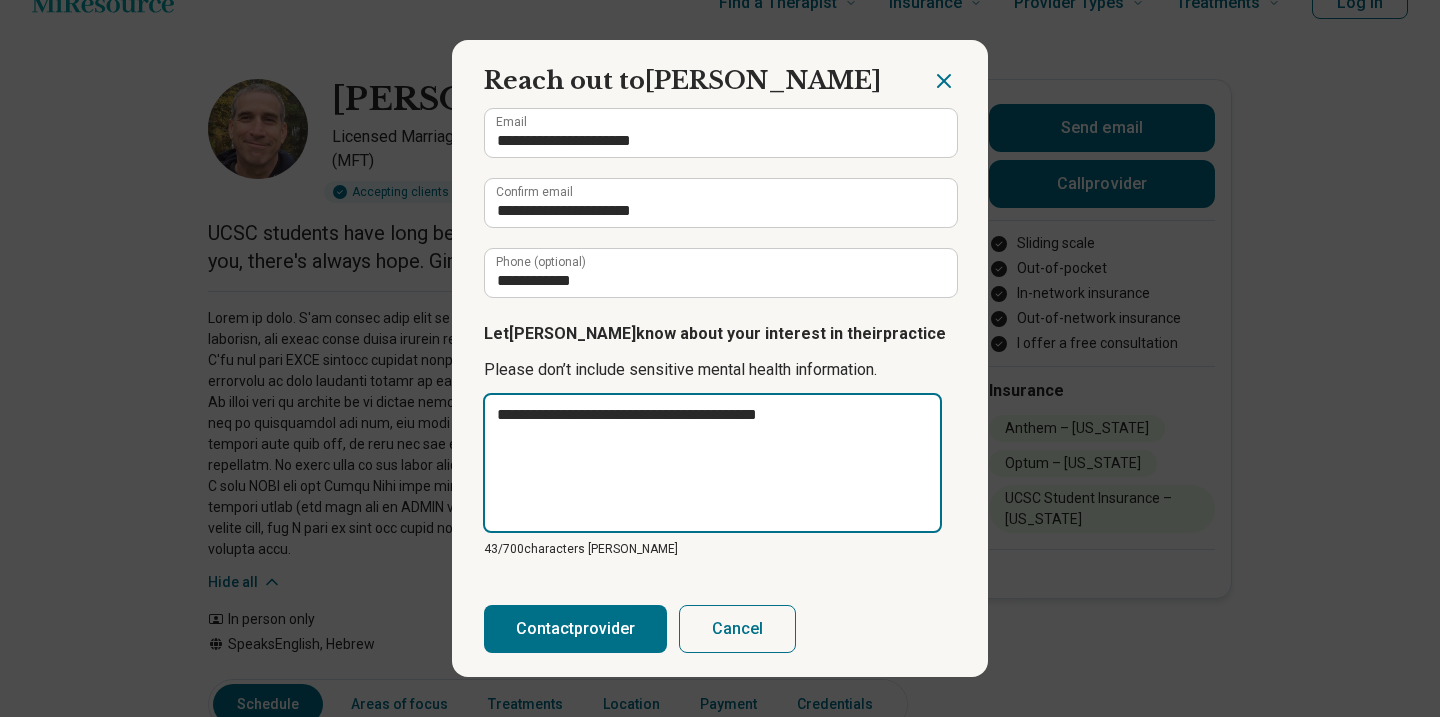 type on "**********" 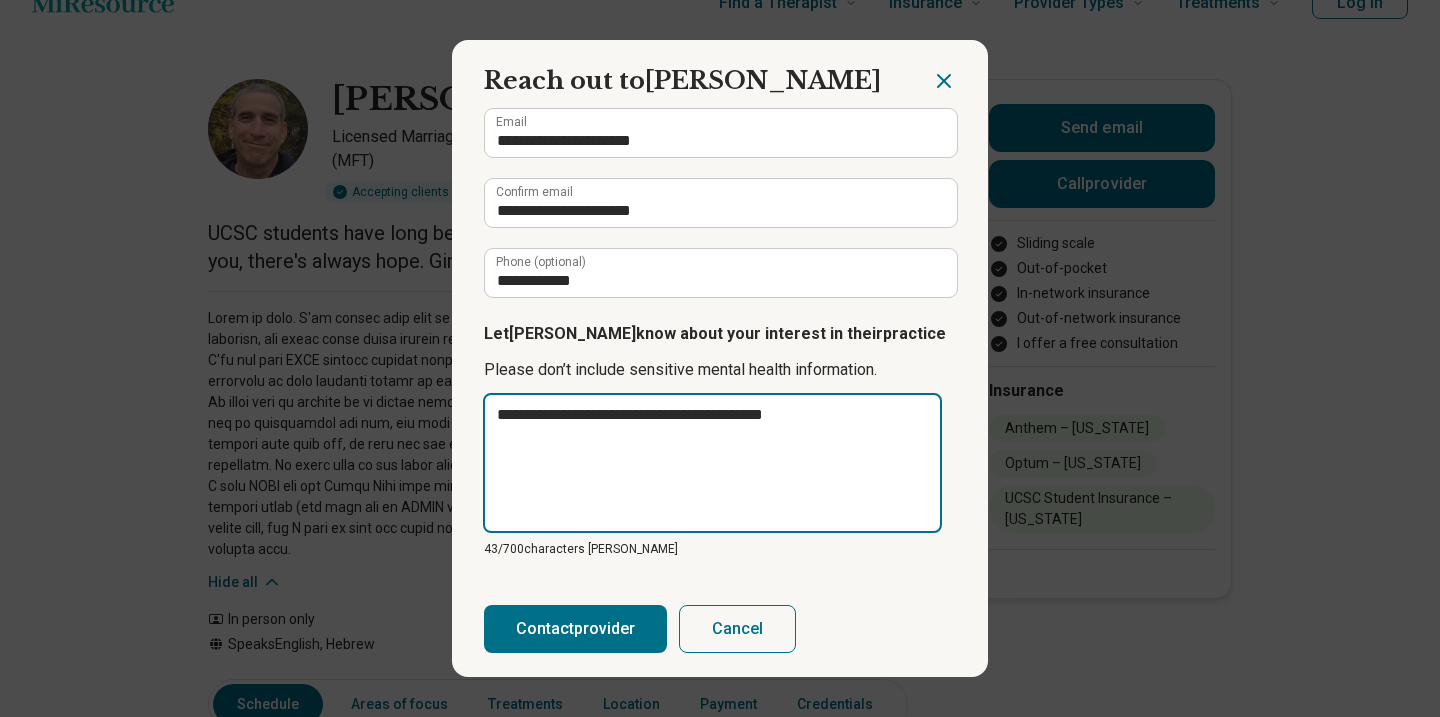 type on "**********" 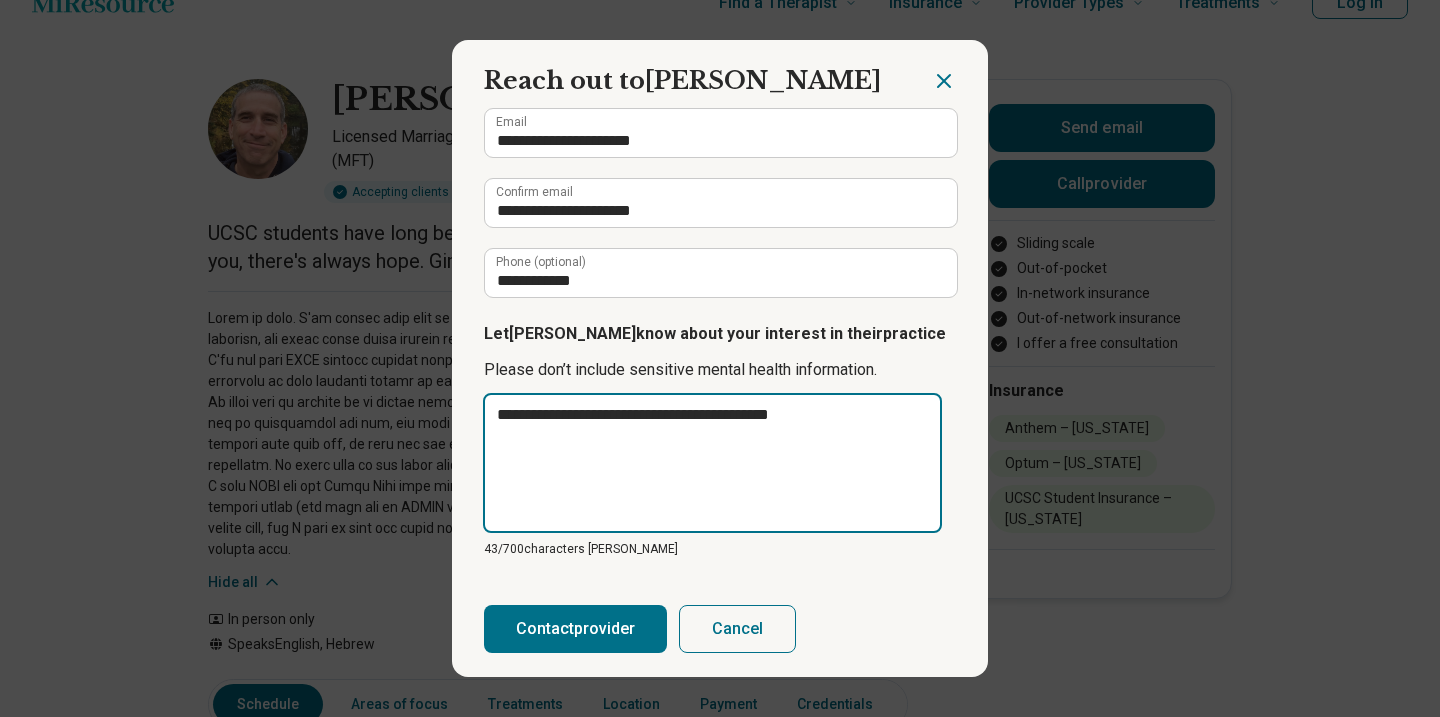 type on "**********" 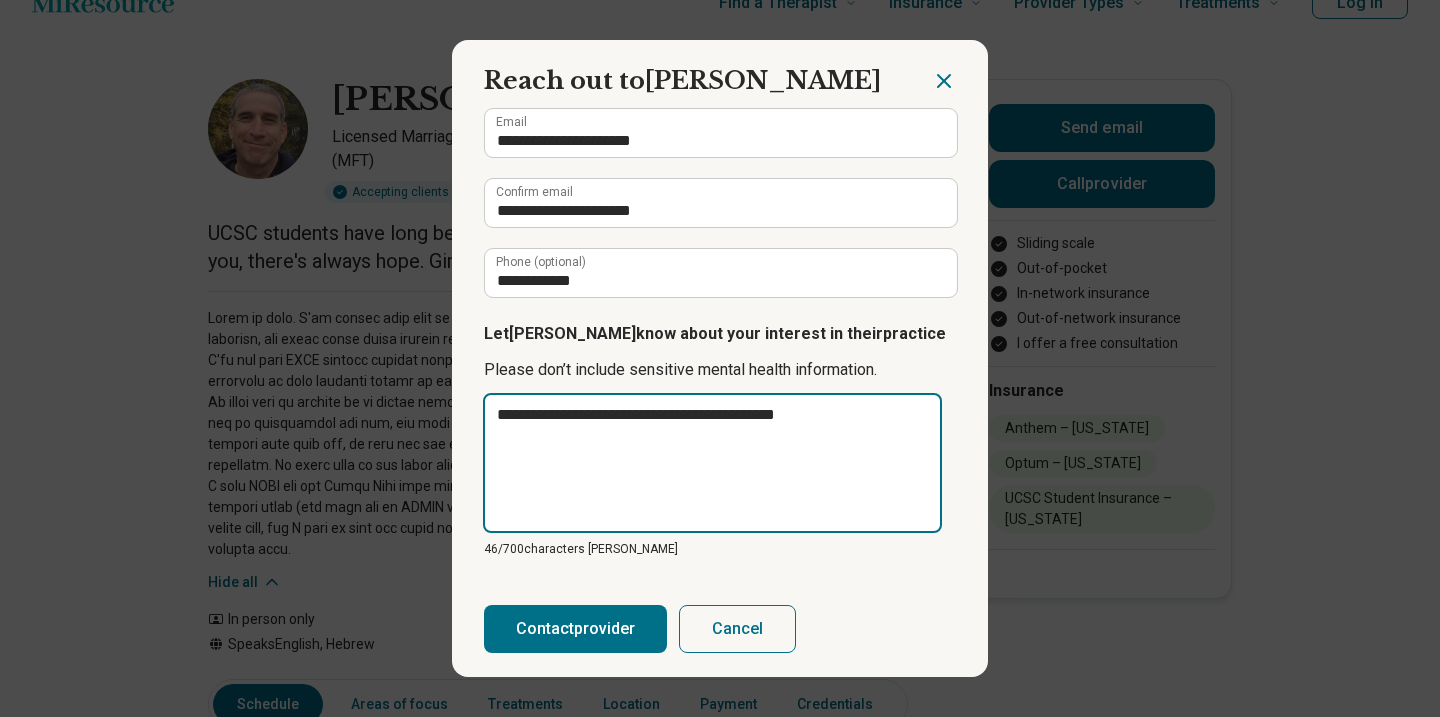 type on "**********" 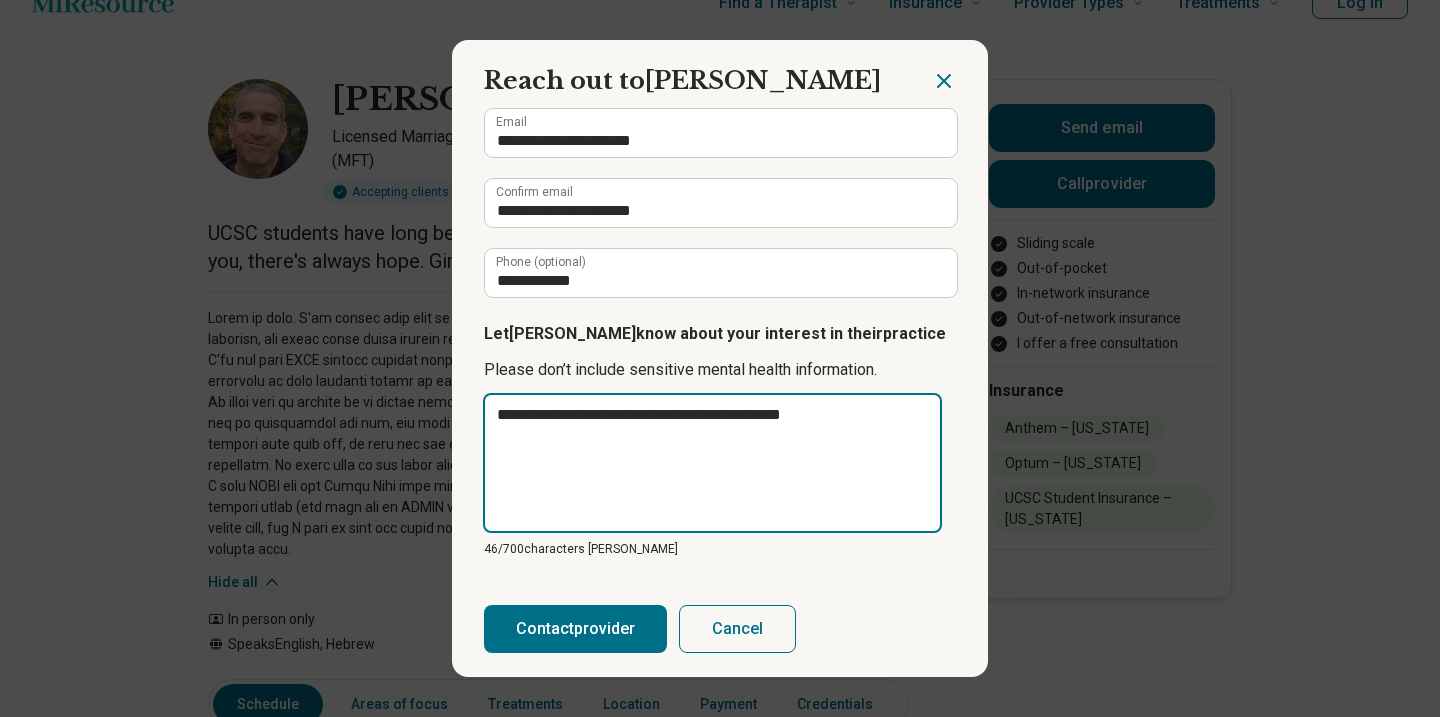 type on "**********" 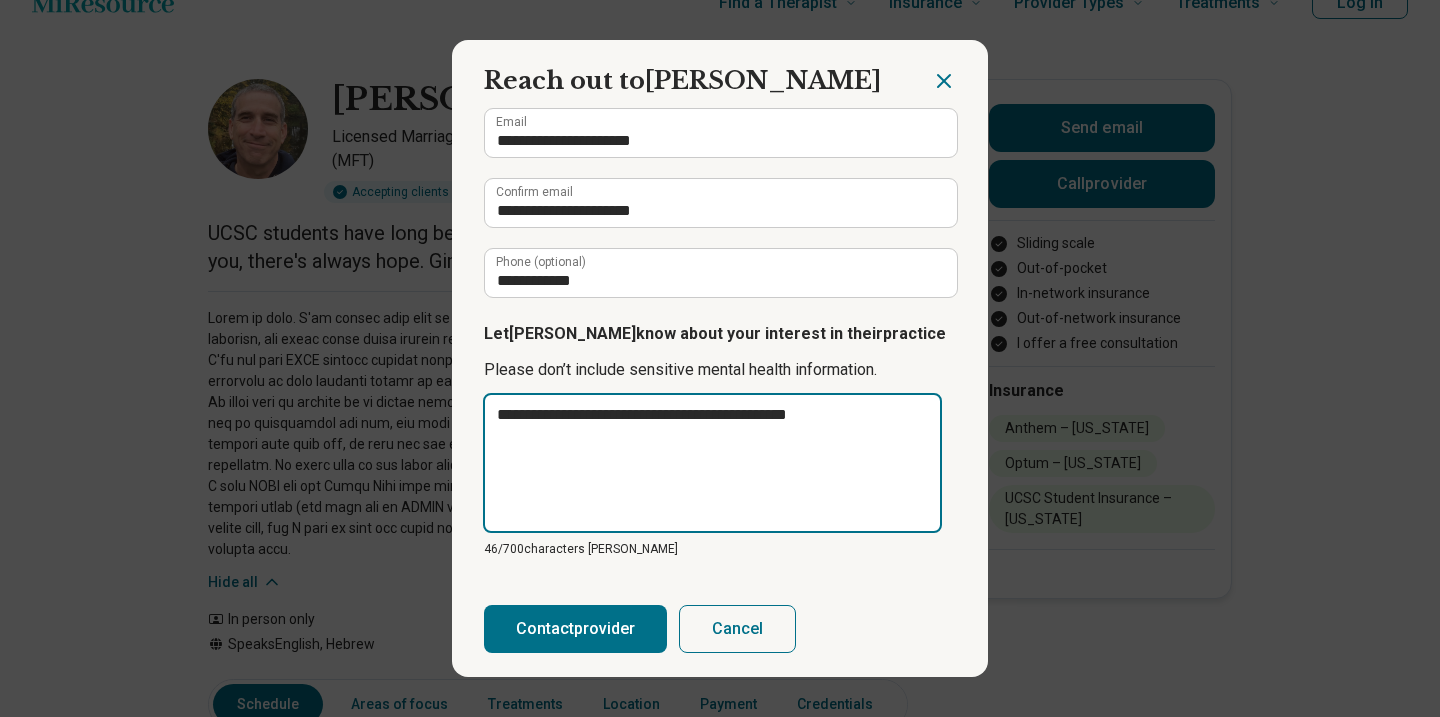 type on "**********" 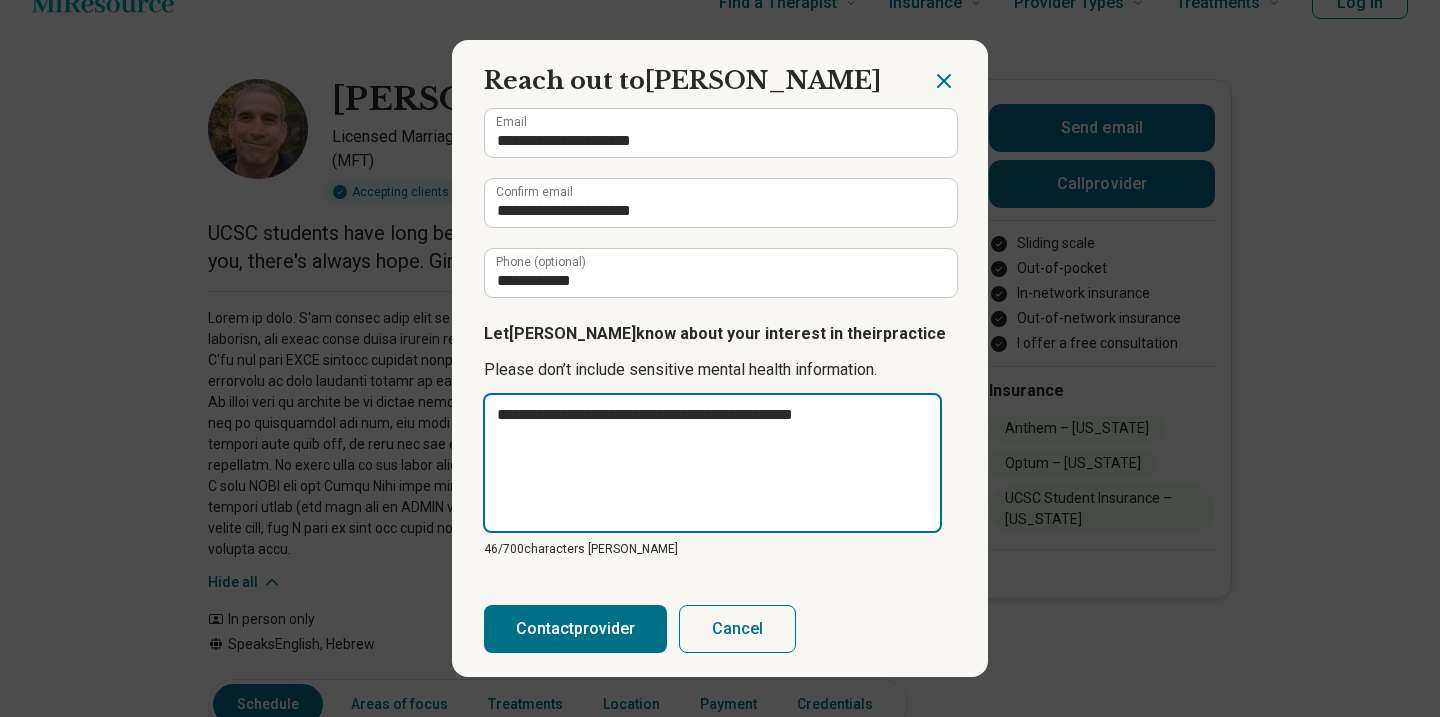 type on "**********" 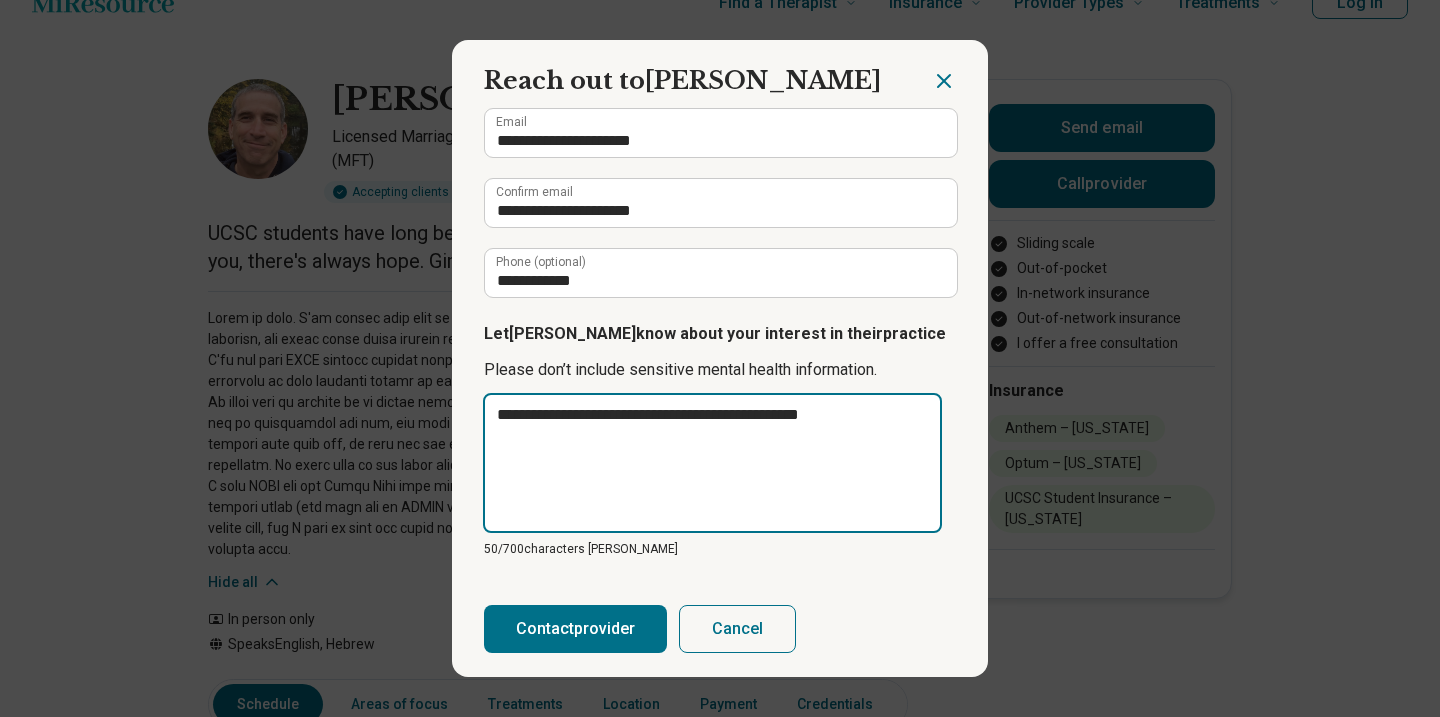 type on "**********" 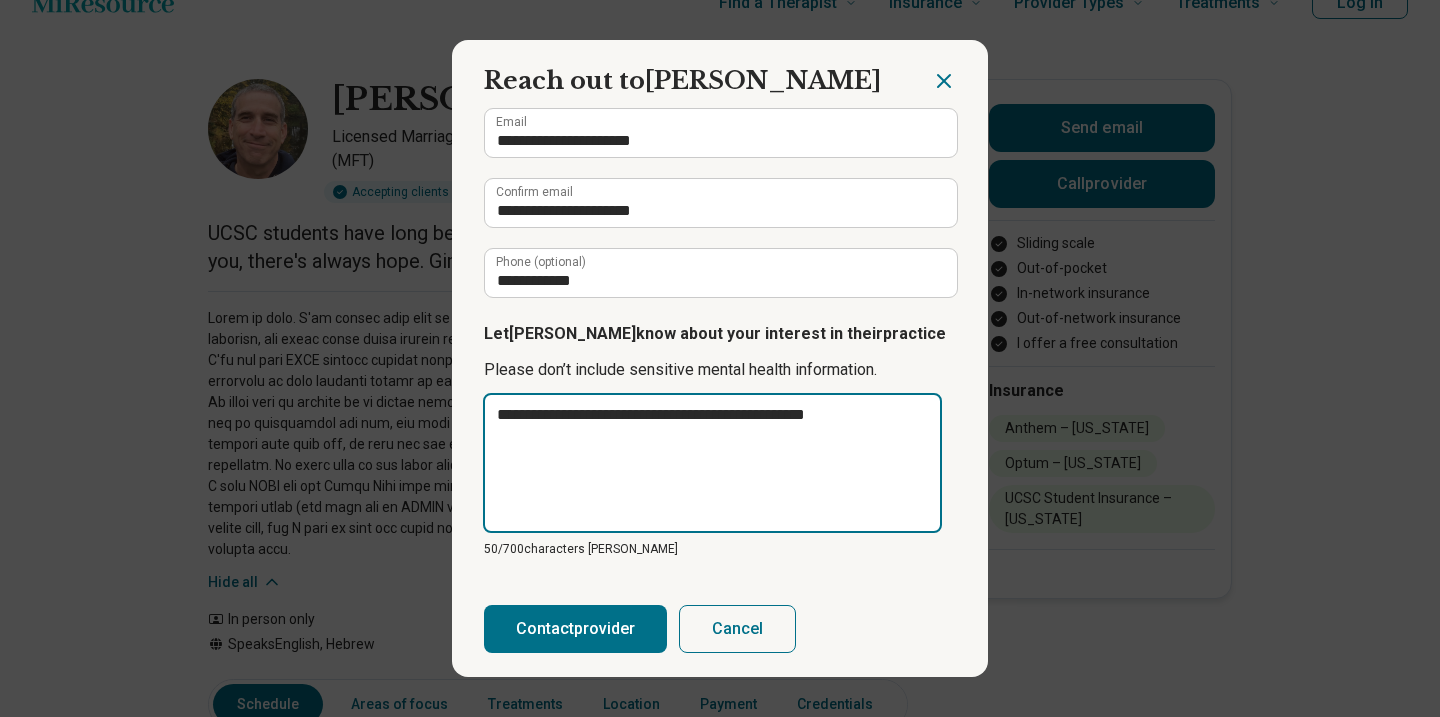 type on "*" 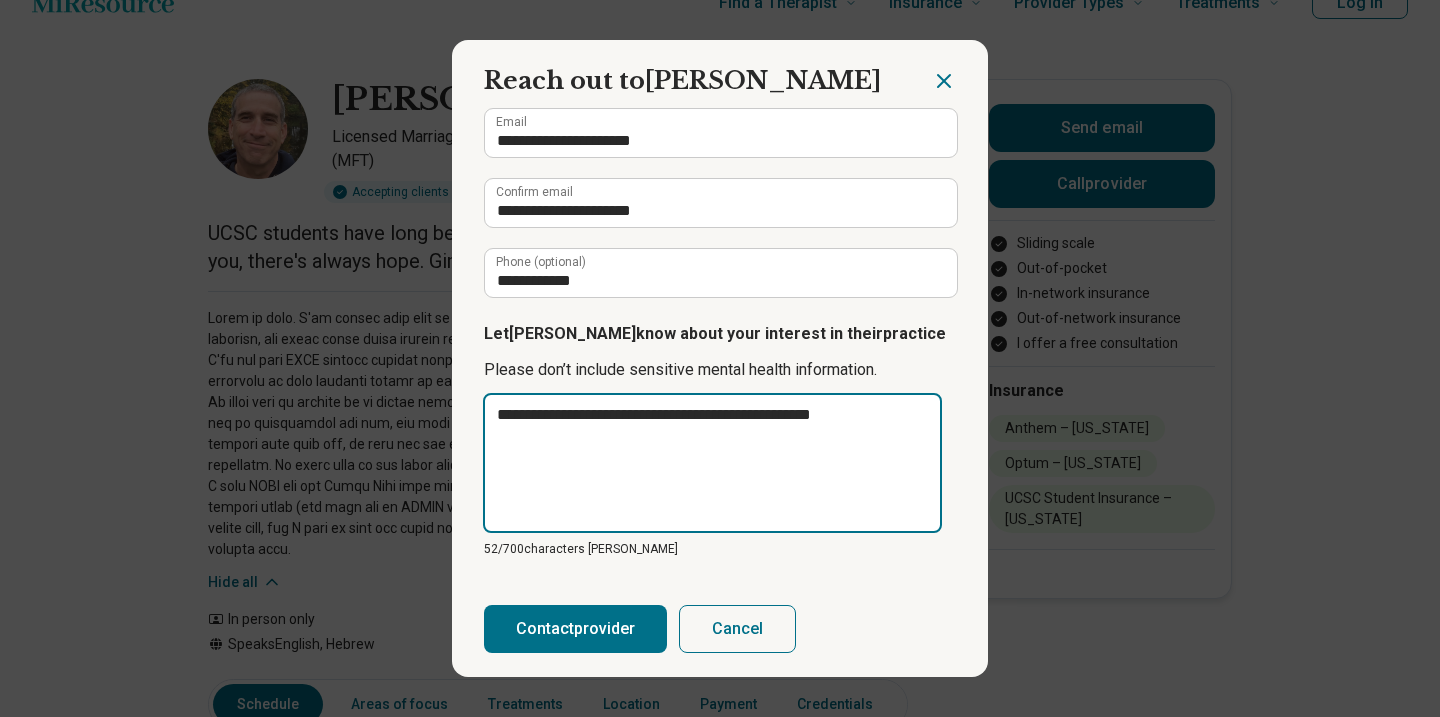 type on "**********" 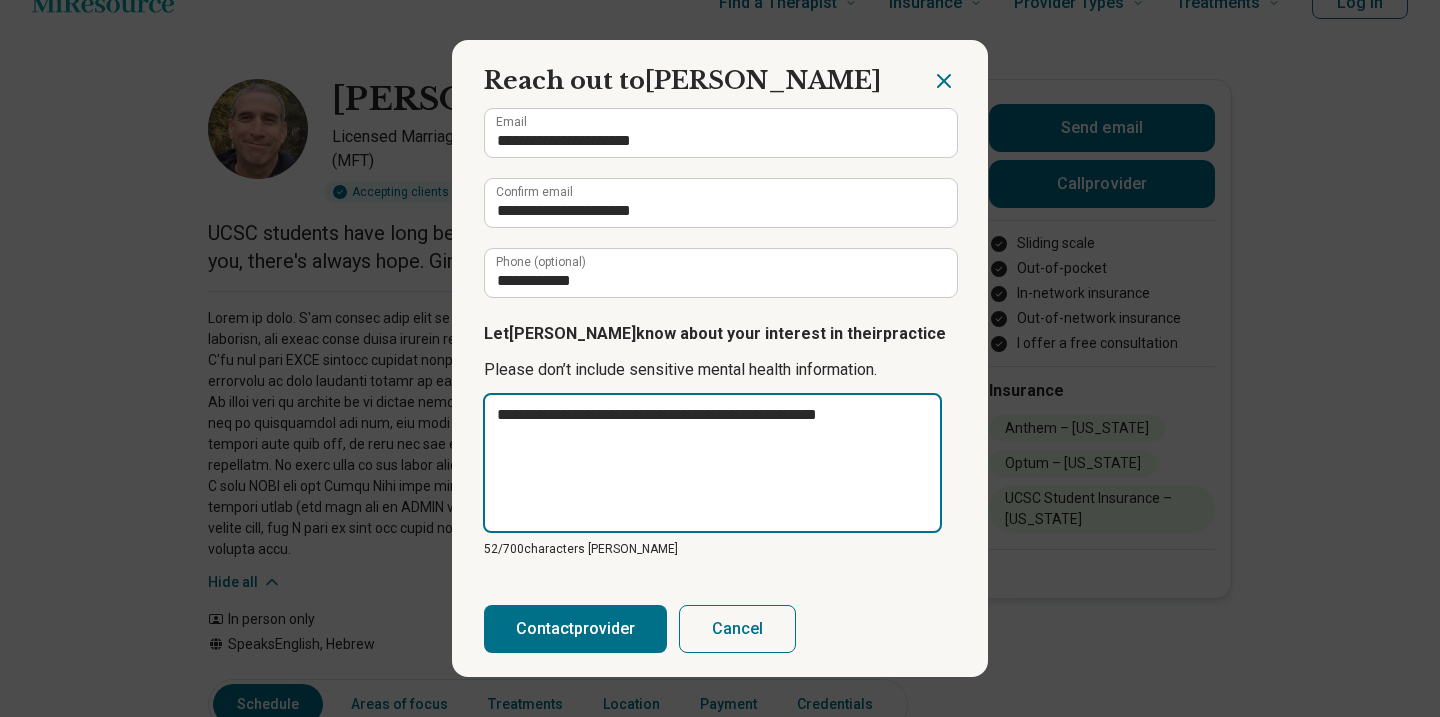 type on "**********" 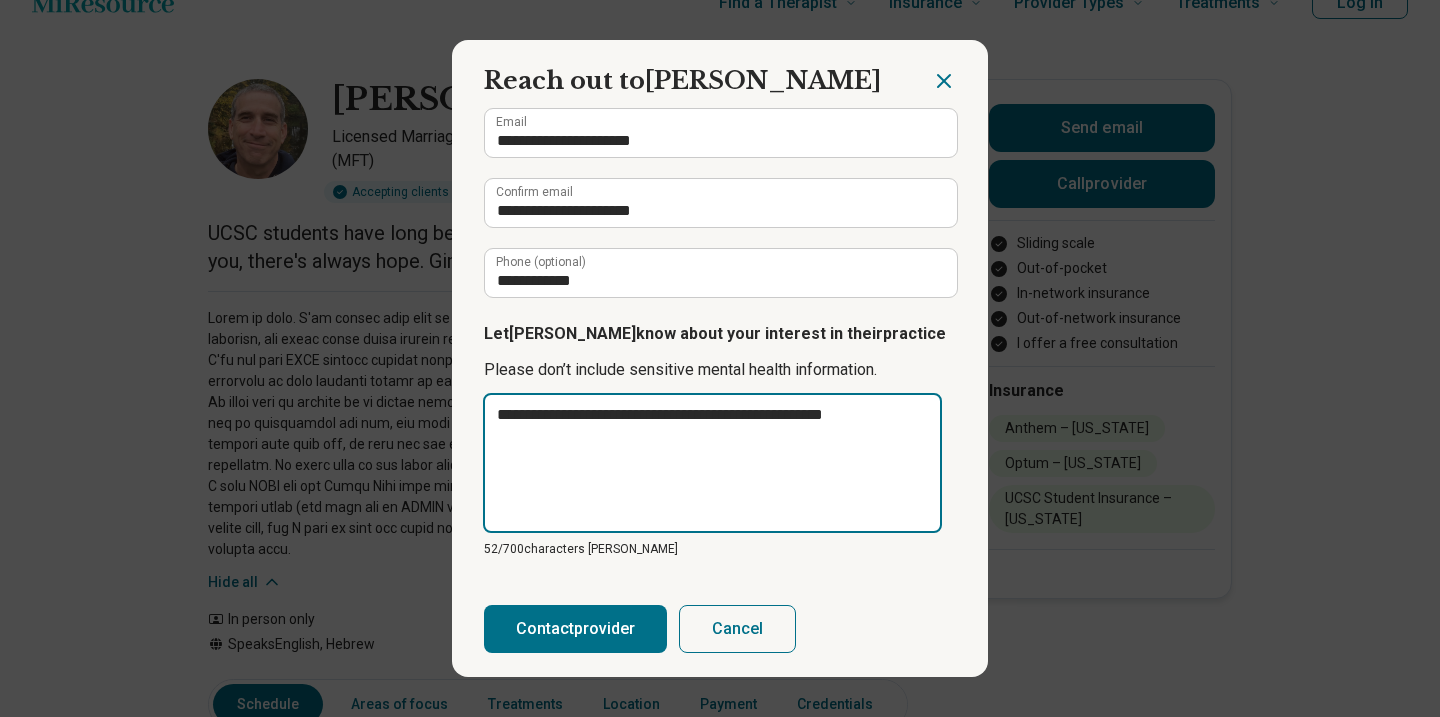 type on "*" 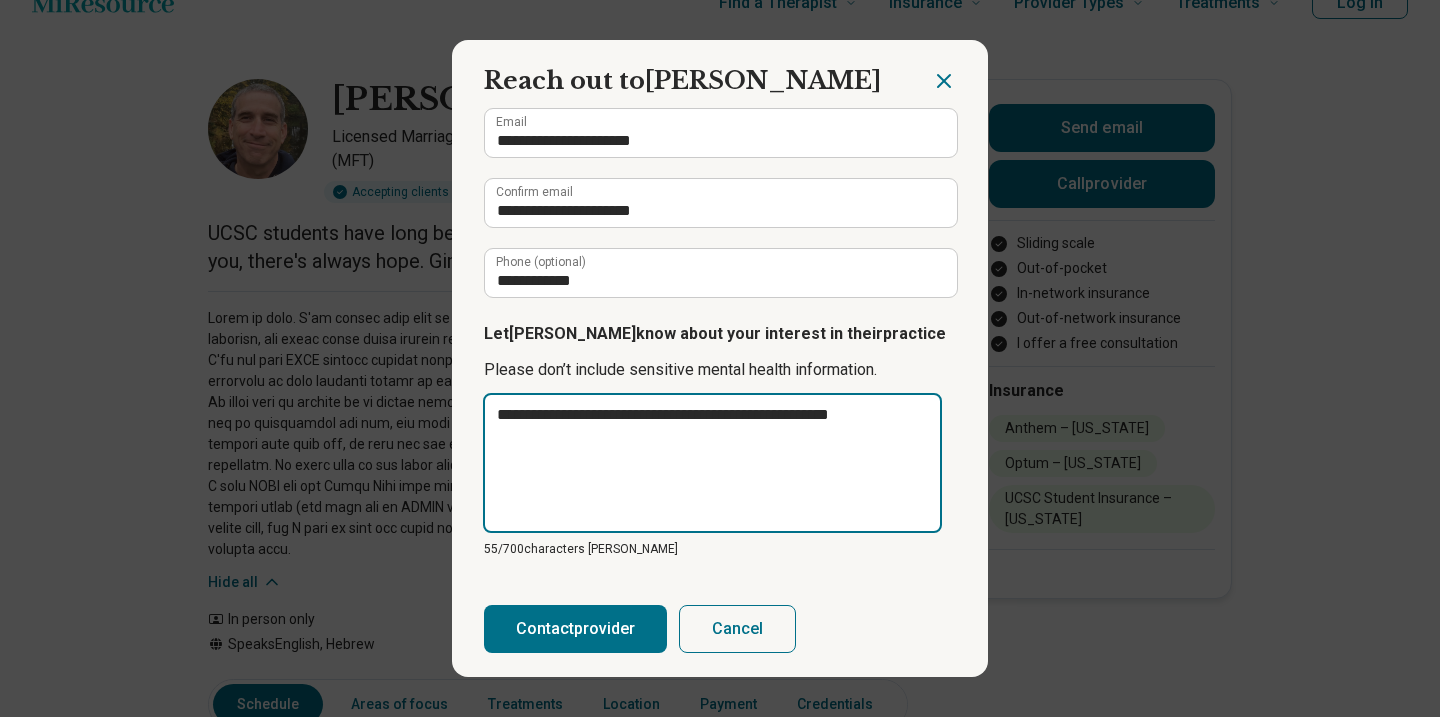 type on "**********" 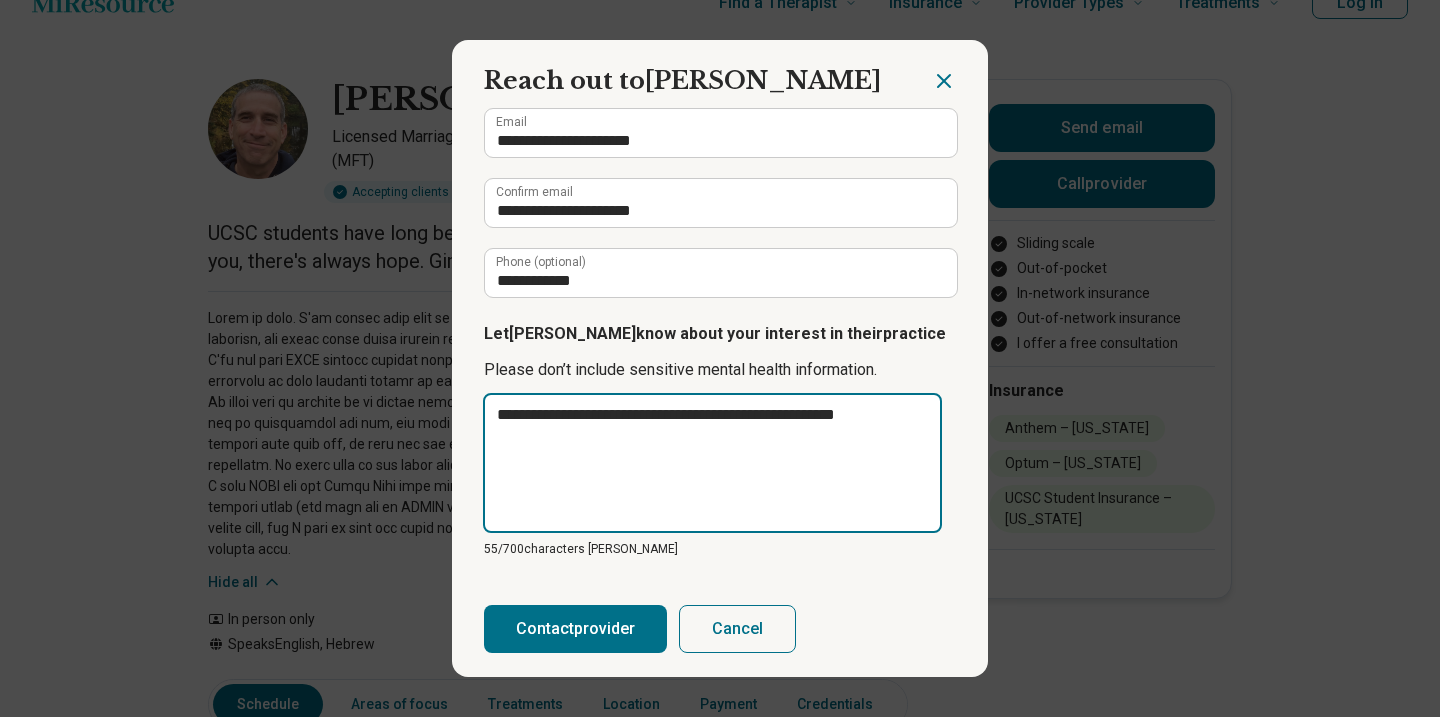 type on "**********" 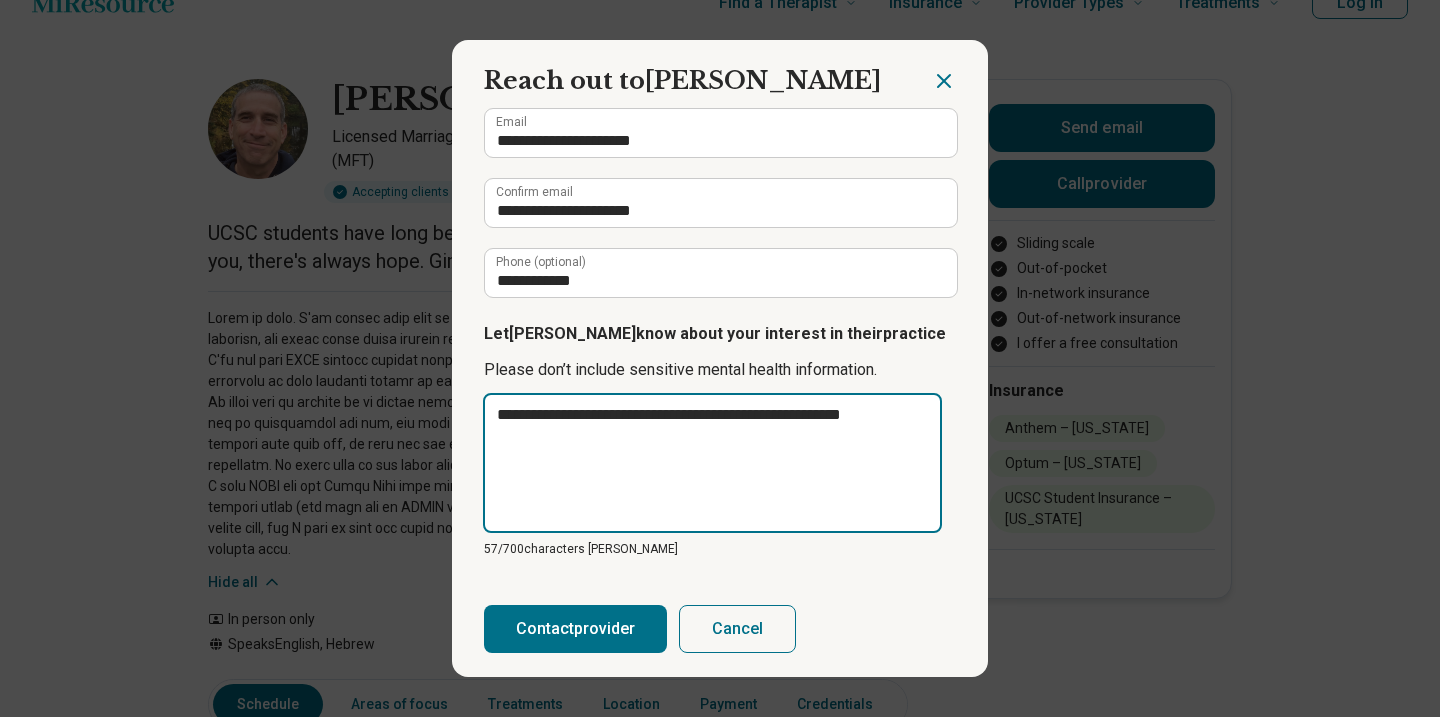 type on "**********" 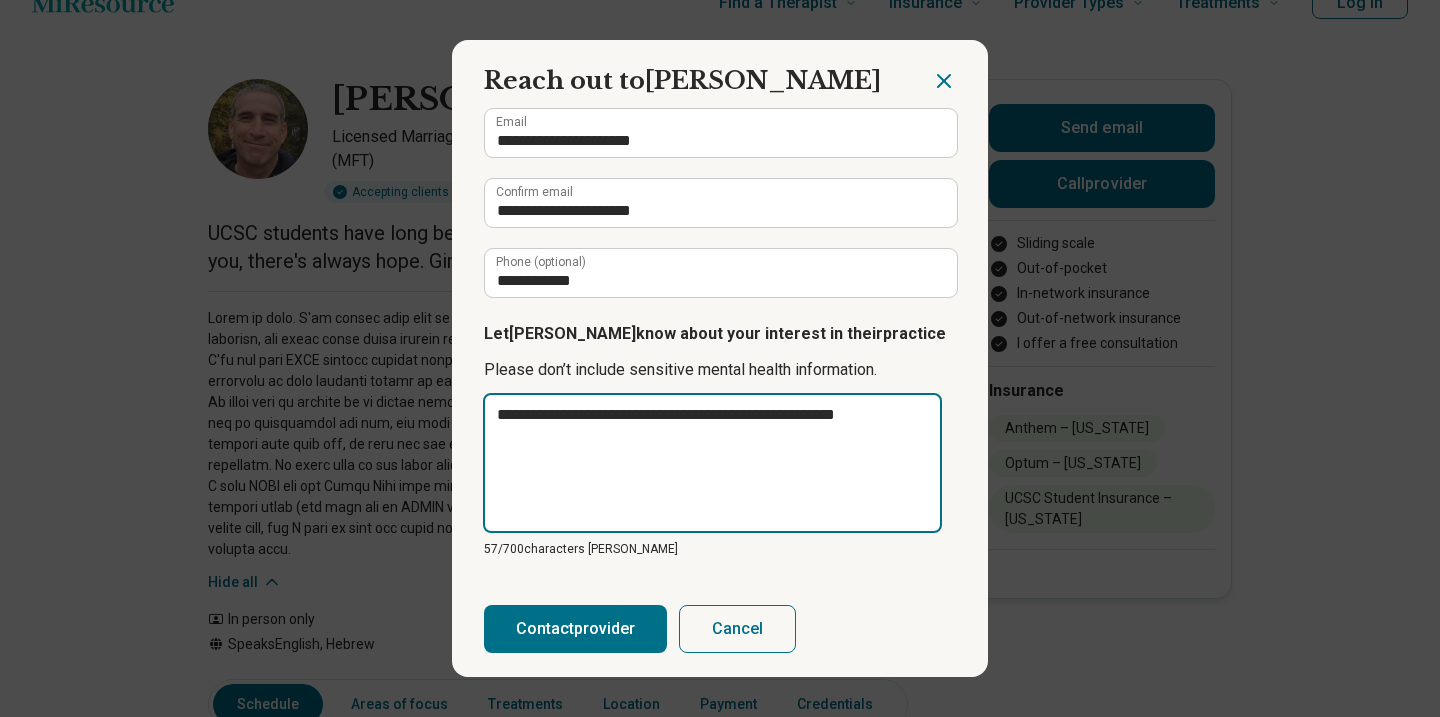type on "**********" 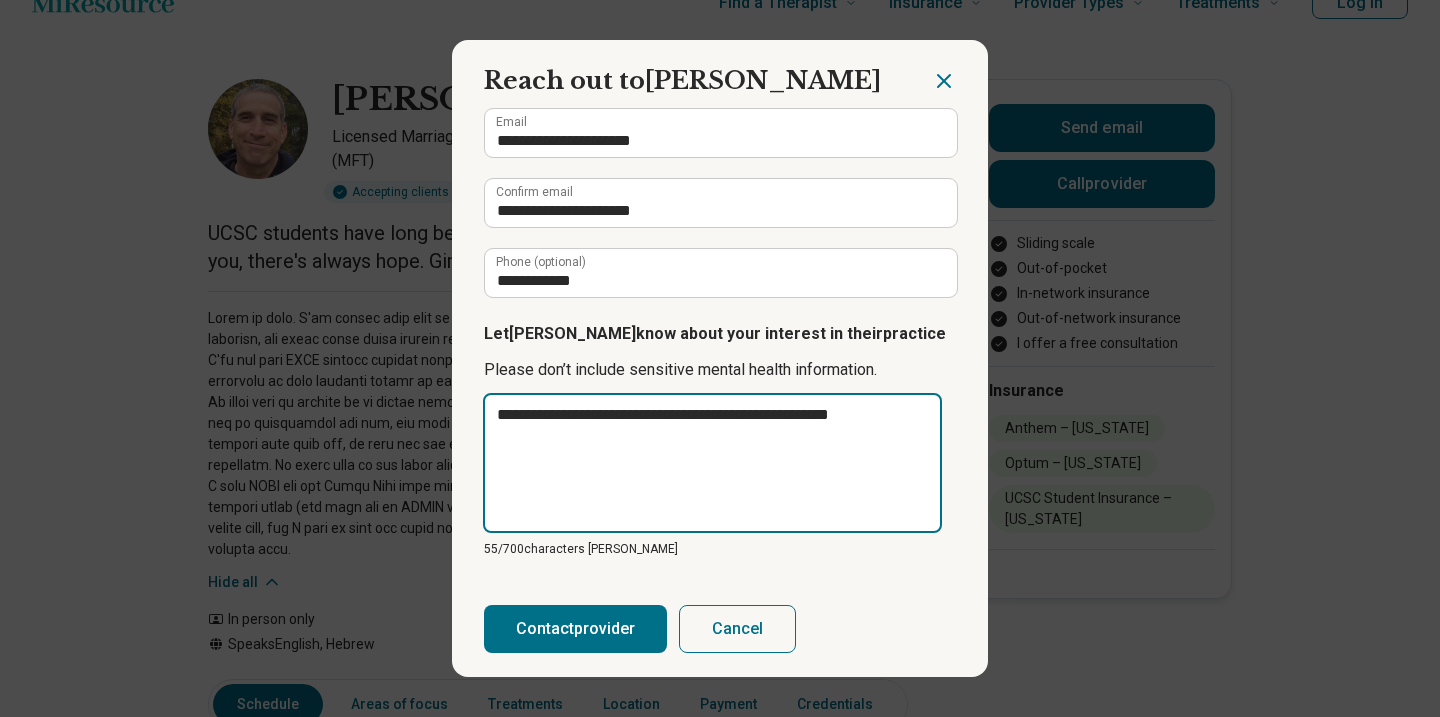 type on "**********" 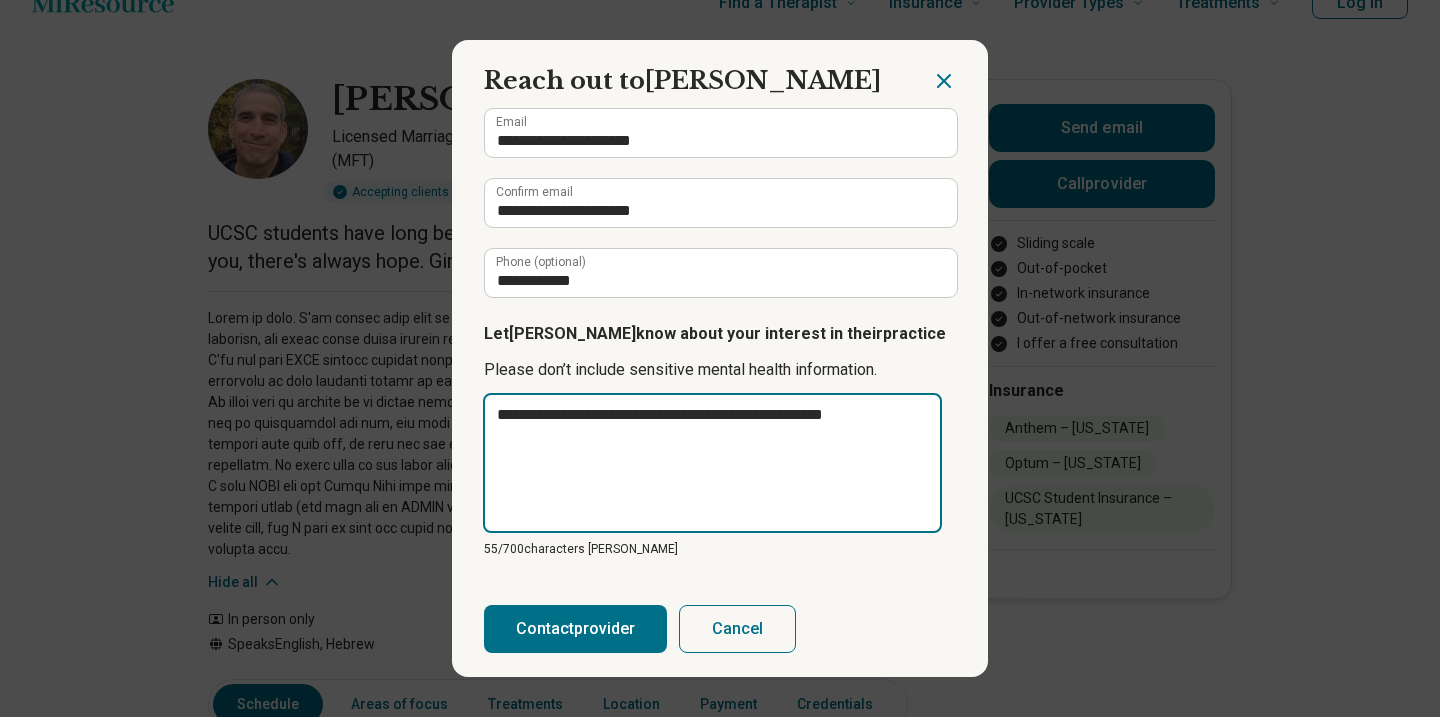type on "**********" 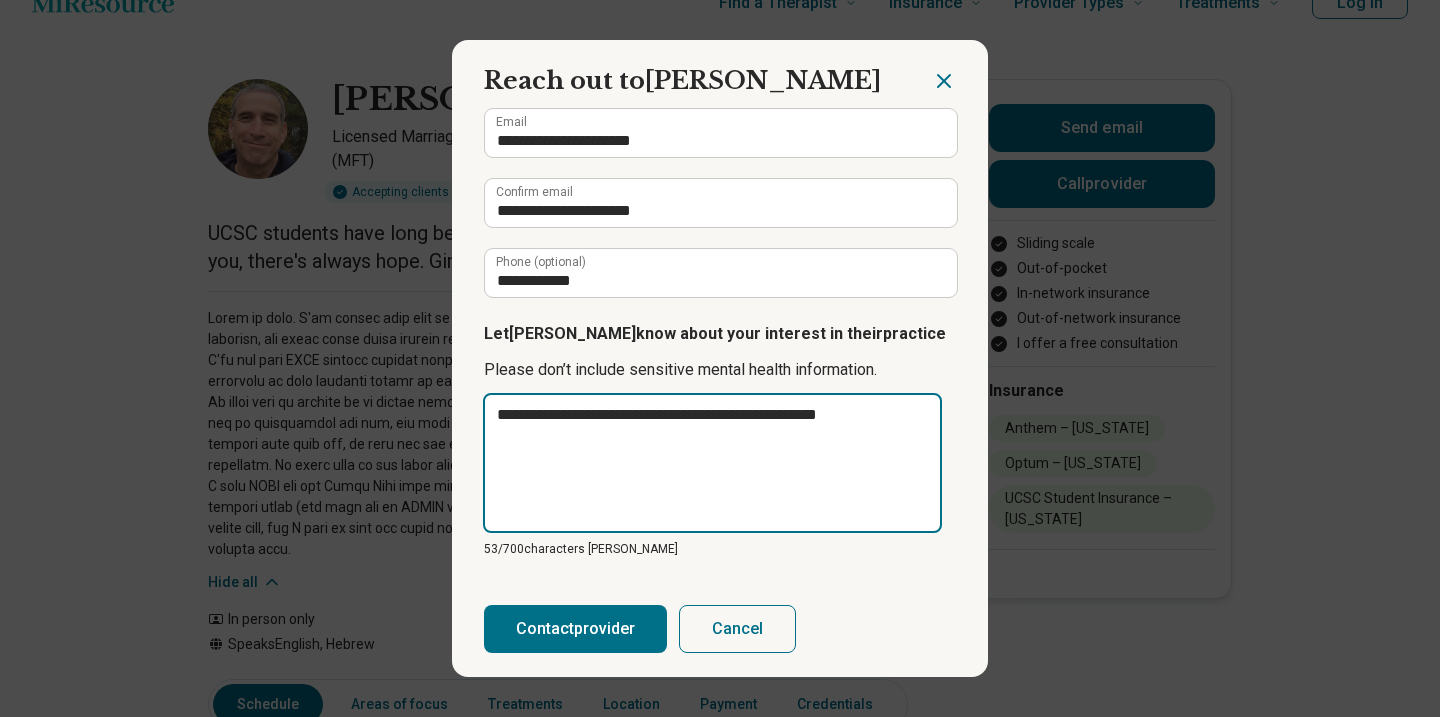 type on "**********" 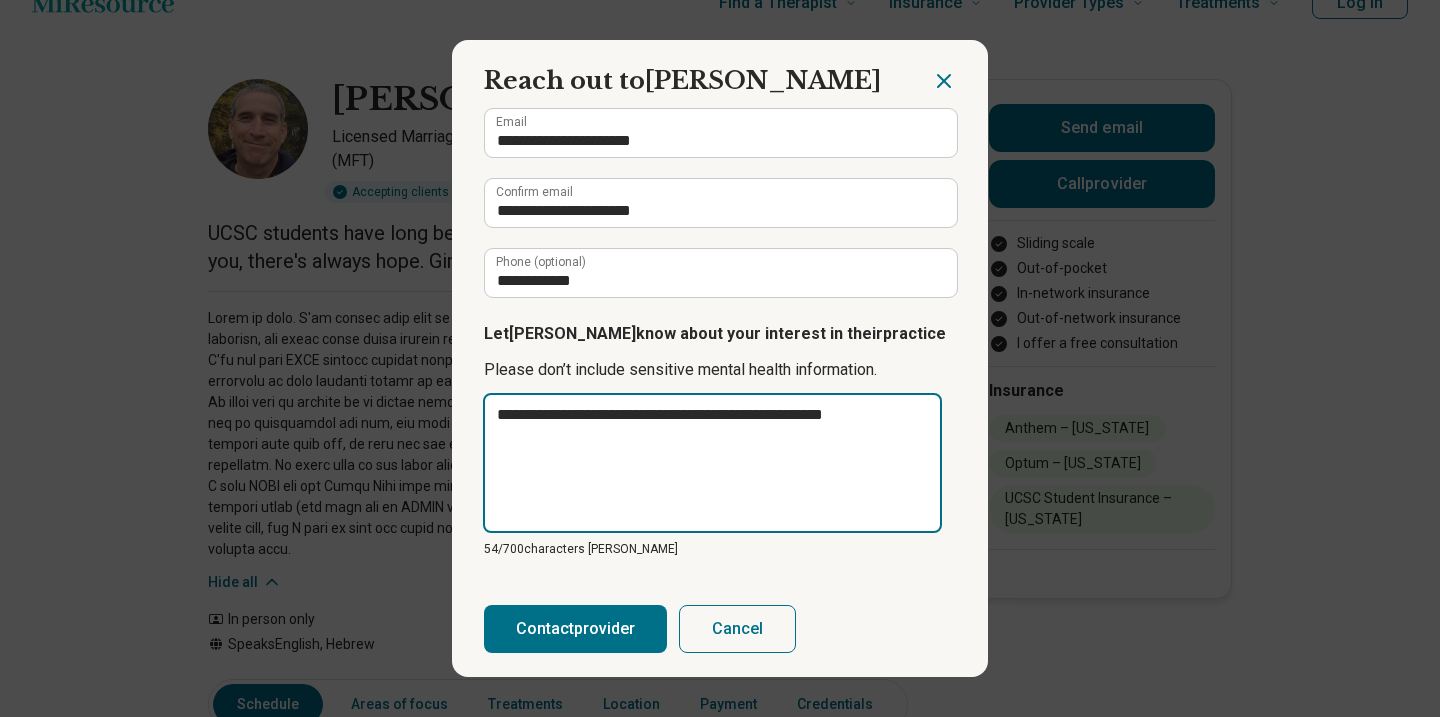 type on "**********" 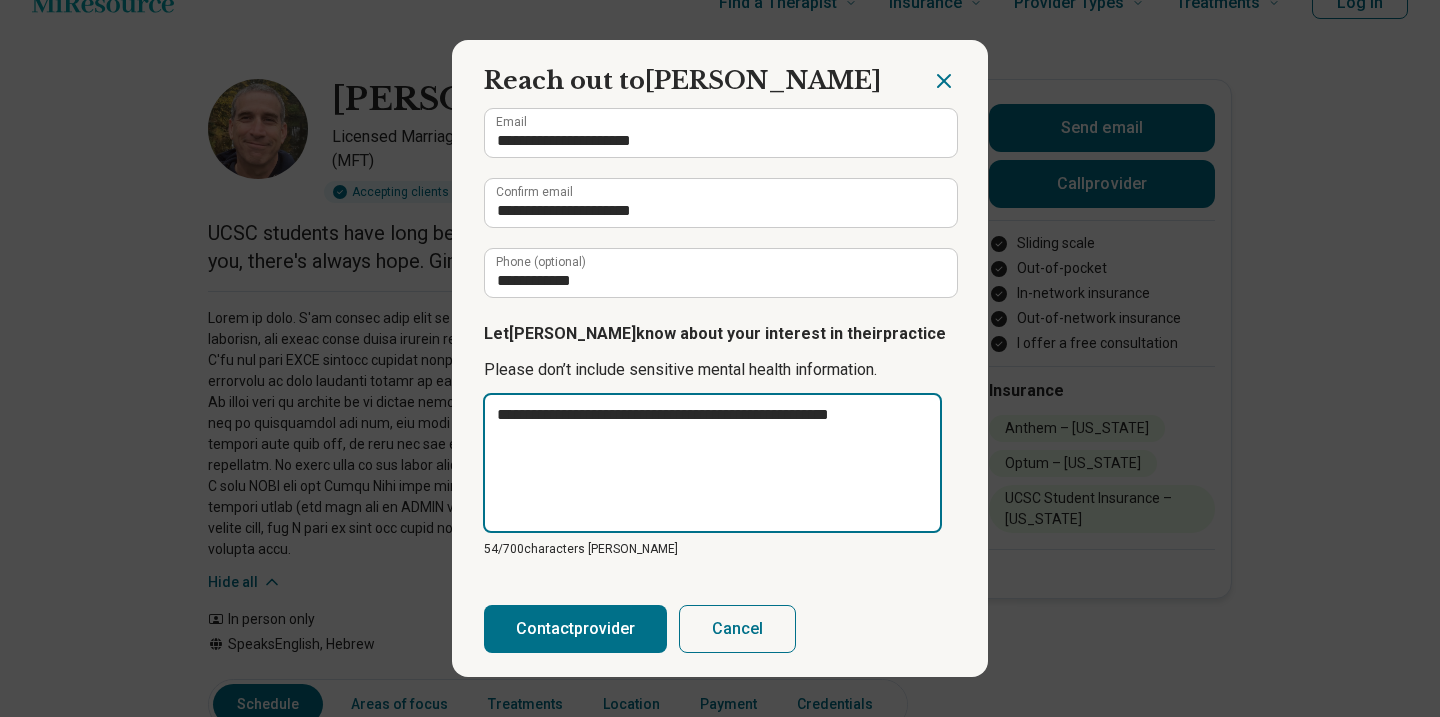 type on "**********" 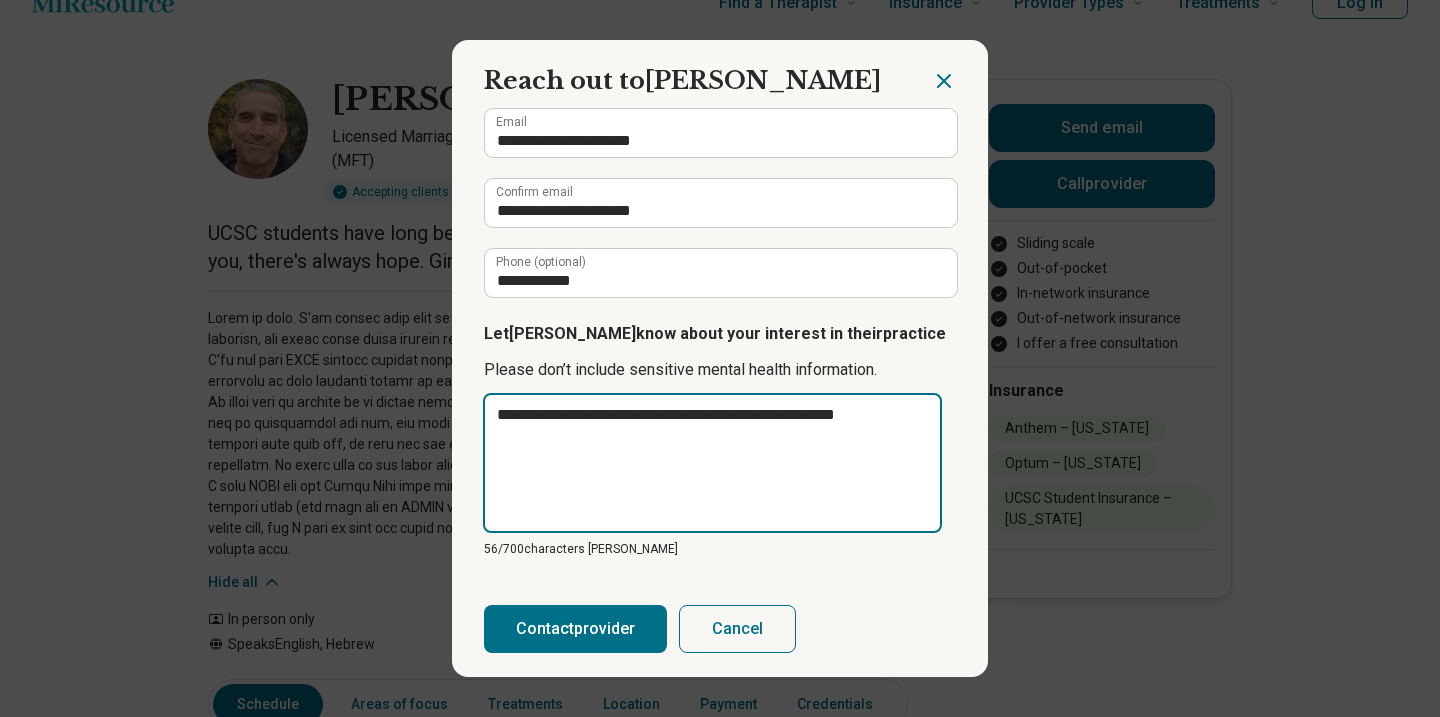 type on "**********" 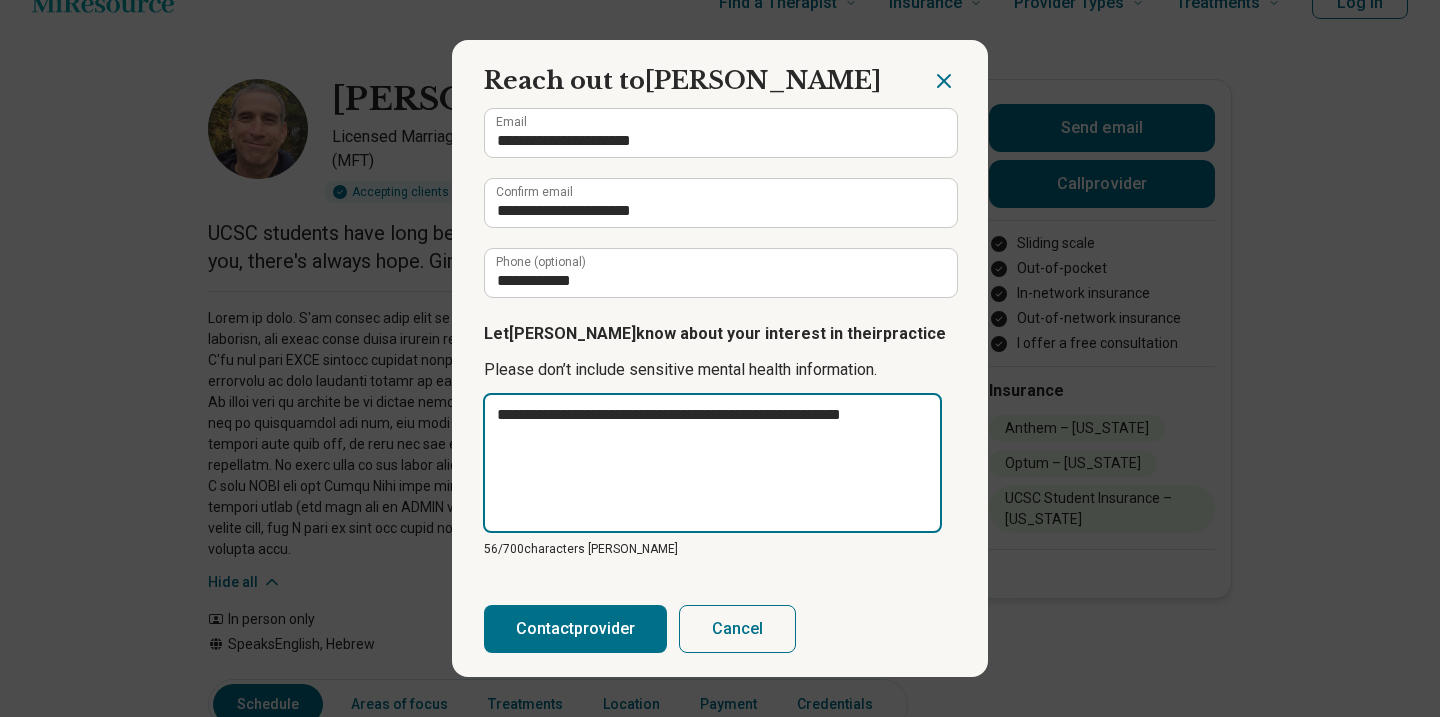 type on "**********" 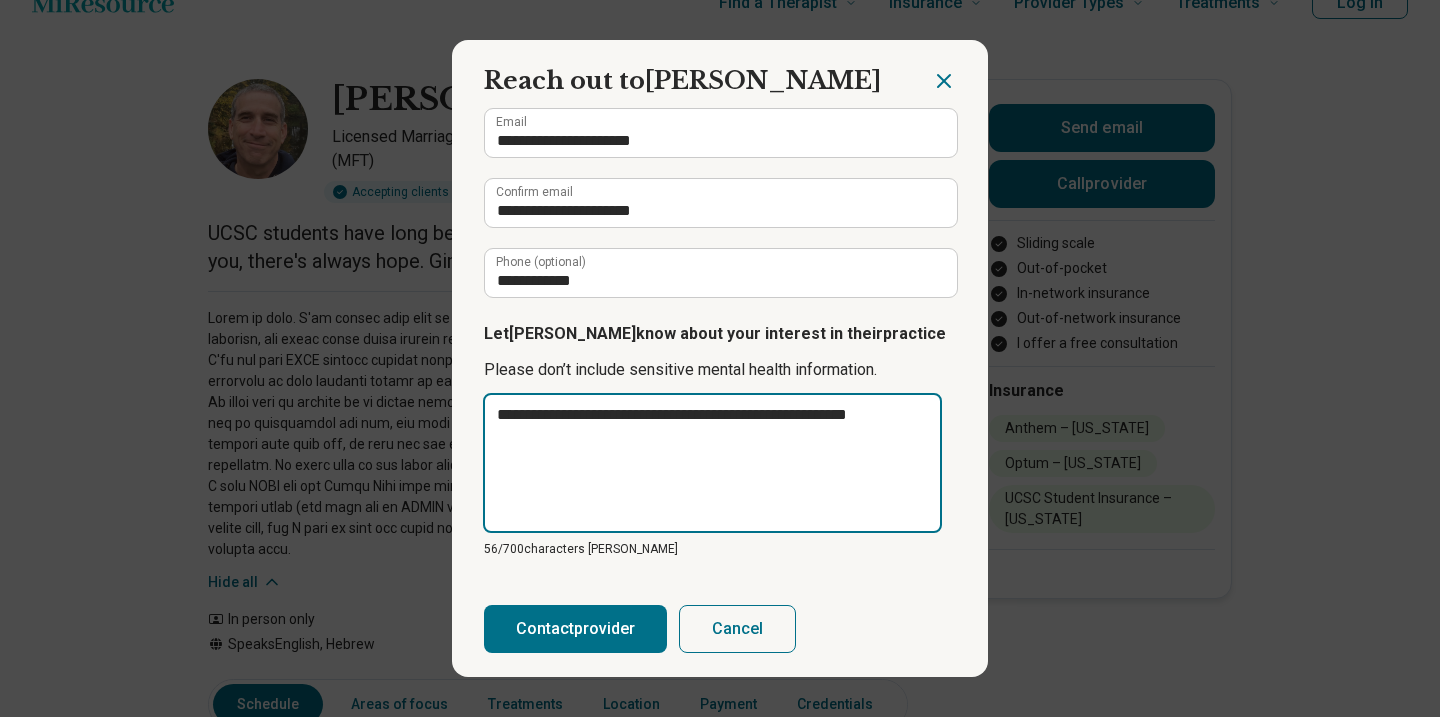 type on "**********" 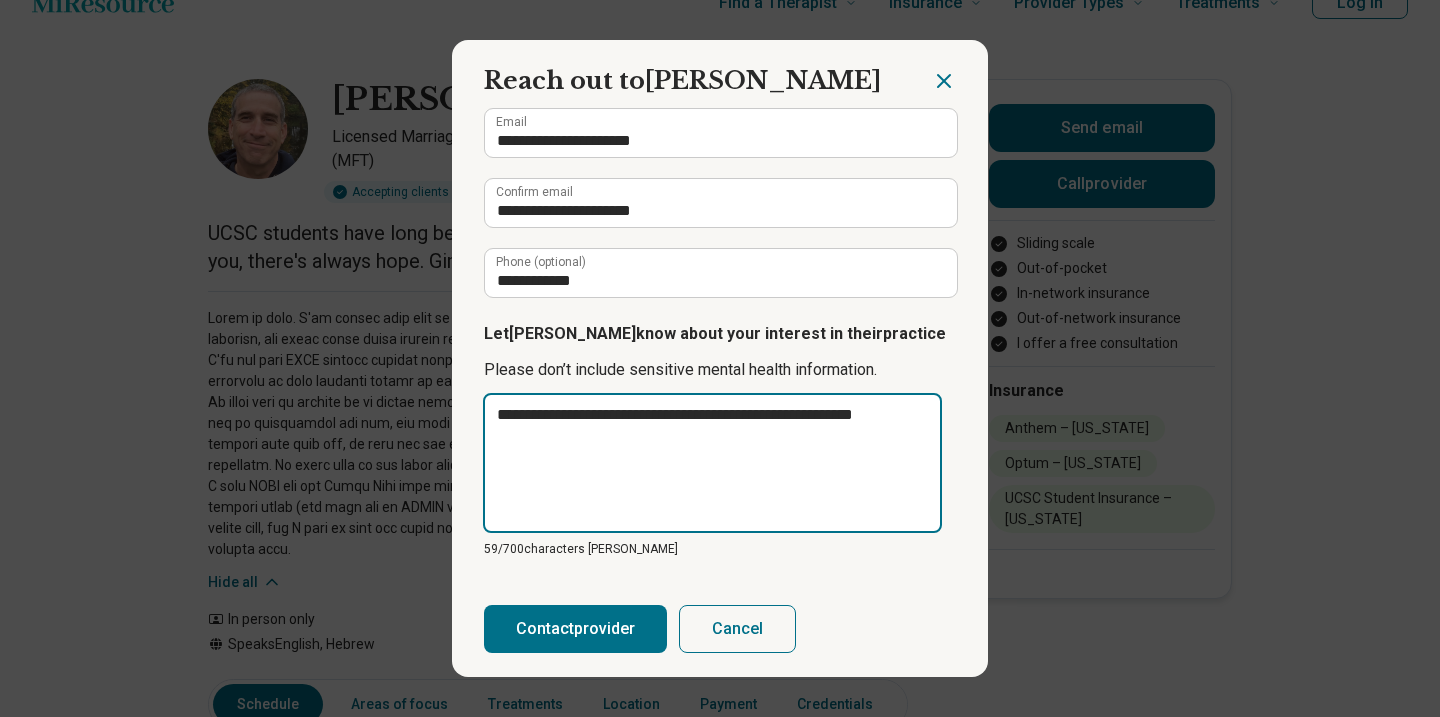 type on "**********" 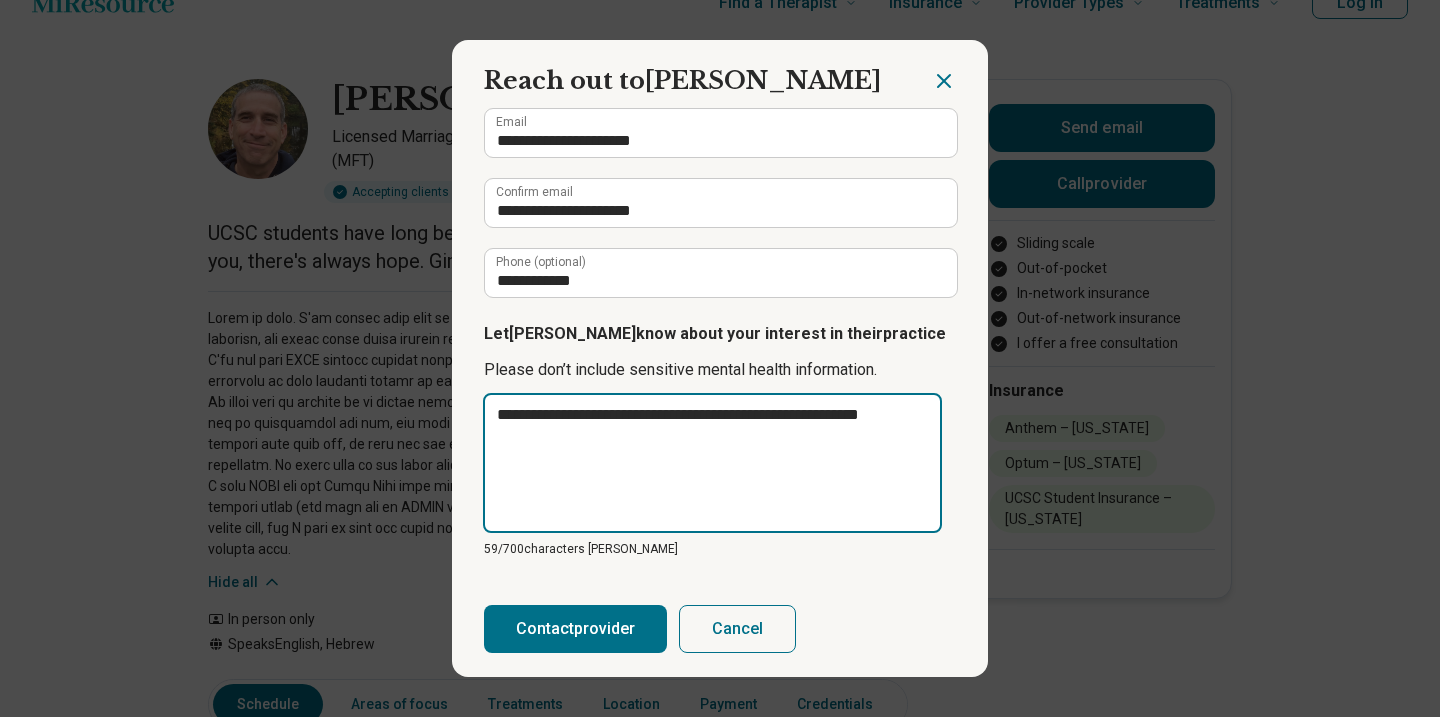 type on "**********" 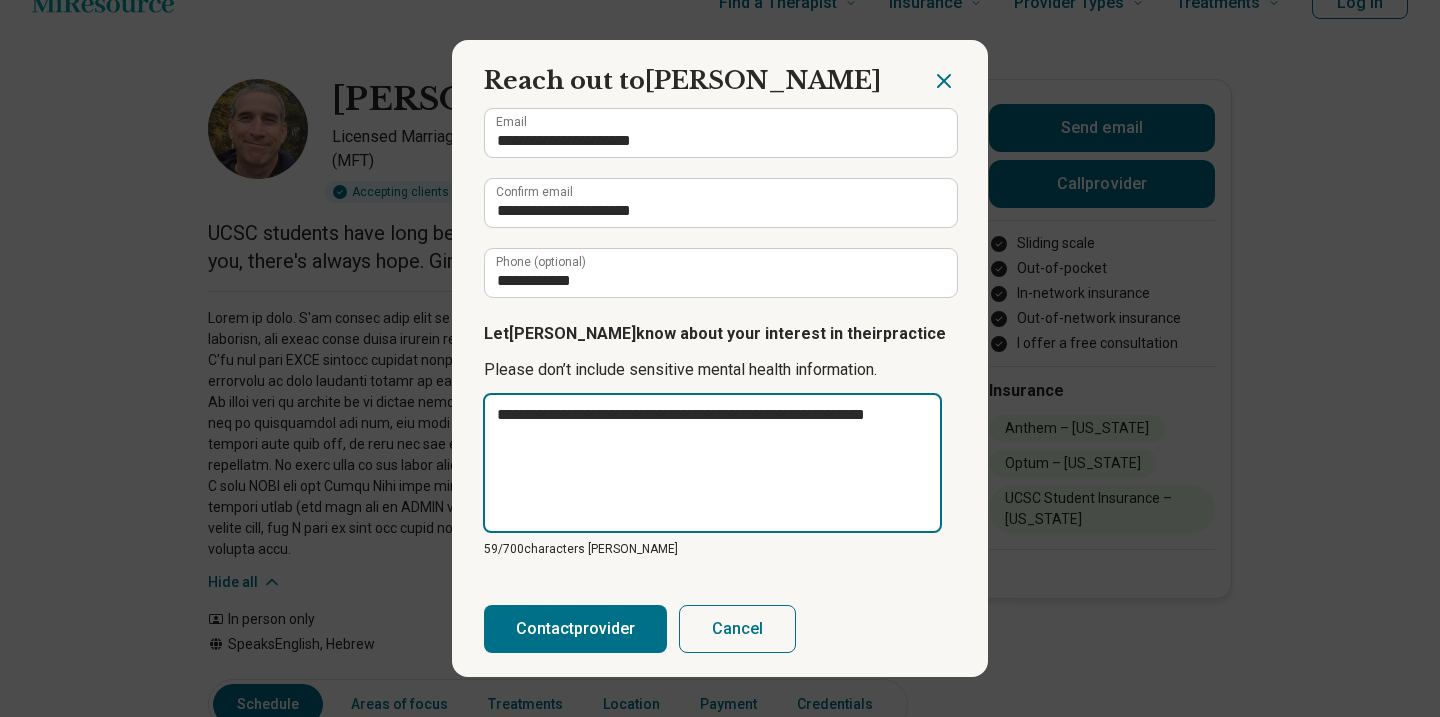 type on "**********" 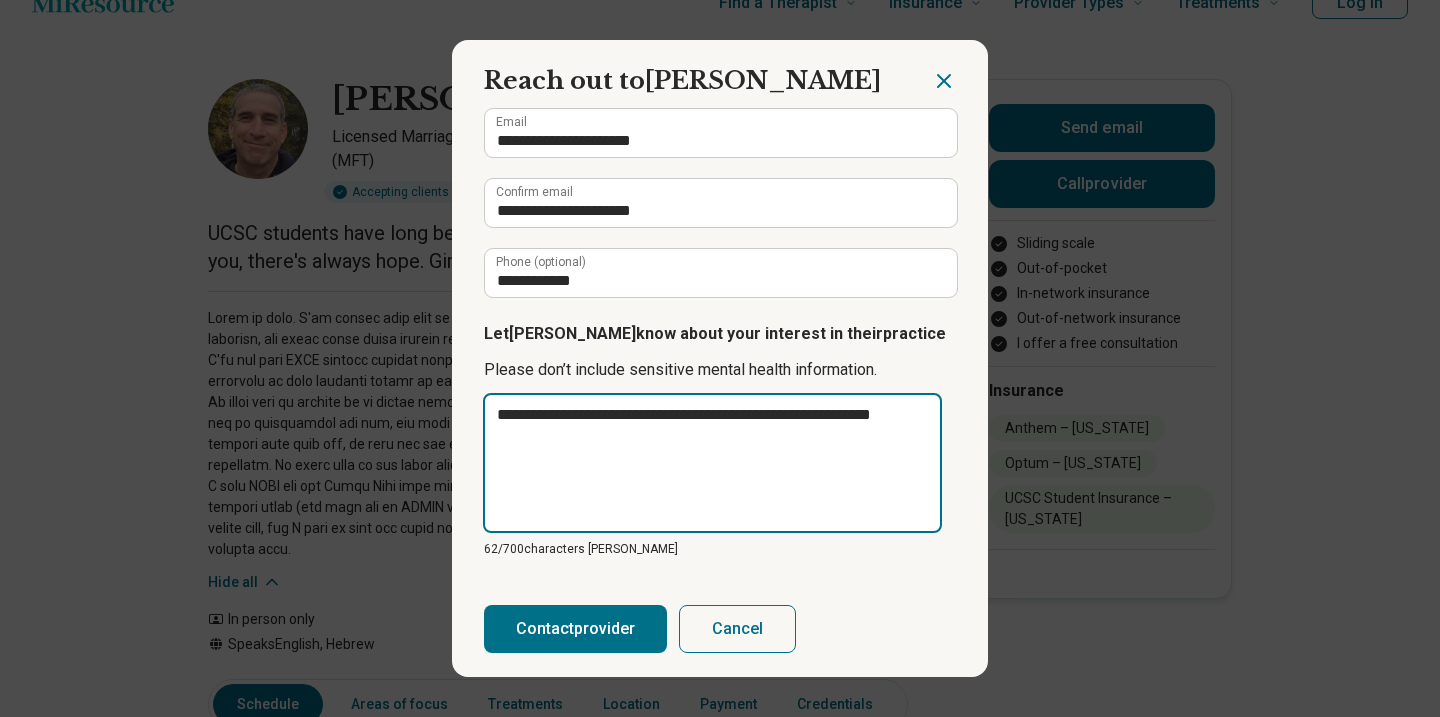 type on "**********" 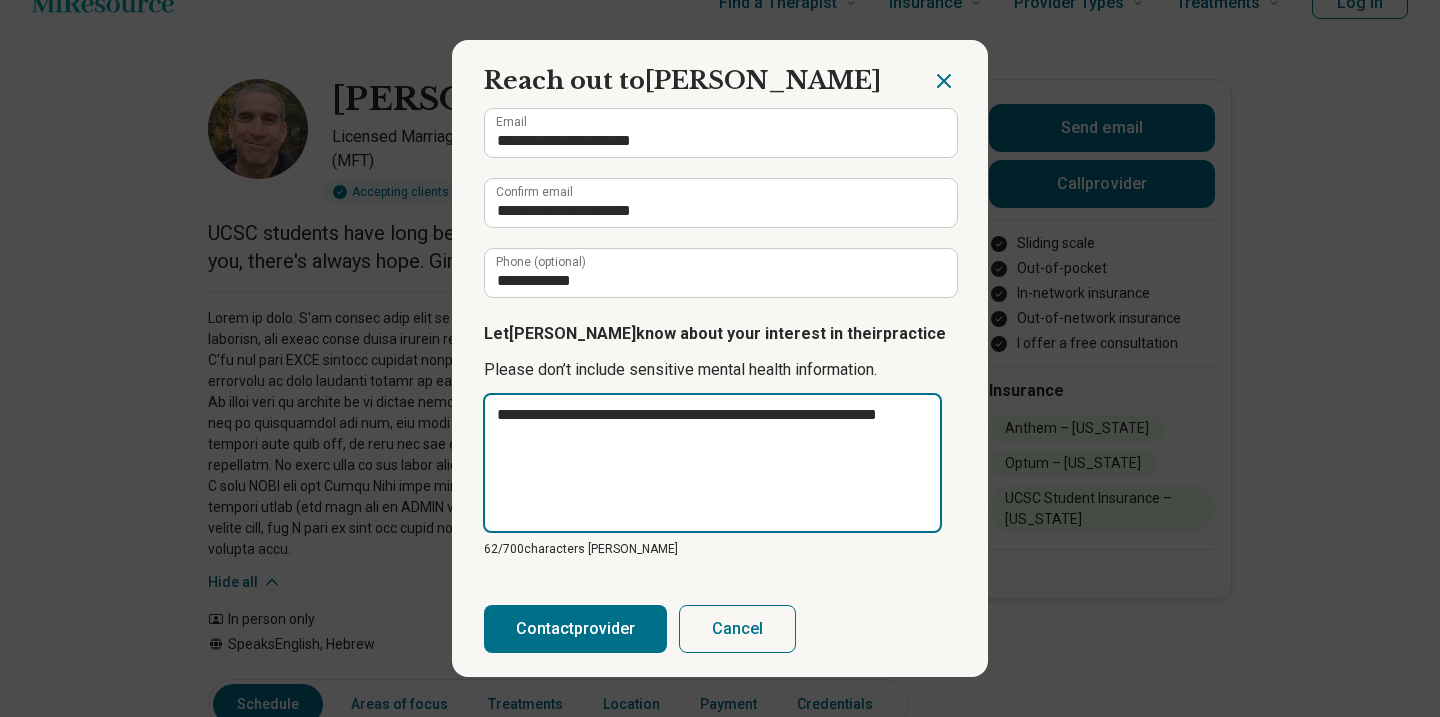 type on "**********" 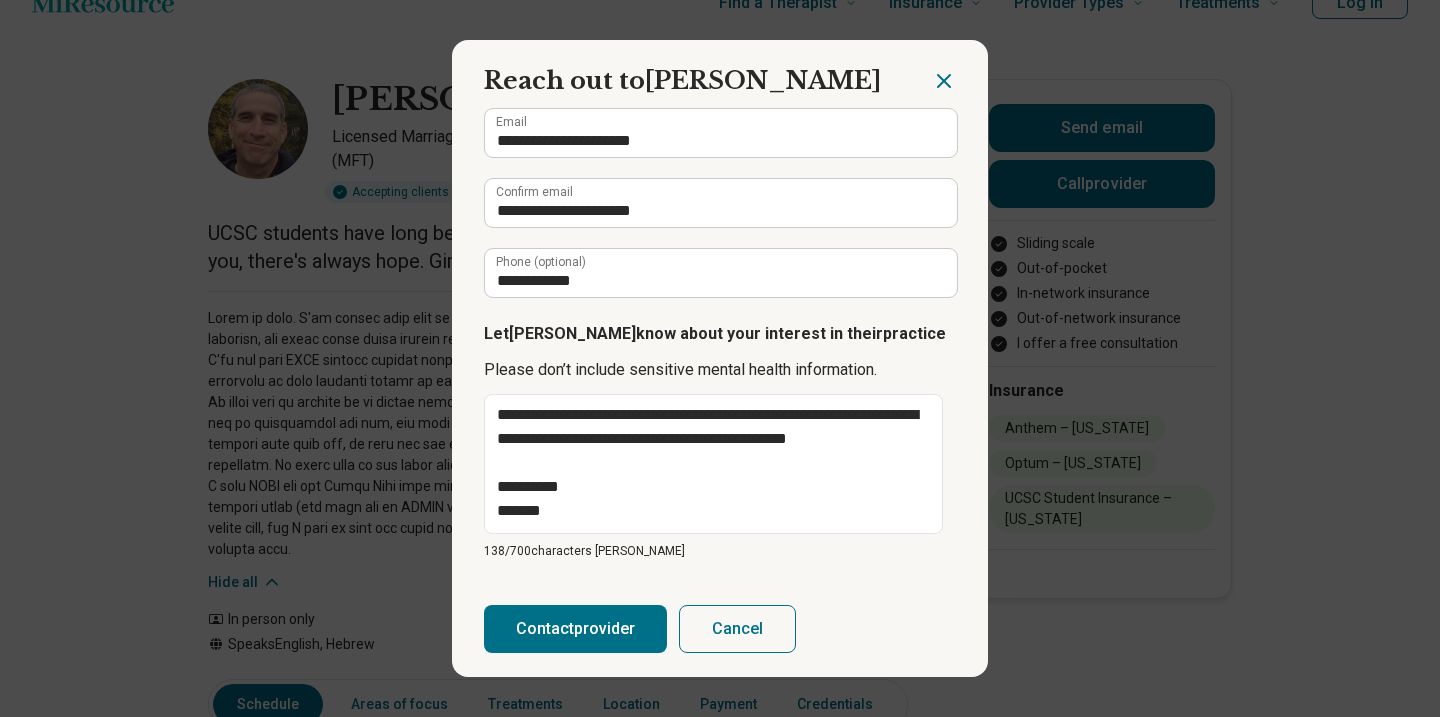 click on "Contact  provider Cancel" at bounding box center (720, 629) 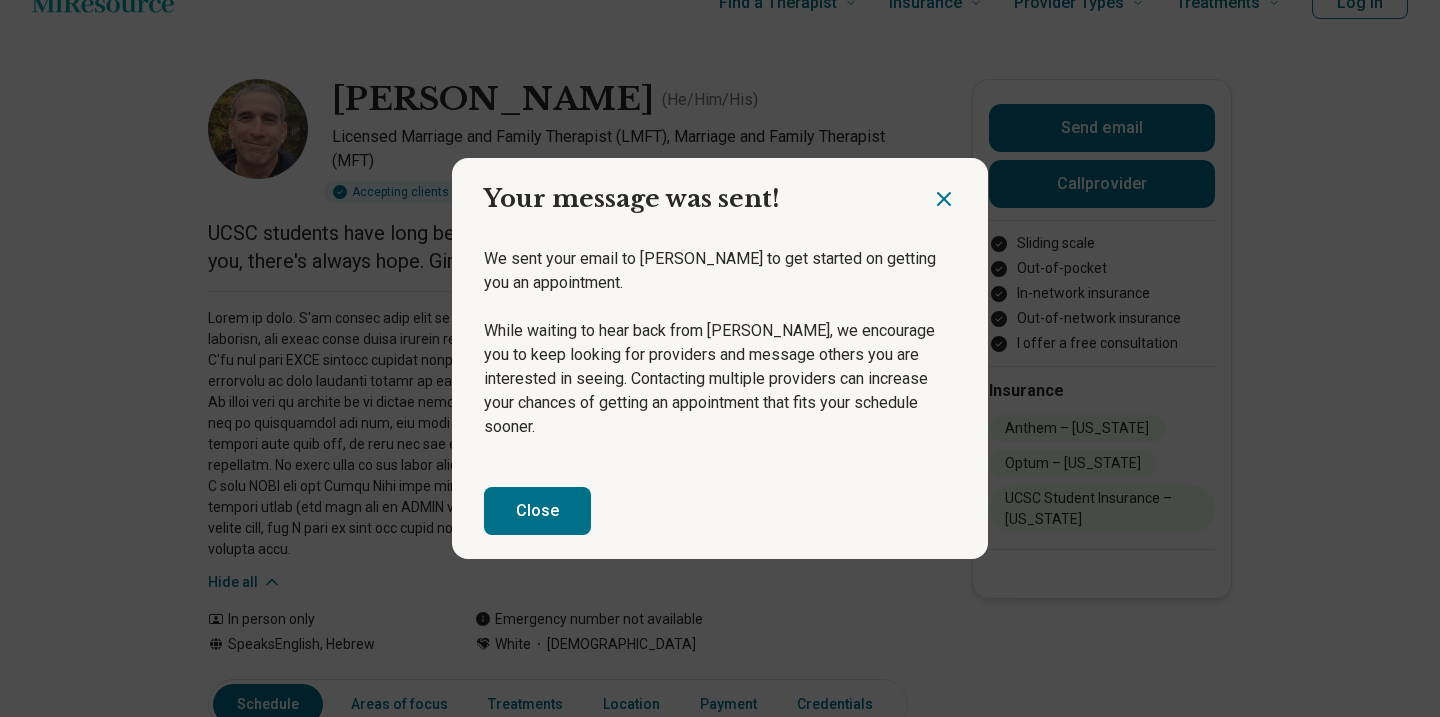 click on "Close" at bounding box center [537, 511] 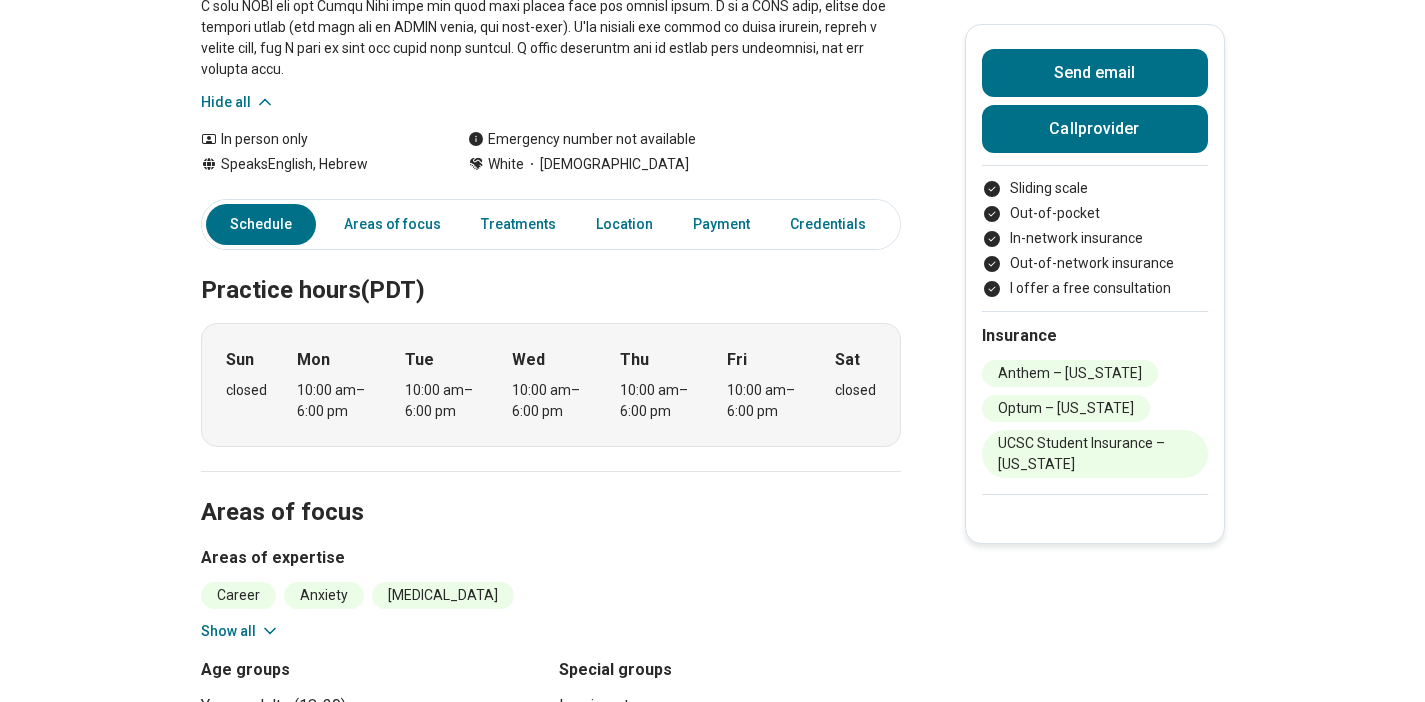 scroll, scrollTop: 512, scrollLeft: 0, axis: vertical 